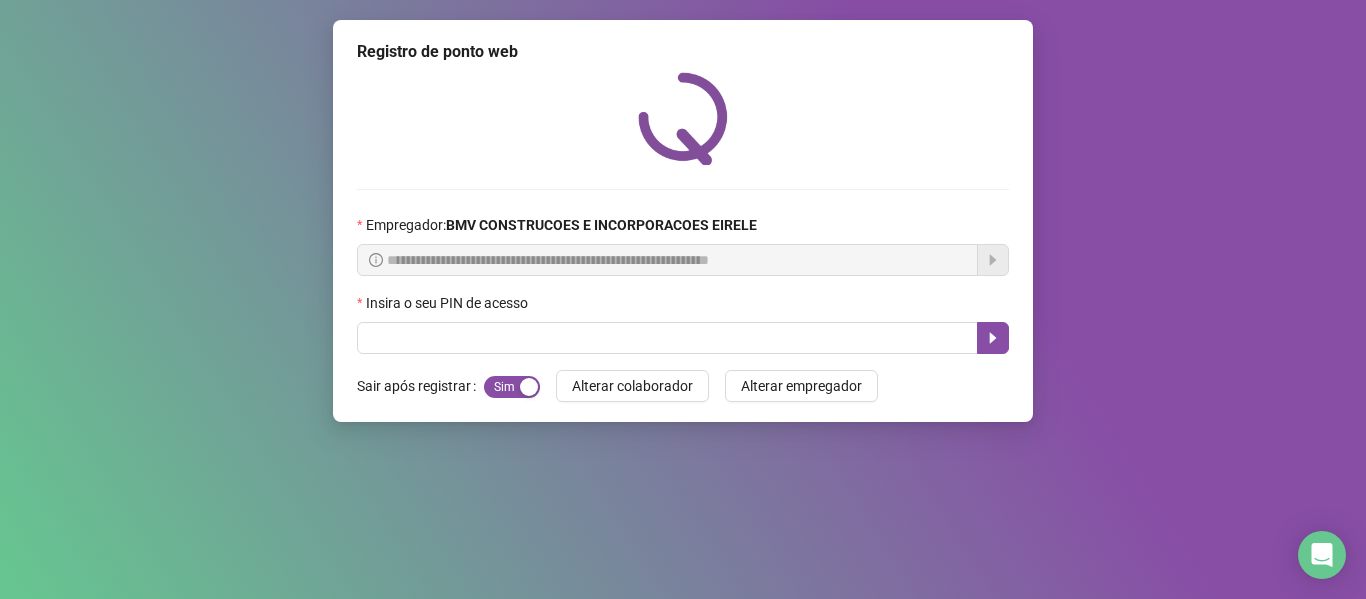 scroll, scrollTop: 0, scrollLeft: 0, axis: both 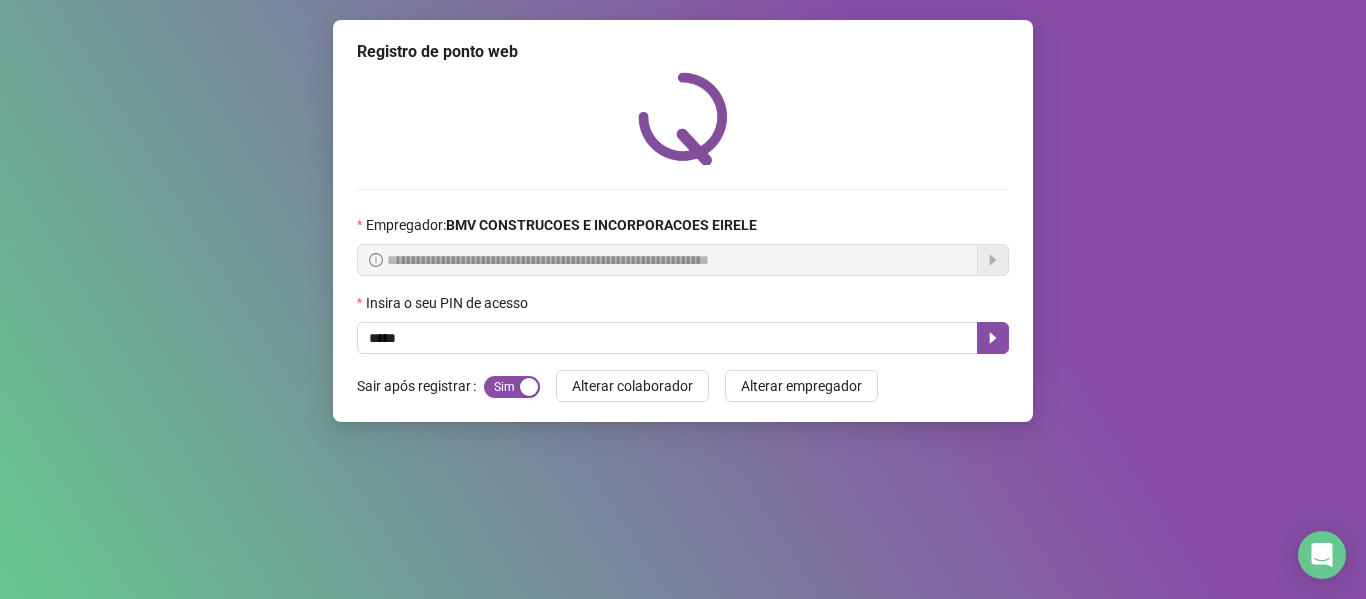type on "*****" 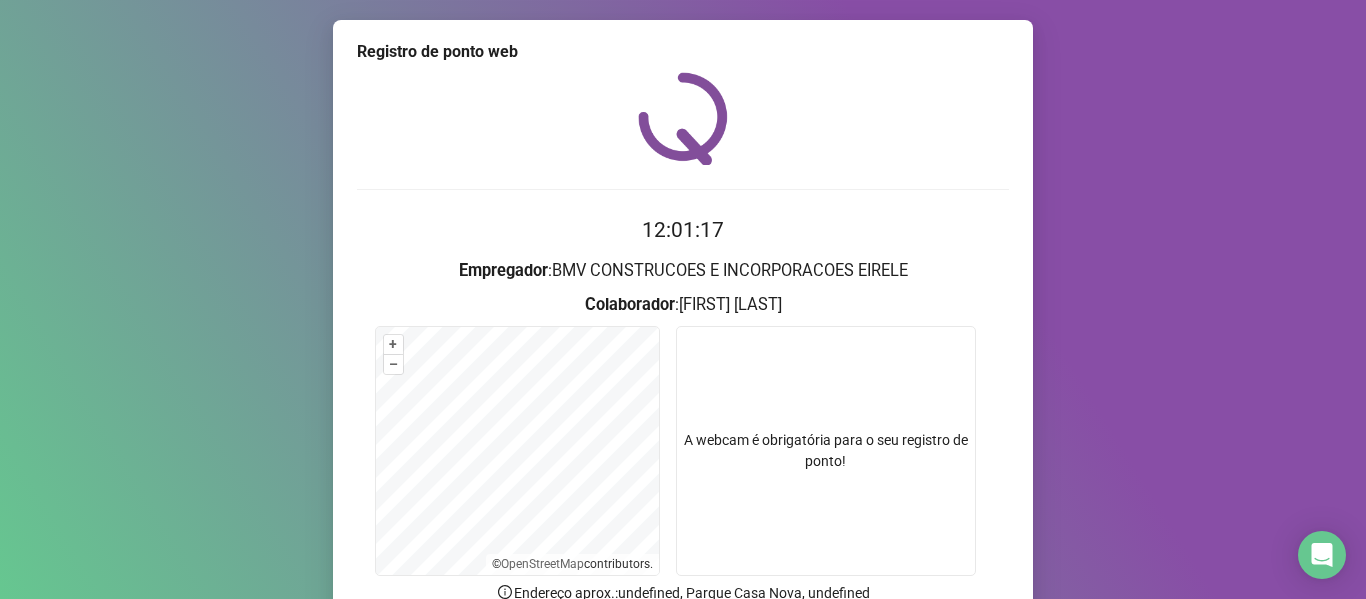 scroll, scrollTop: 182, scrollLeft: 0, axis: vertical 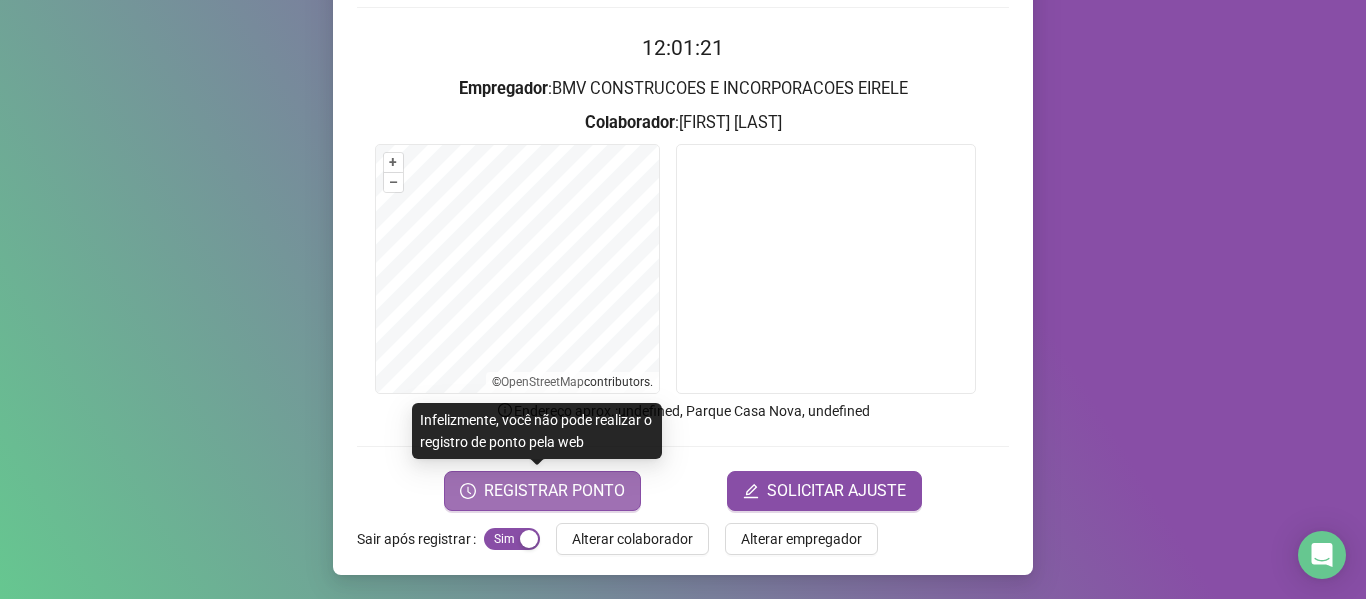 click on "REGISTRAR PONTO" at bounding box center [554, 491] 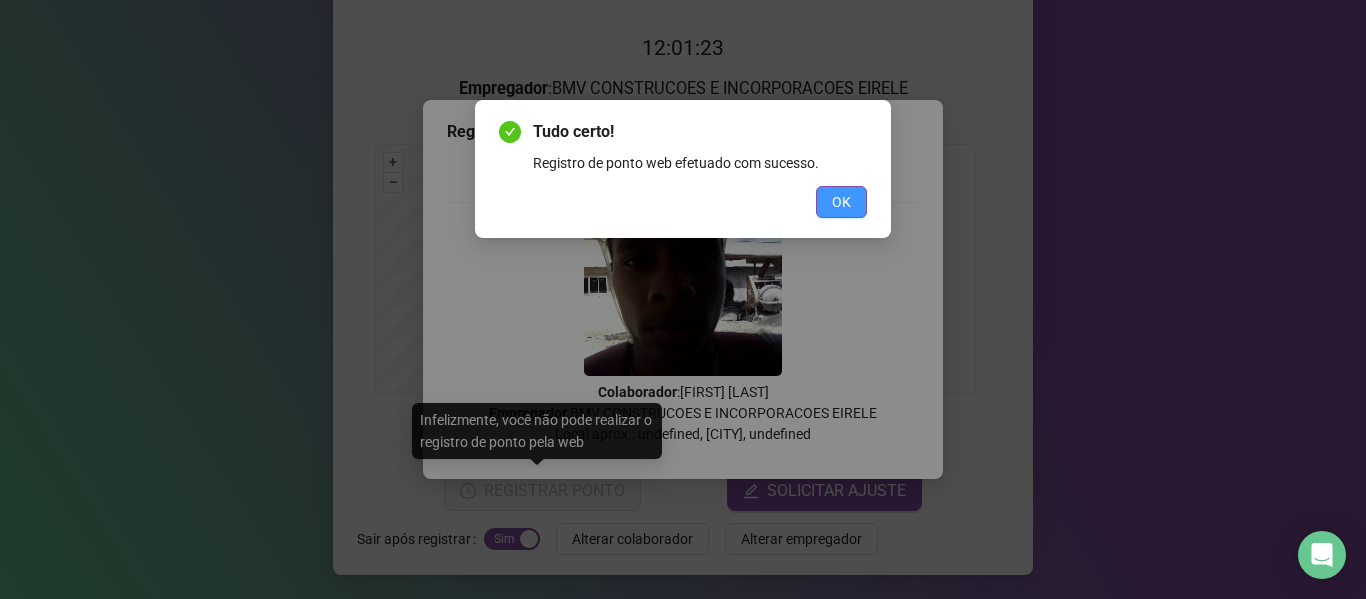 click on "OK" at bounding box center [841, 202] 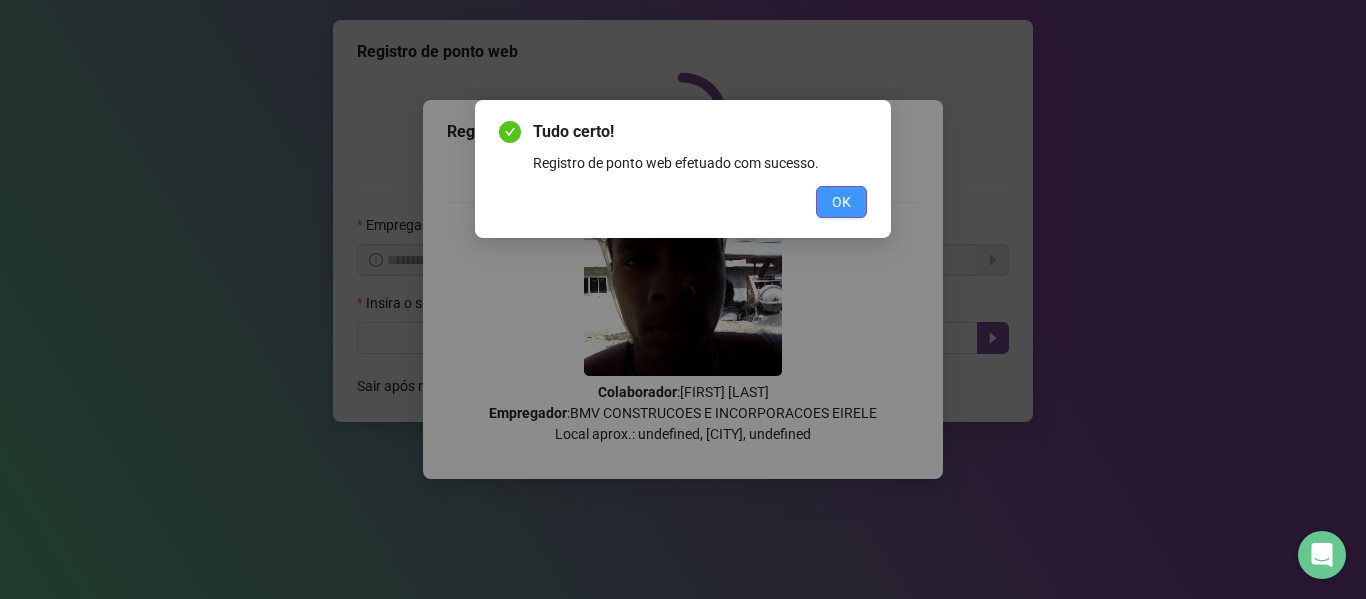 scroll, scrollTop: 0, scrollLeft: 0, axis: both 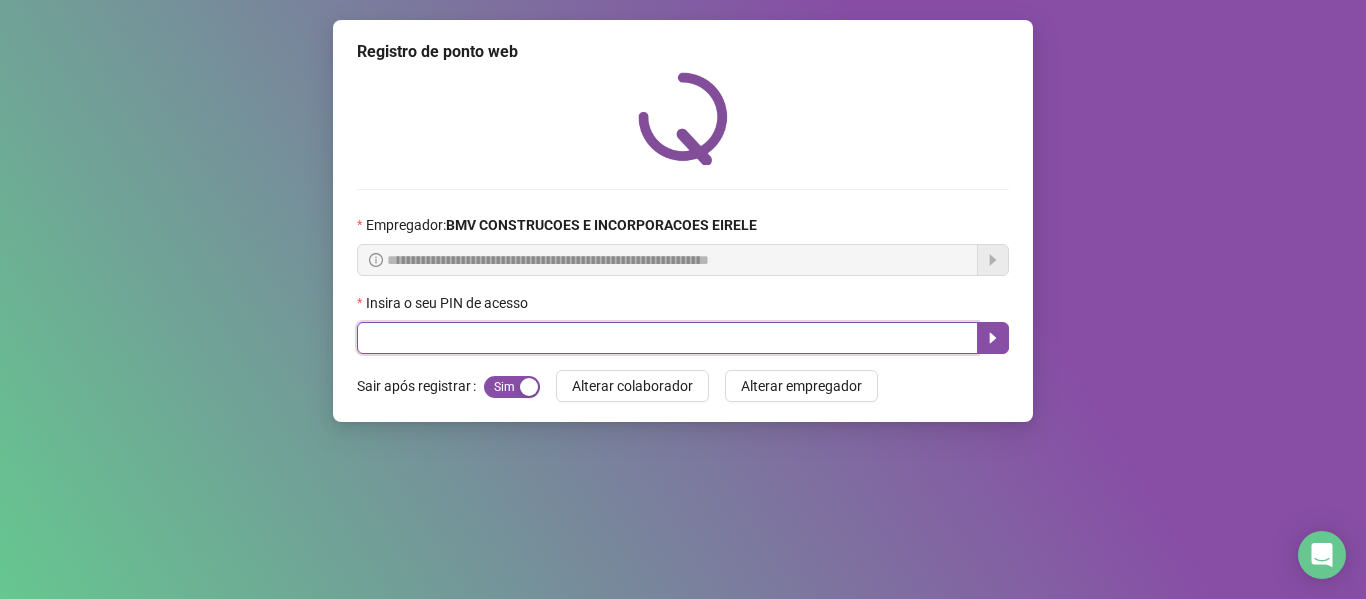 click at bounding box center (667, 338) 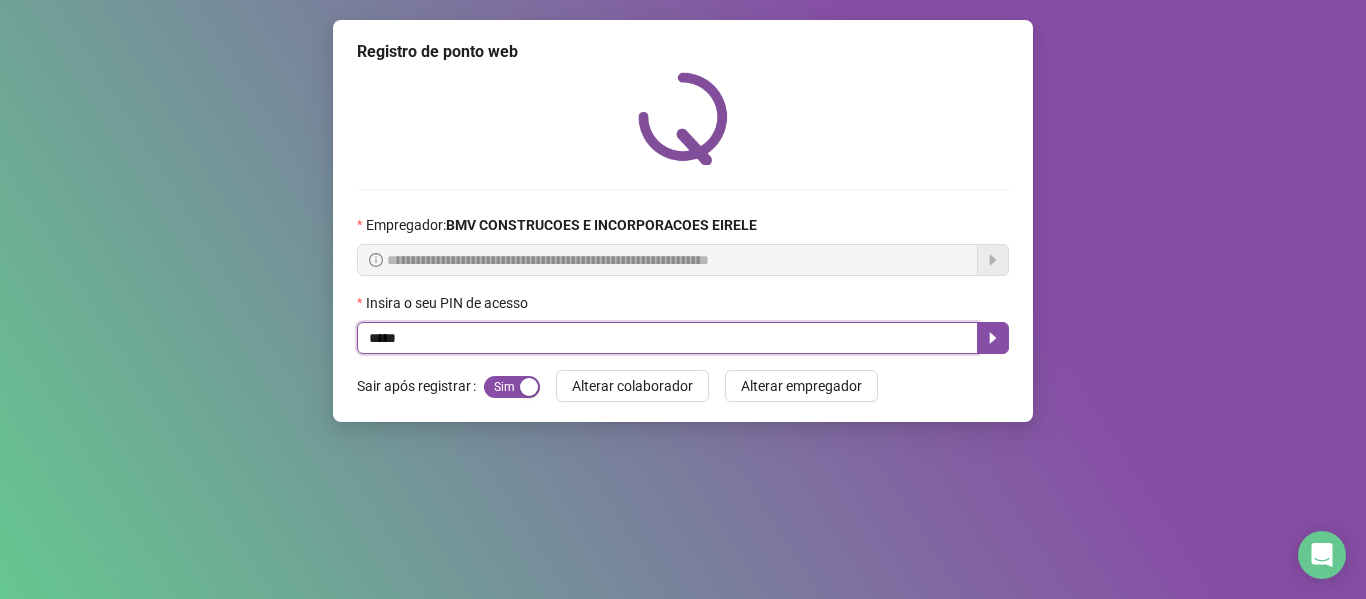 type on "*****" 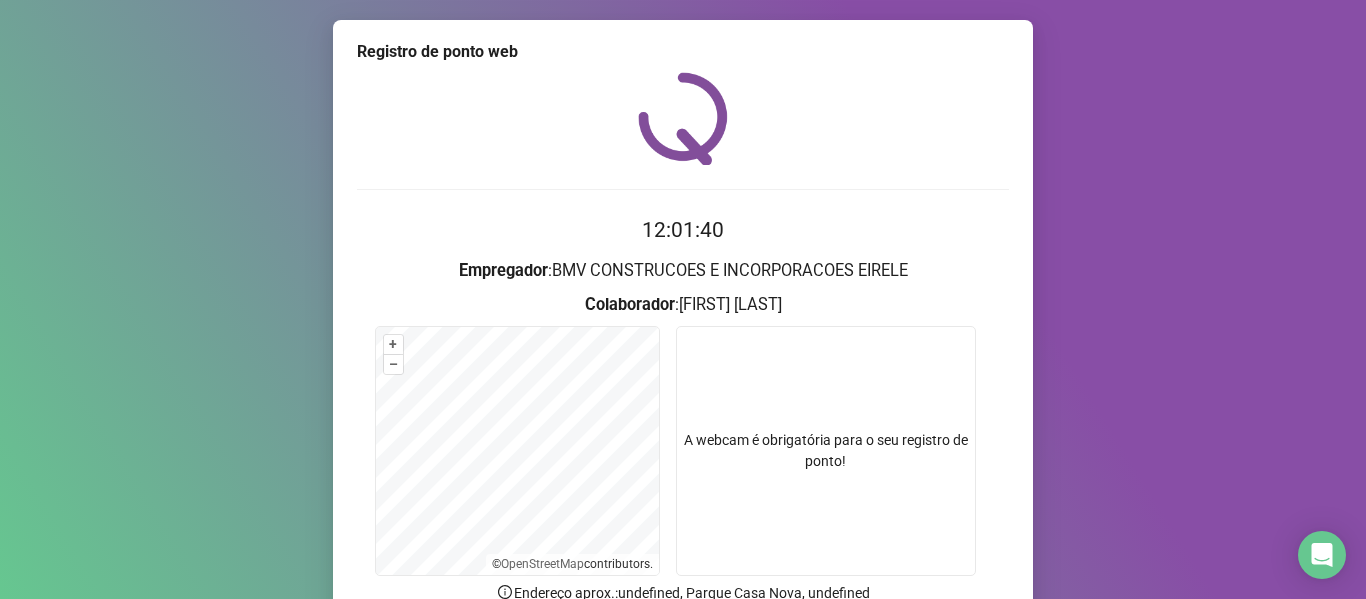 scroll, scrollTop: 182, scrollLeft: 0, axis: vertical 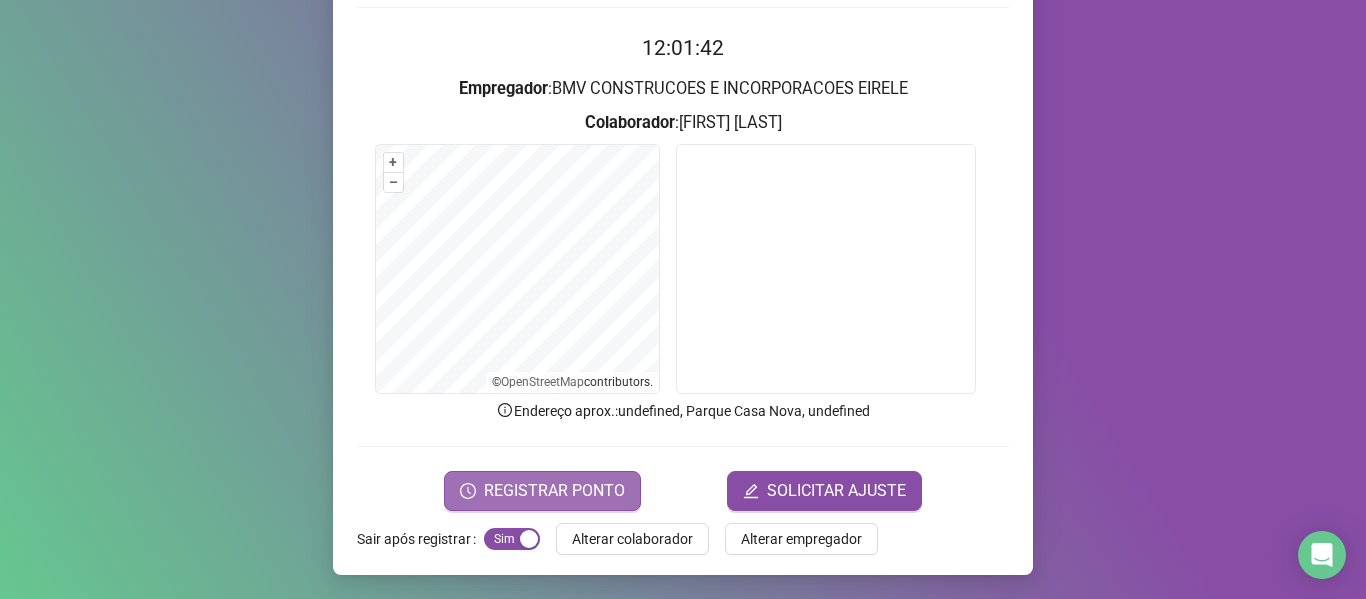 click on "REGISTRAR PONTO" at bounding box center (554, 491) 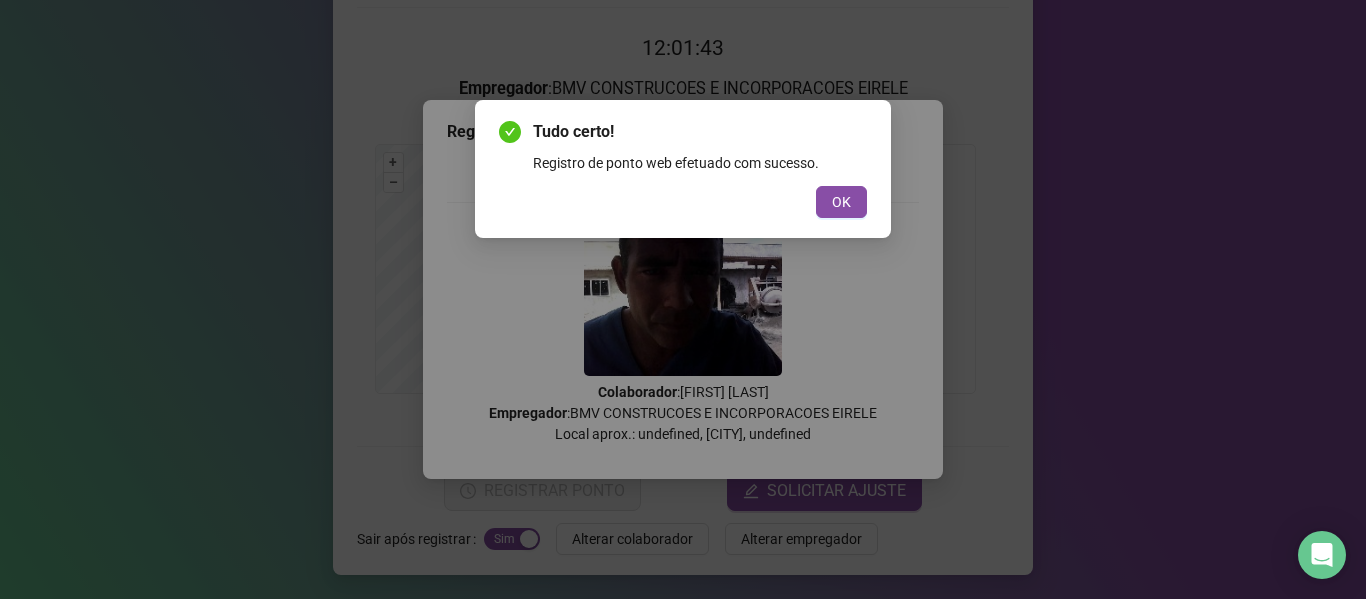 click on "Tudo certo! Registro de ponto web efetuado com sucesso. OK" at bounding box center (683, 169) 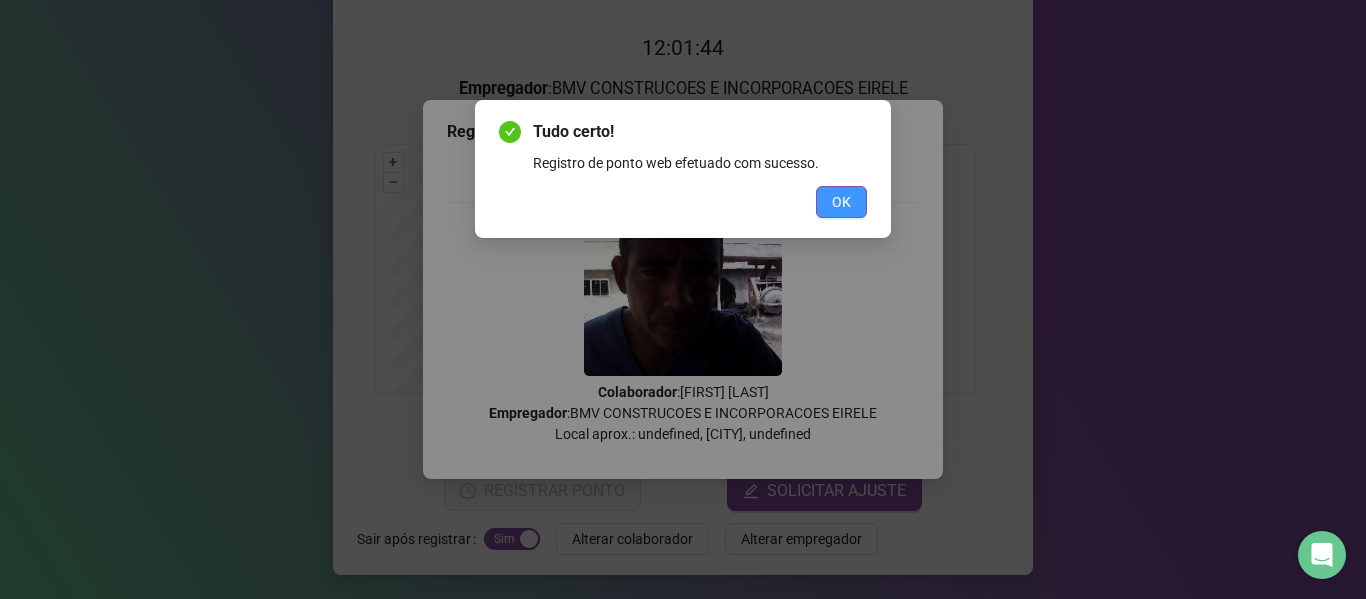 click on "OK" at bounding box center [841, 202] 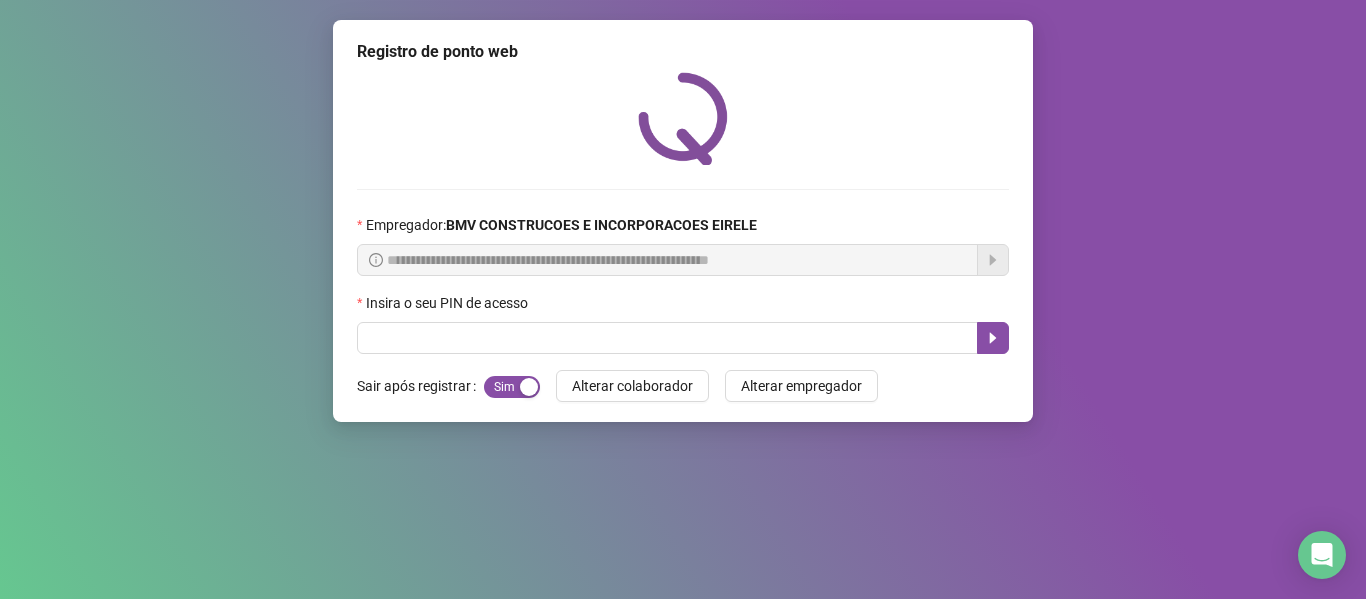 scroll, scrollTop: 0, scrollLeft: 0, axis: both 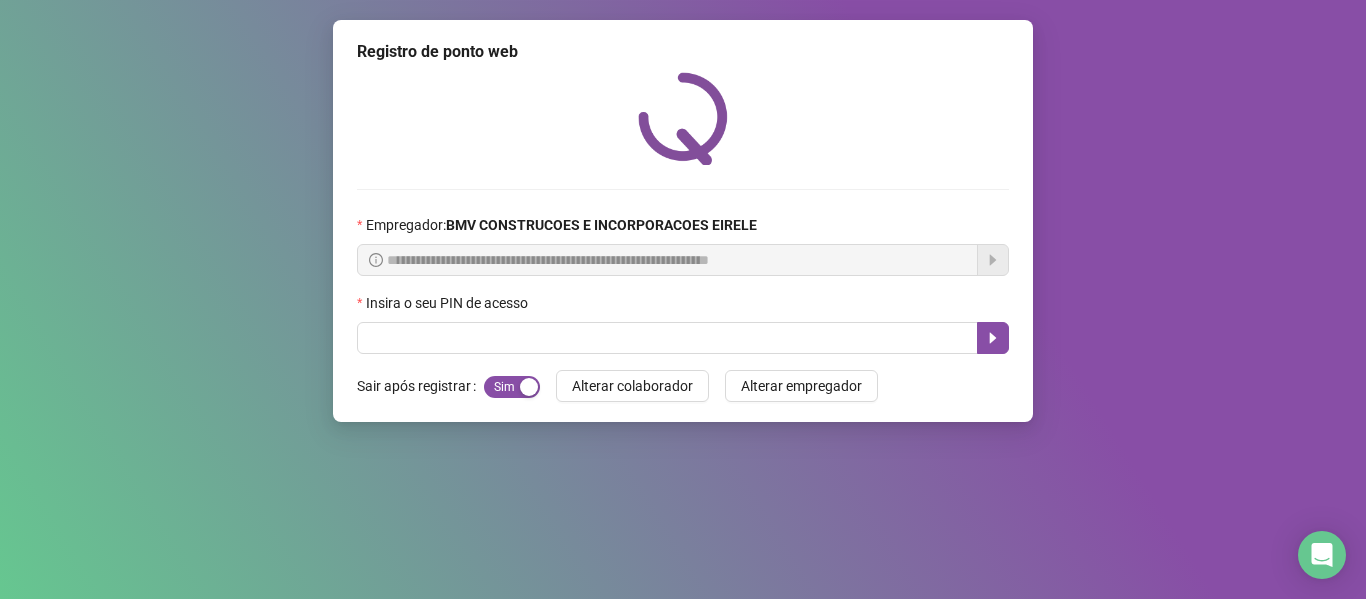 click on "**********" at bounding box center (683, 221) 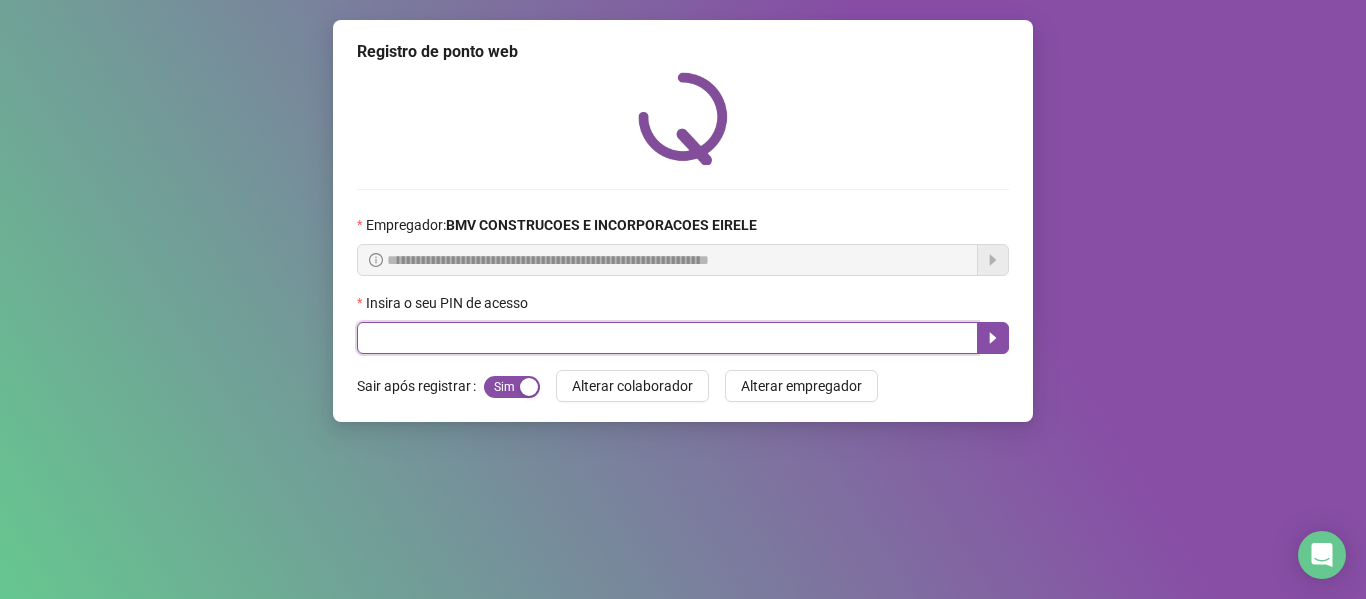 click at bounding box center [667, 338] 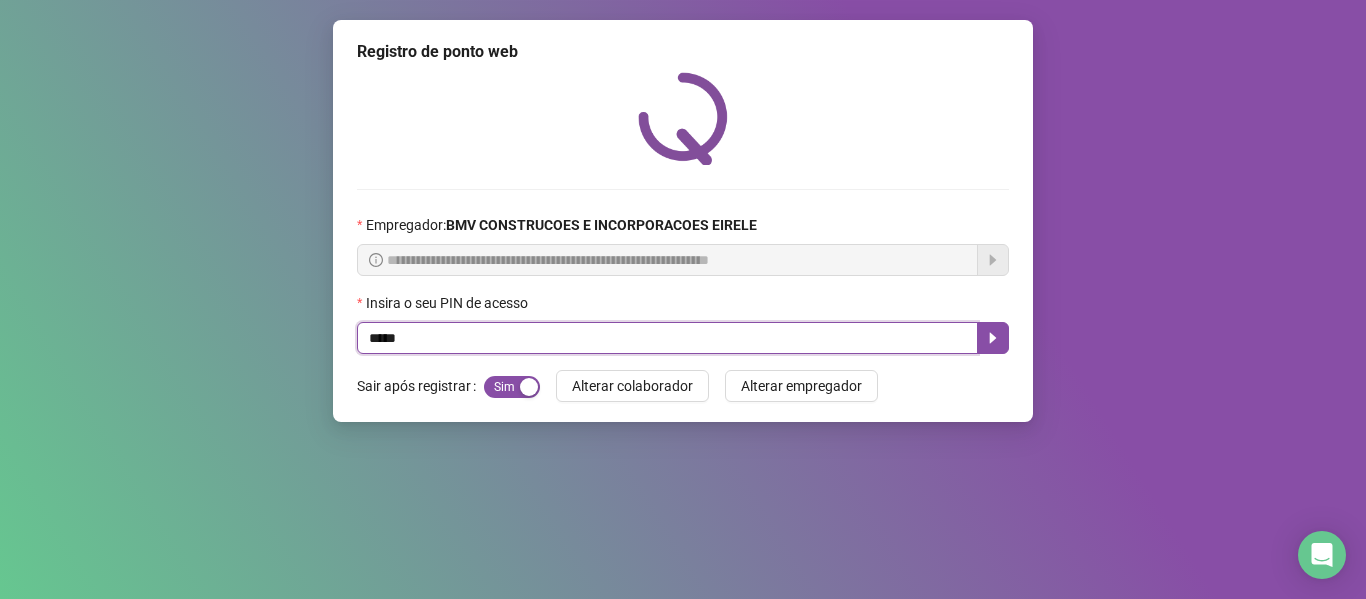 type on "*****" 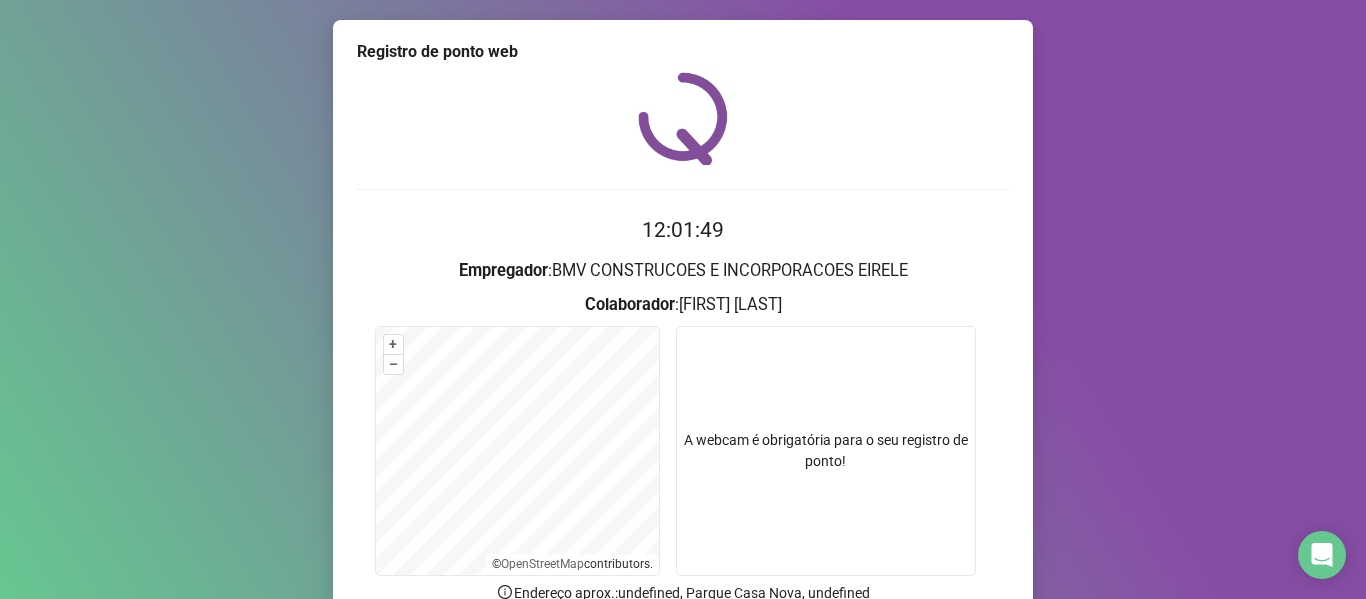 scroll, scrollTop: 49, scrollLeft: 0, axis: vertical 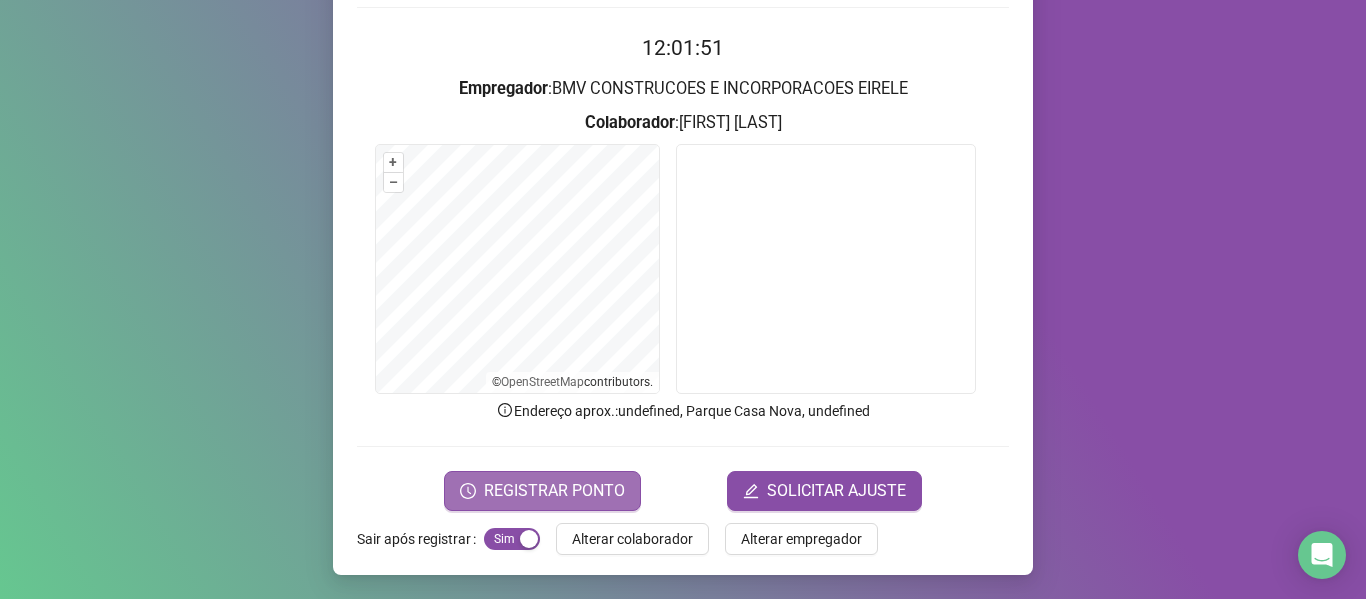 click on "REGISTRAR PONTO" at bounding box center (542, 491) 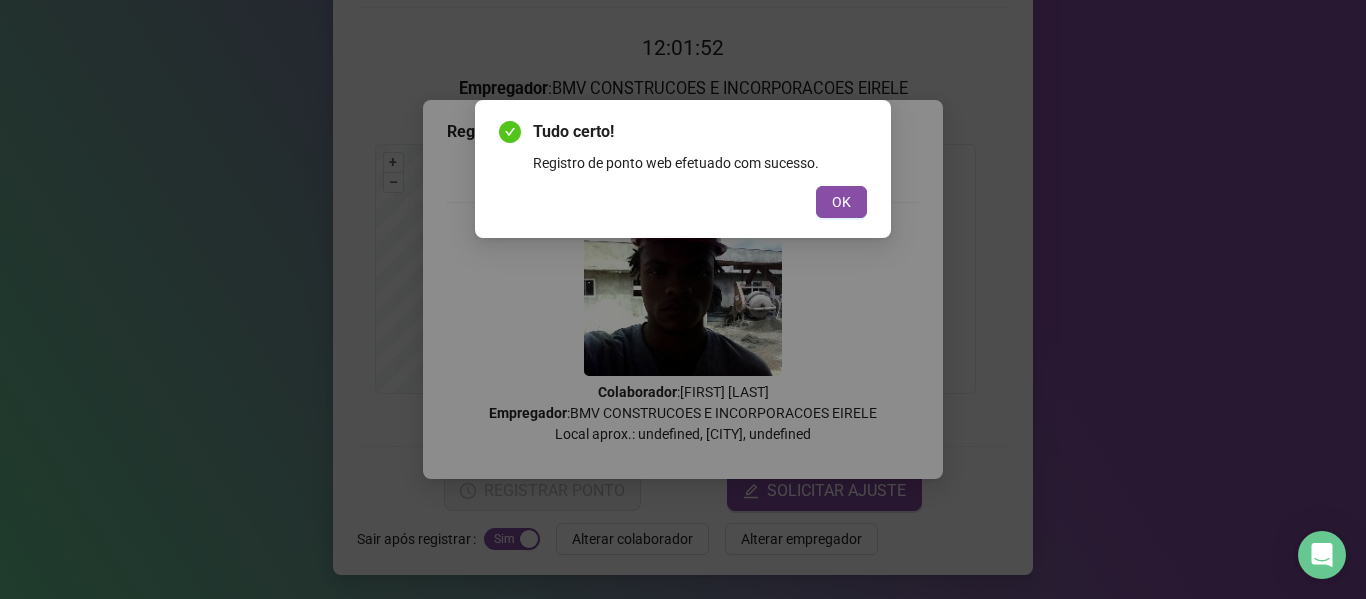 click on "Tudo certo! Registro de ponto web efetuado com sucesso. OK" at bounding box center (683, 169) 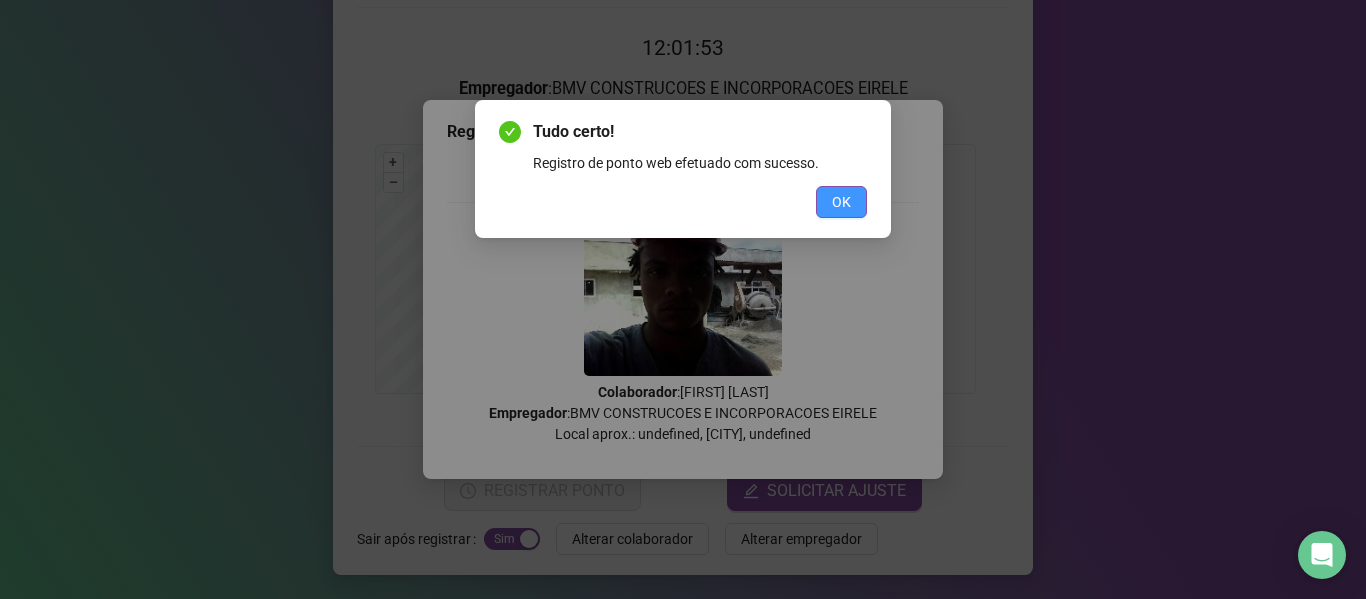 click on "OK" at bounding box center [841, 202] 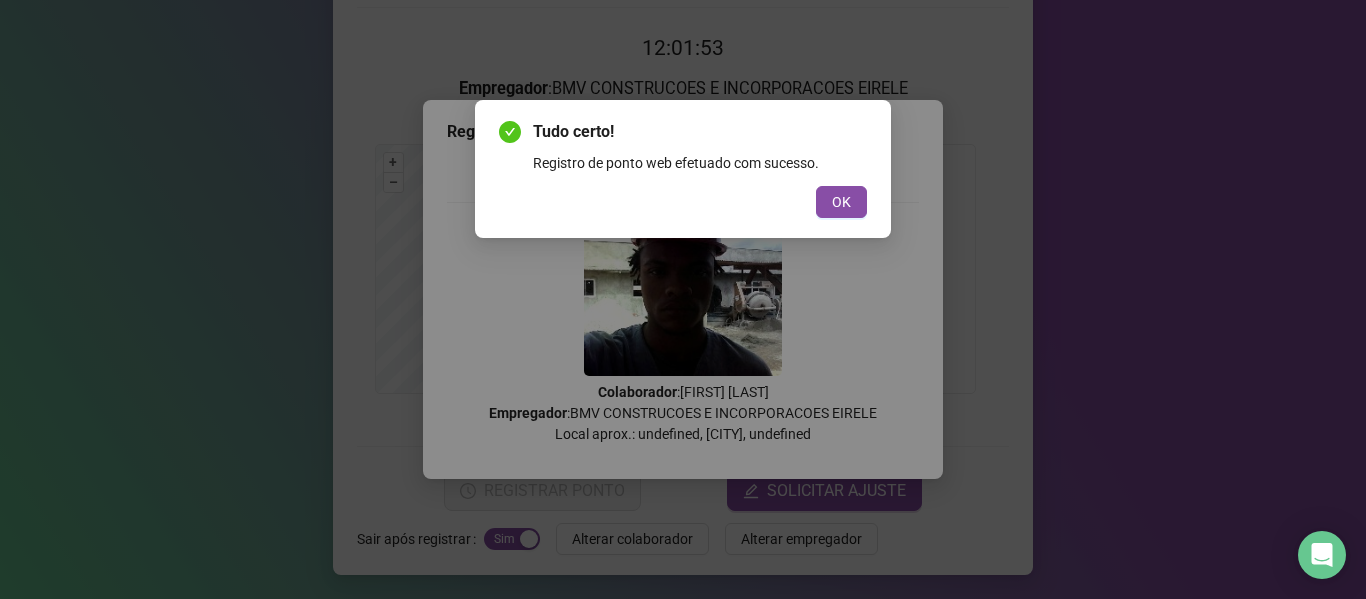 scroll, scrollTop: 0, scrollLeft: 0, axis: both 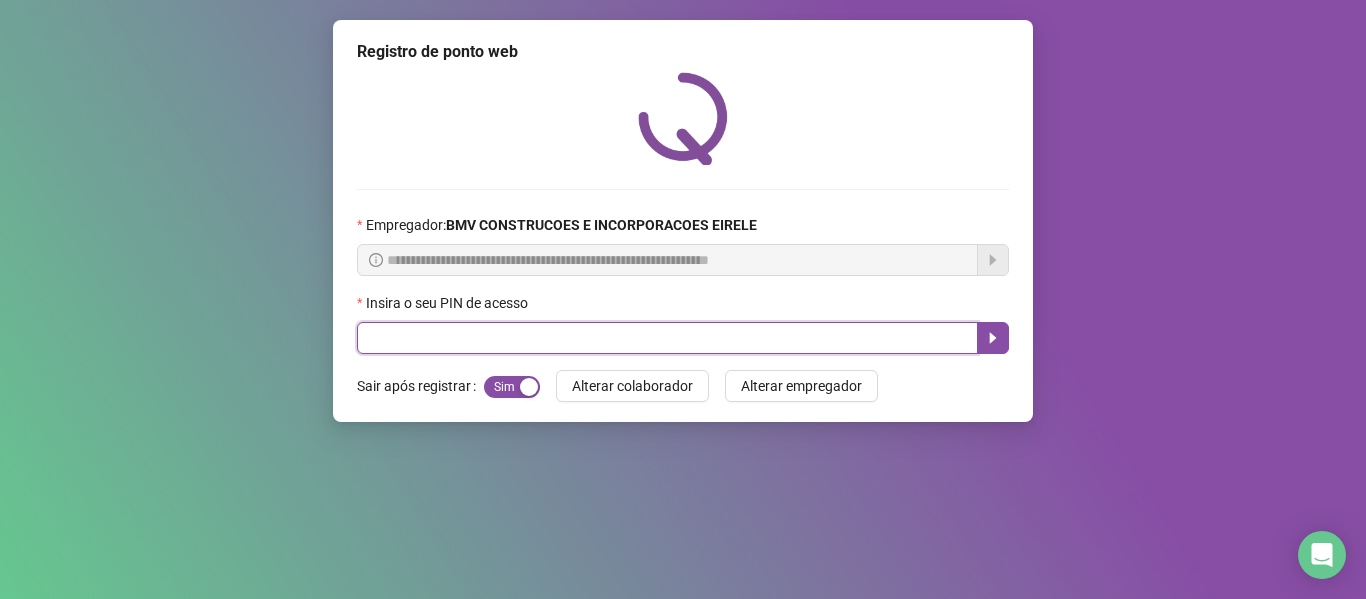 click at bounding box center [667, 338] 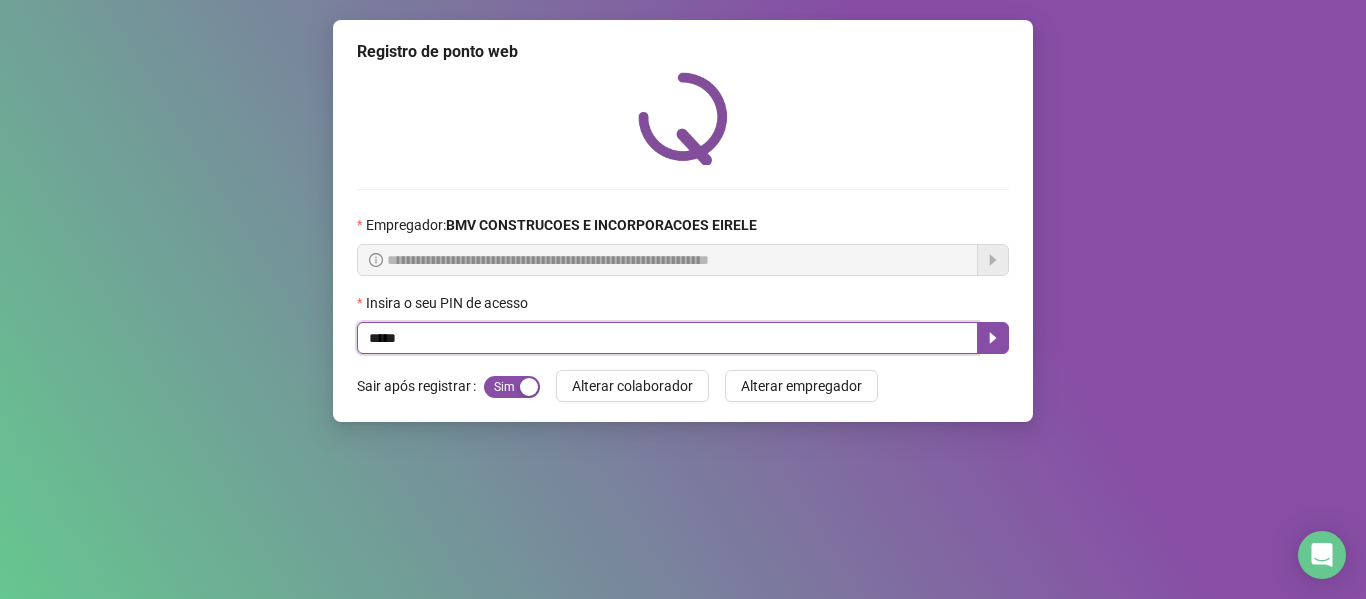 type on "*****" 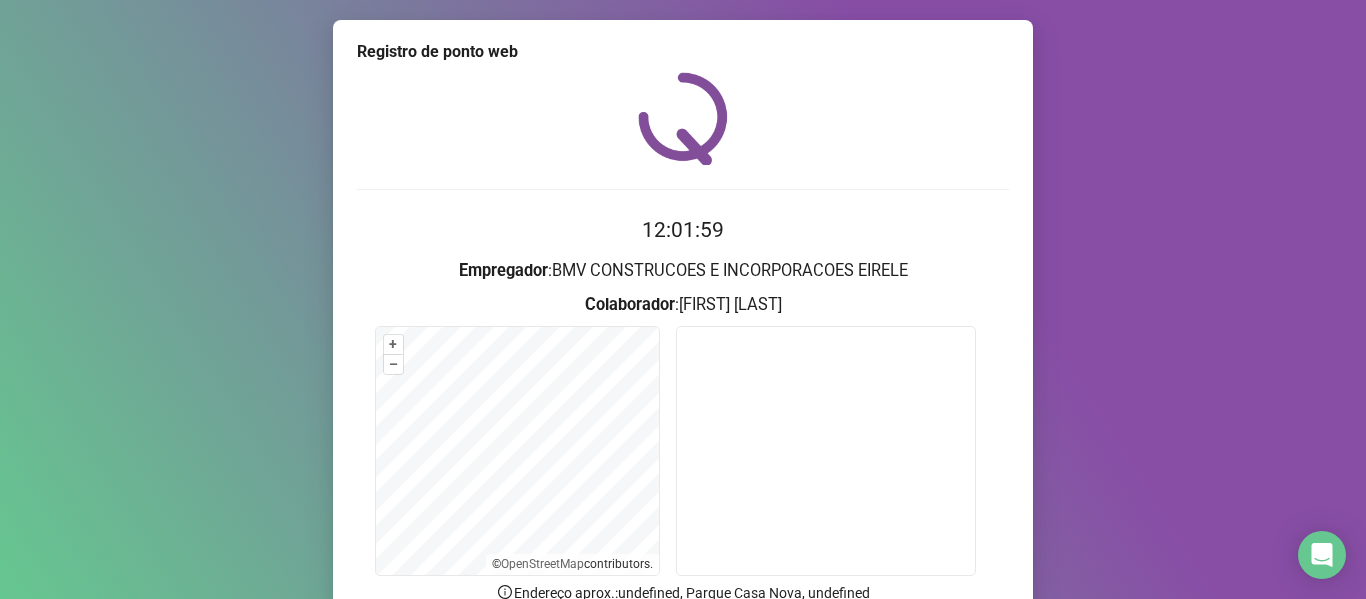 scroll, scrollTop: 182, scrollLeft: 0, axis: vertical 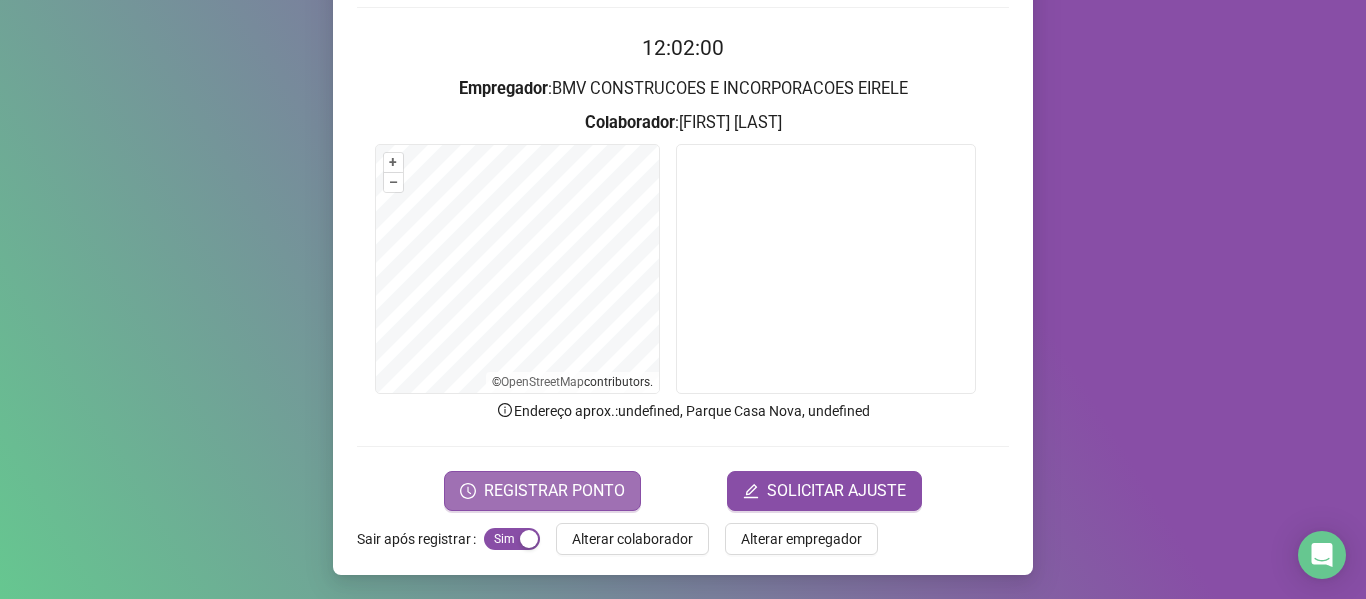 click on "REGISTRAR PONTO" at bounding box center (554, 491) 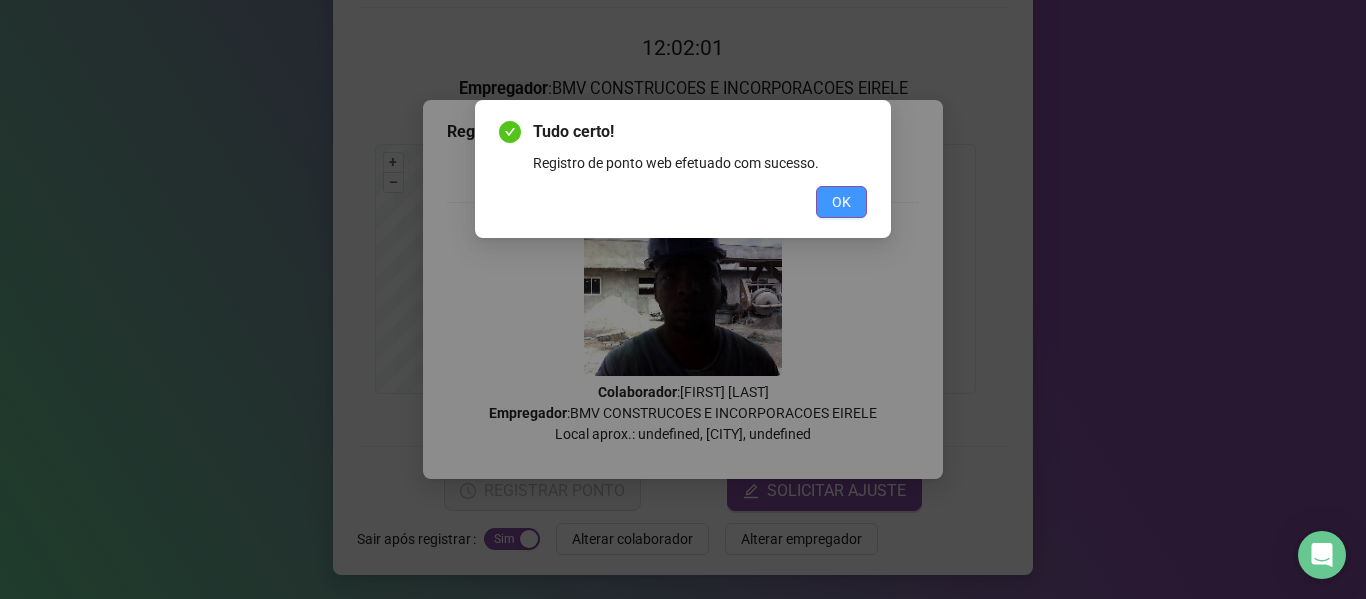 click on "OK" at bounding box center (841, 202) 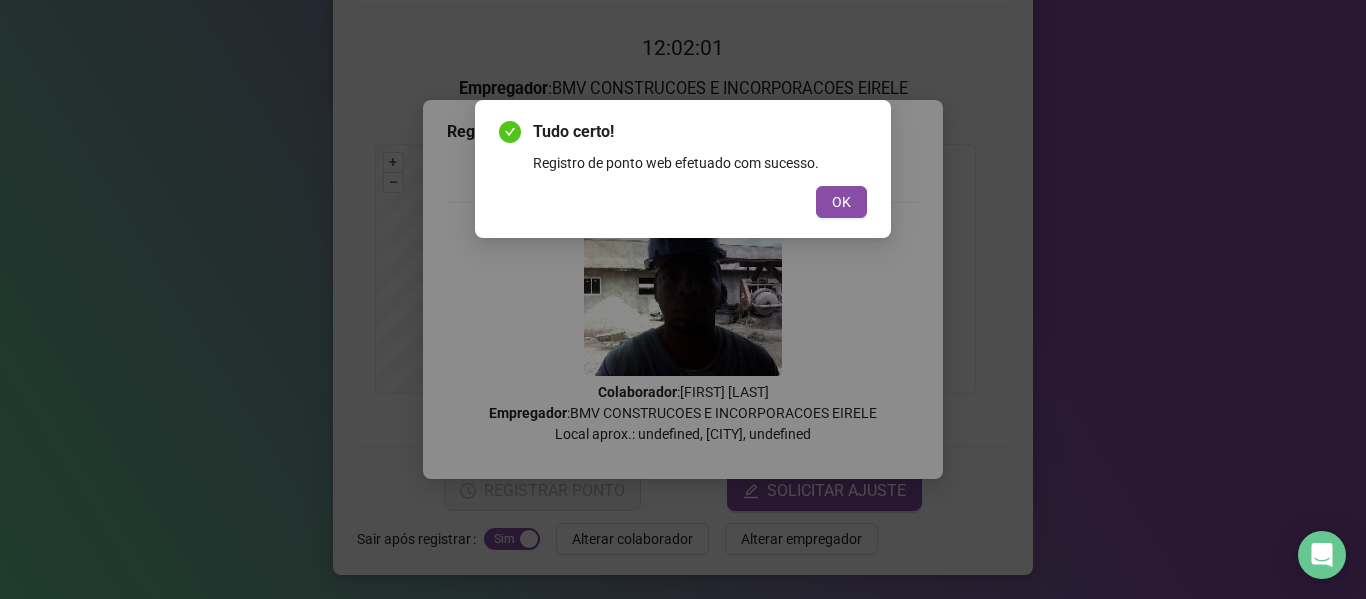 scroll, scrollTop: 0, scrollLeft: 0, axis: both 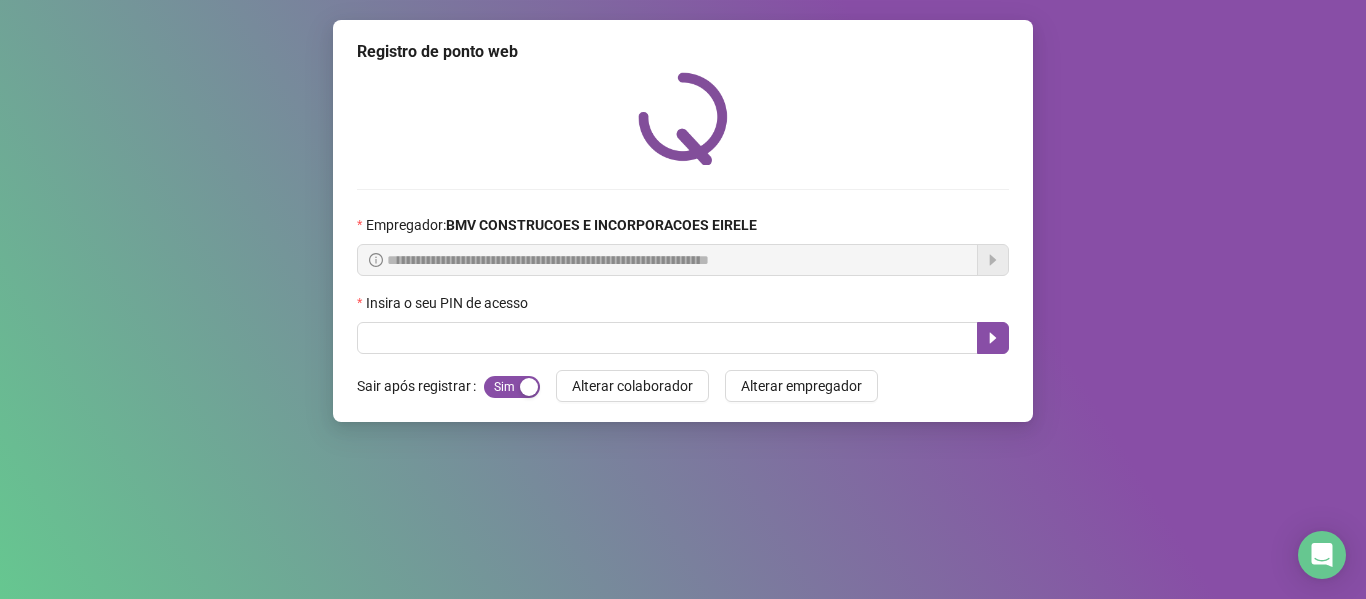 click on "**********" at bounding box center (683, 221) 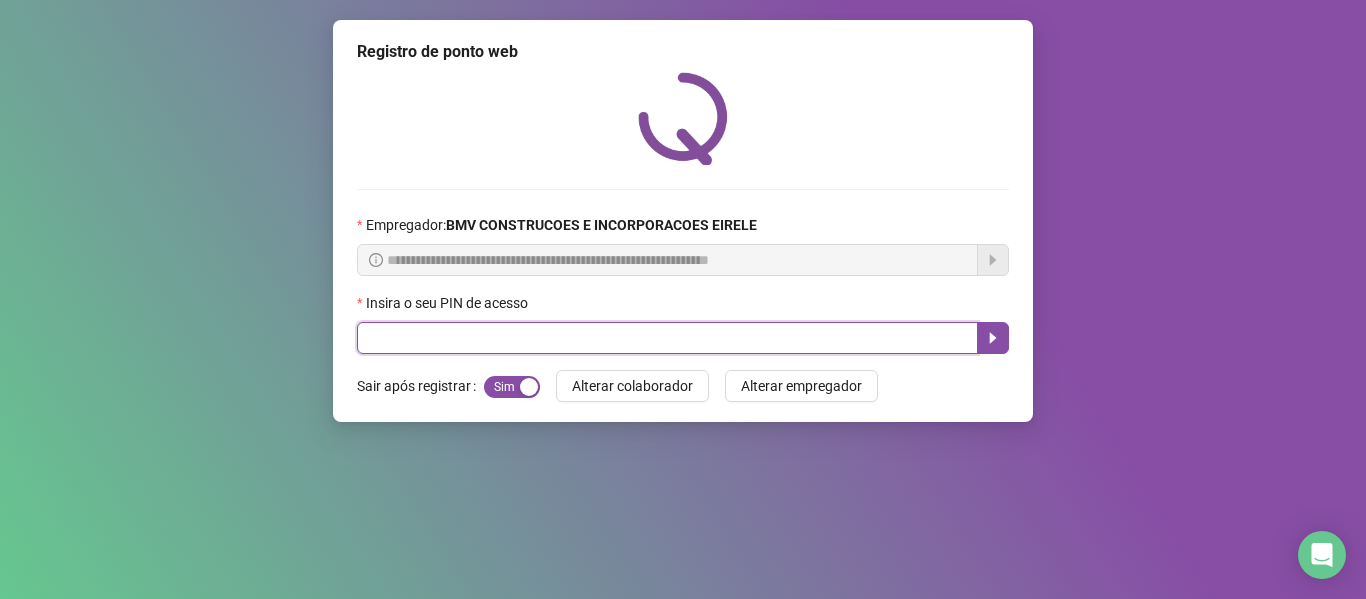 click at bounding box center (667, 338) 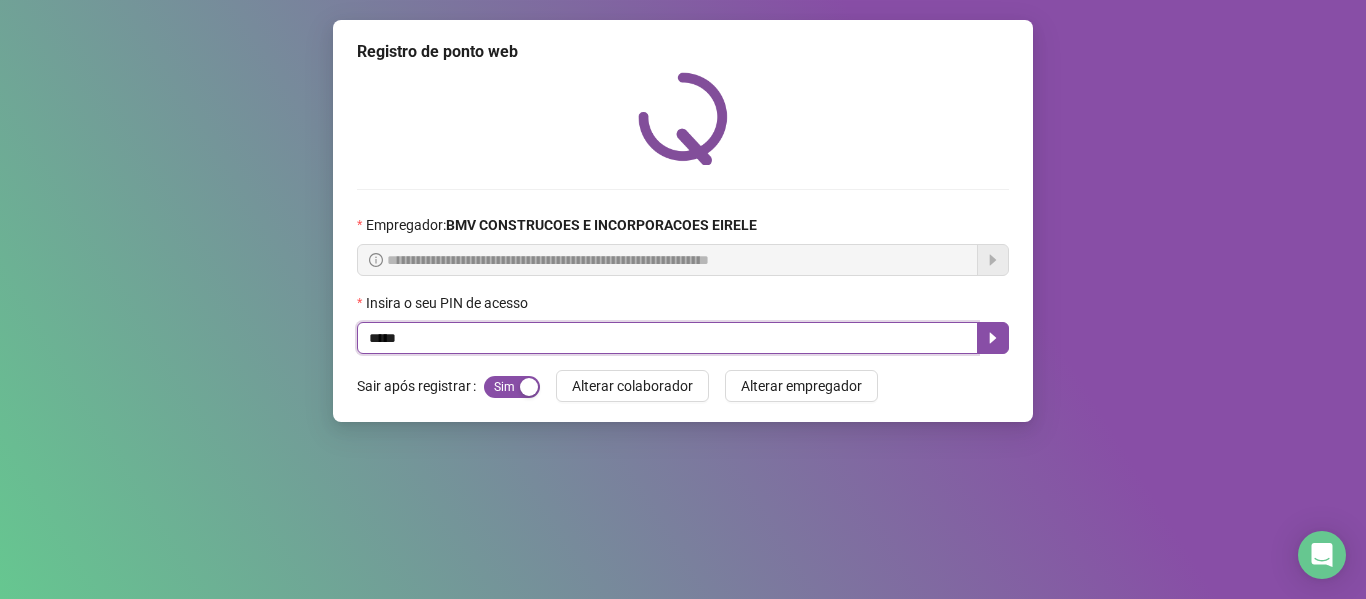 type on "*****" 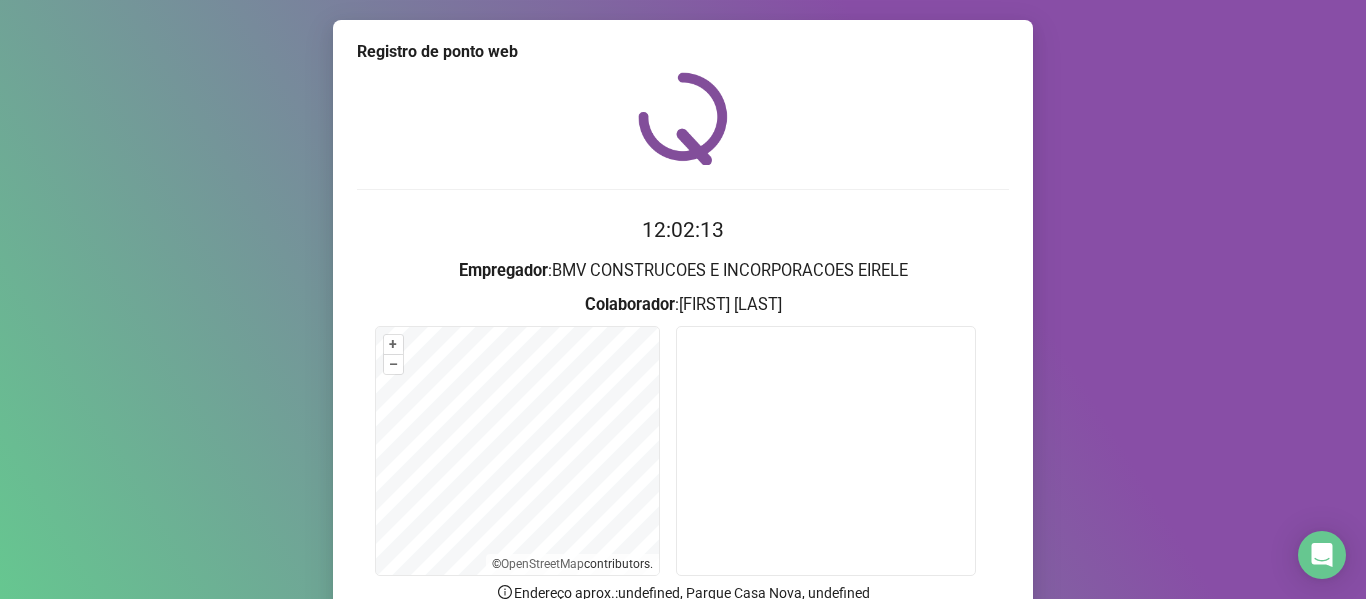 scroll, scrollTop: 182, scrollLeft: 0, axis: vertical 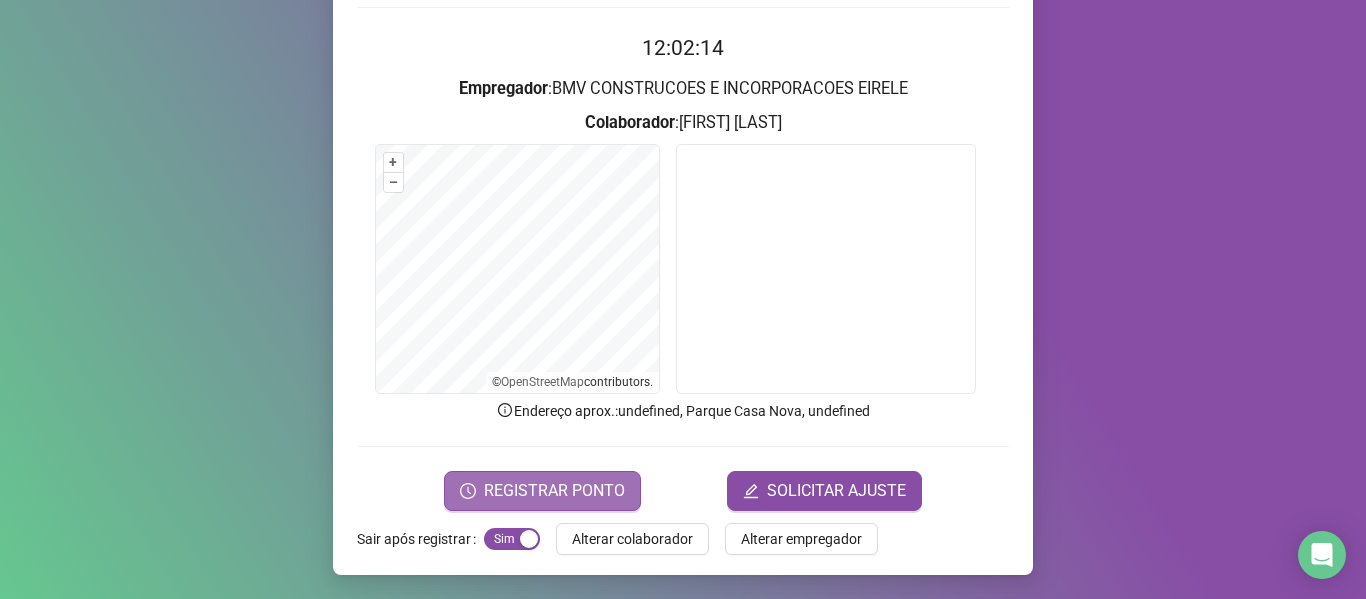 click on "REGISTRAR PONTO" at bounding box center [554, 491] 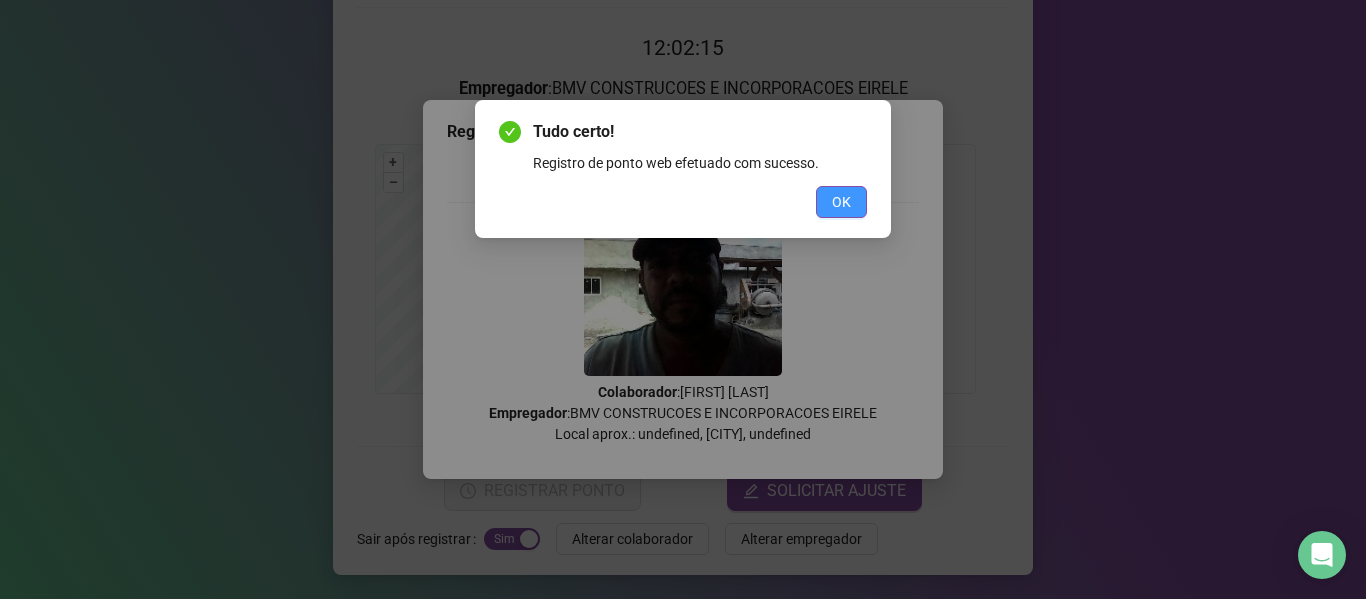 click on "OK" at bounding box center [841, 202] 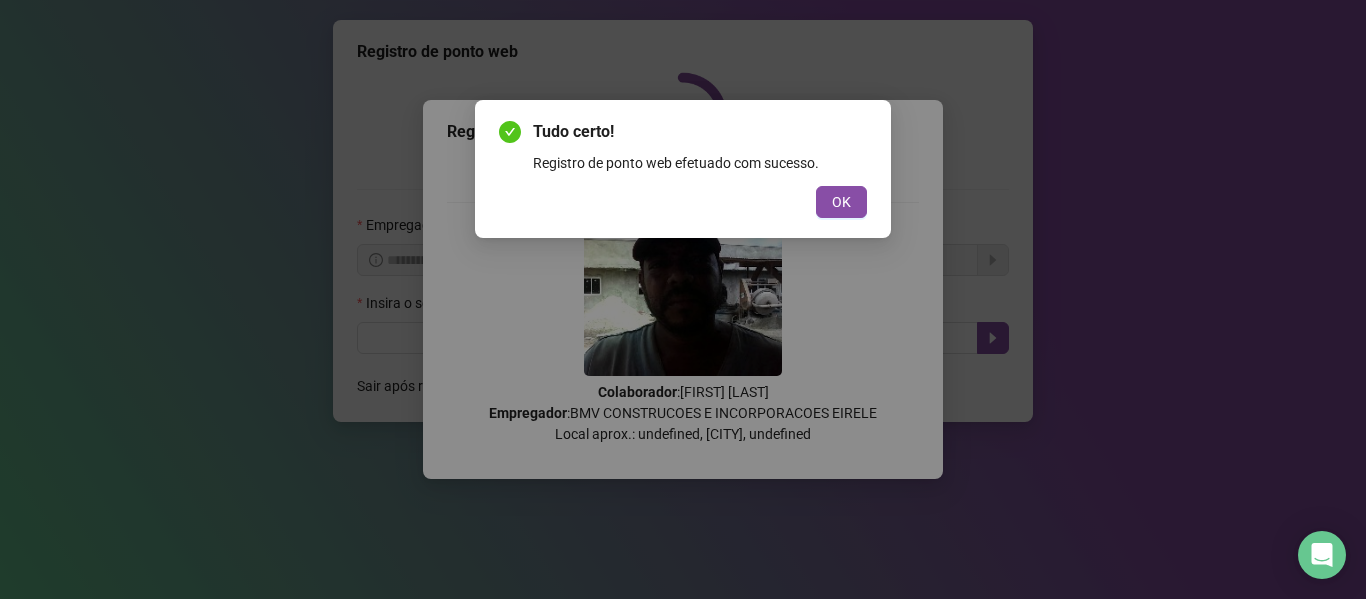 scroll, scrollTop: 0, scrollLeft: 0, axis: both 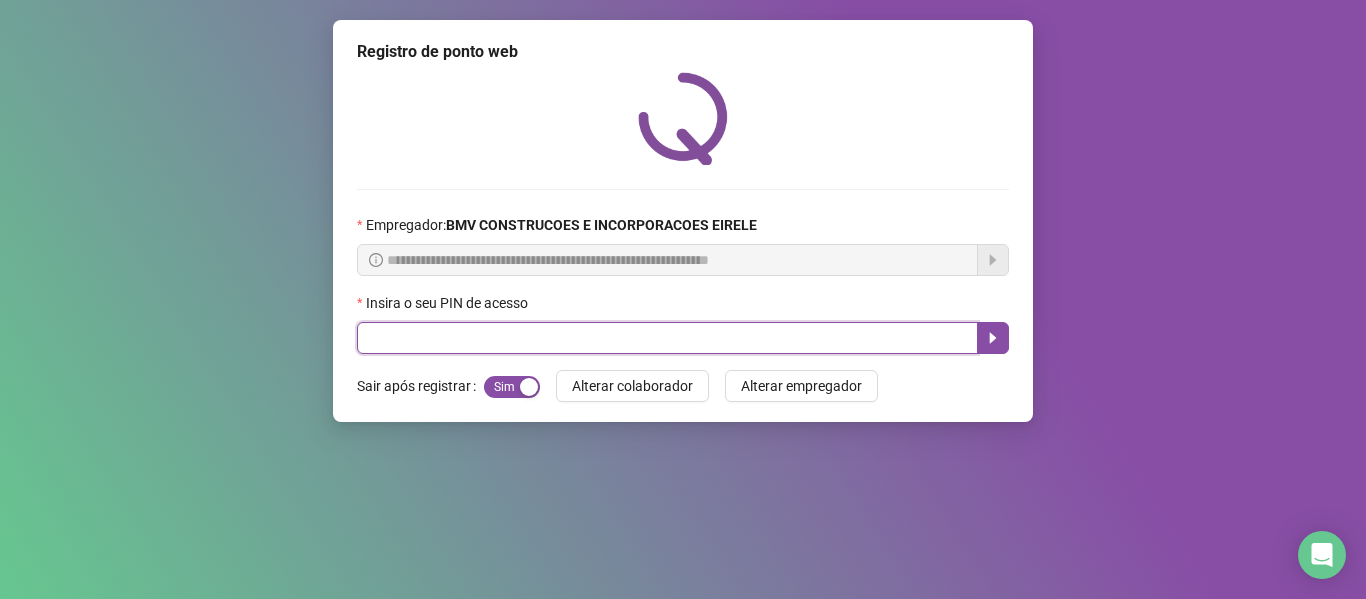 click at bounding box center (667, 338) 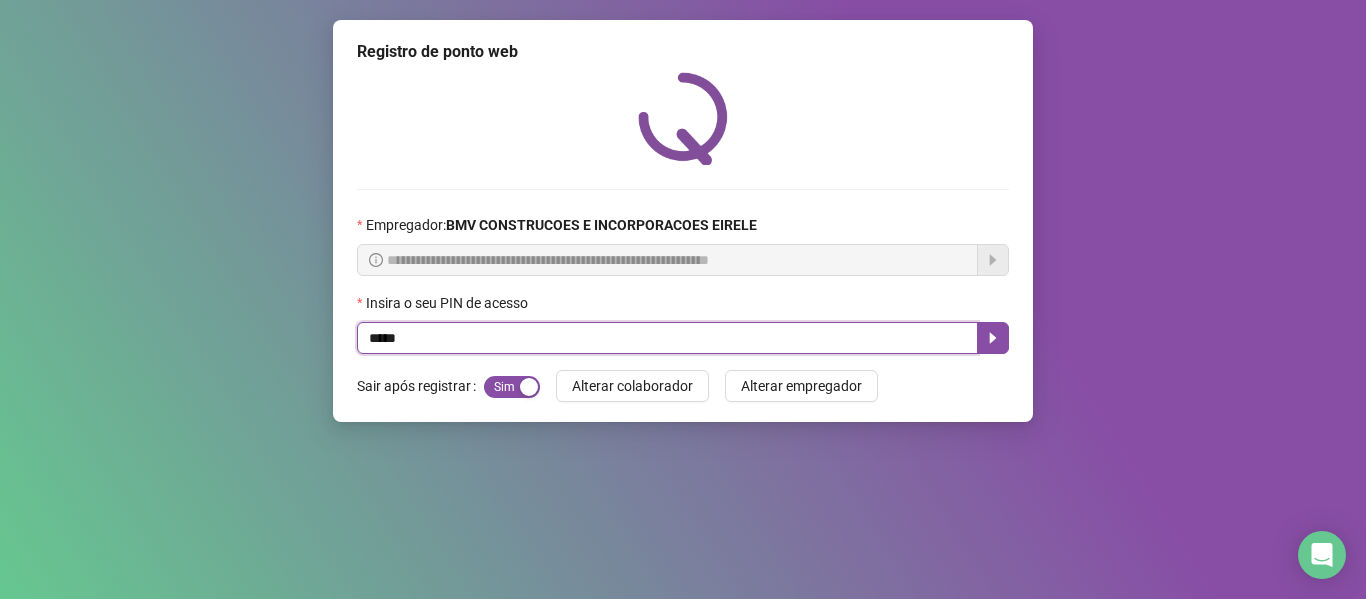 type on "*****" 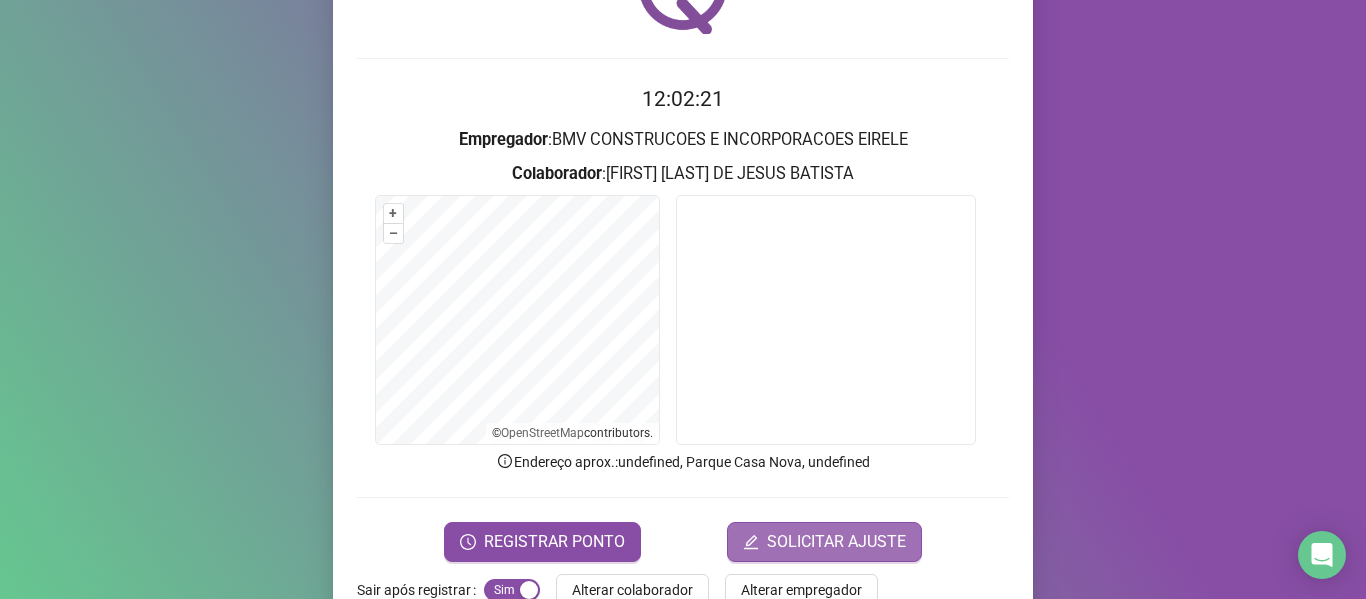 scroll, scrollTop: 138, scrollLeft: 0, axis: vertical 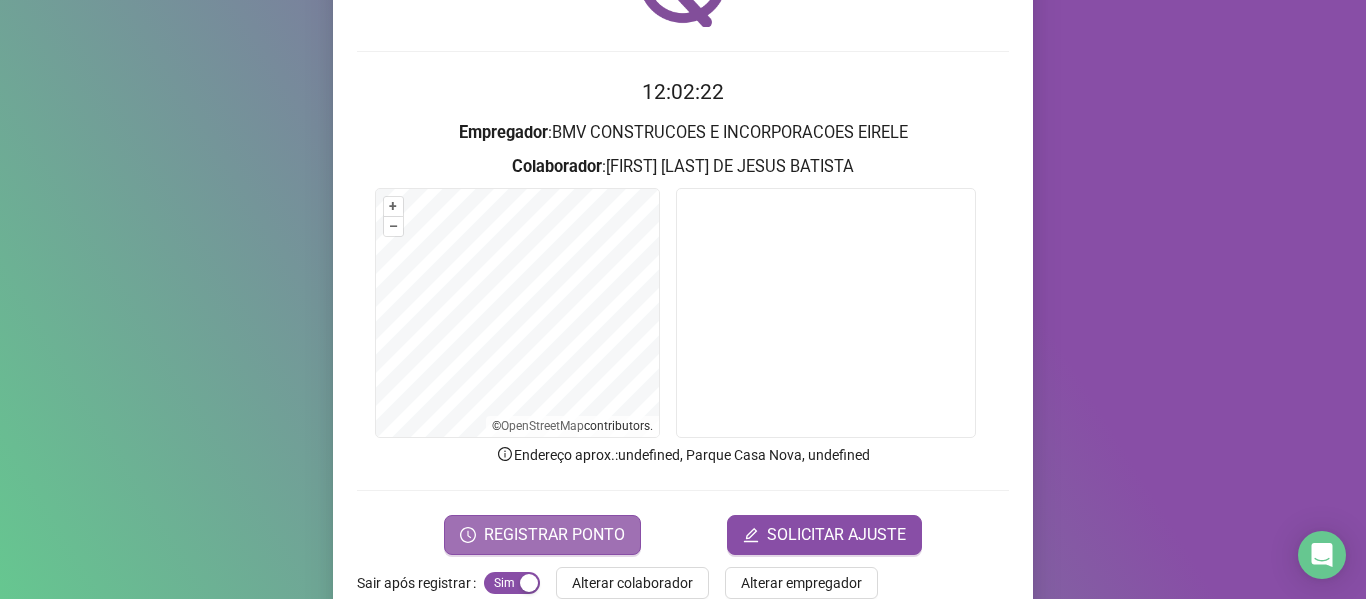 click on "REGISTRAR PONTO" at bounding box center [554, 535] 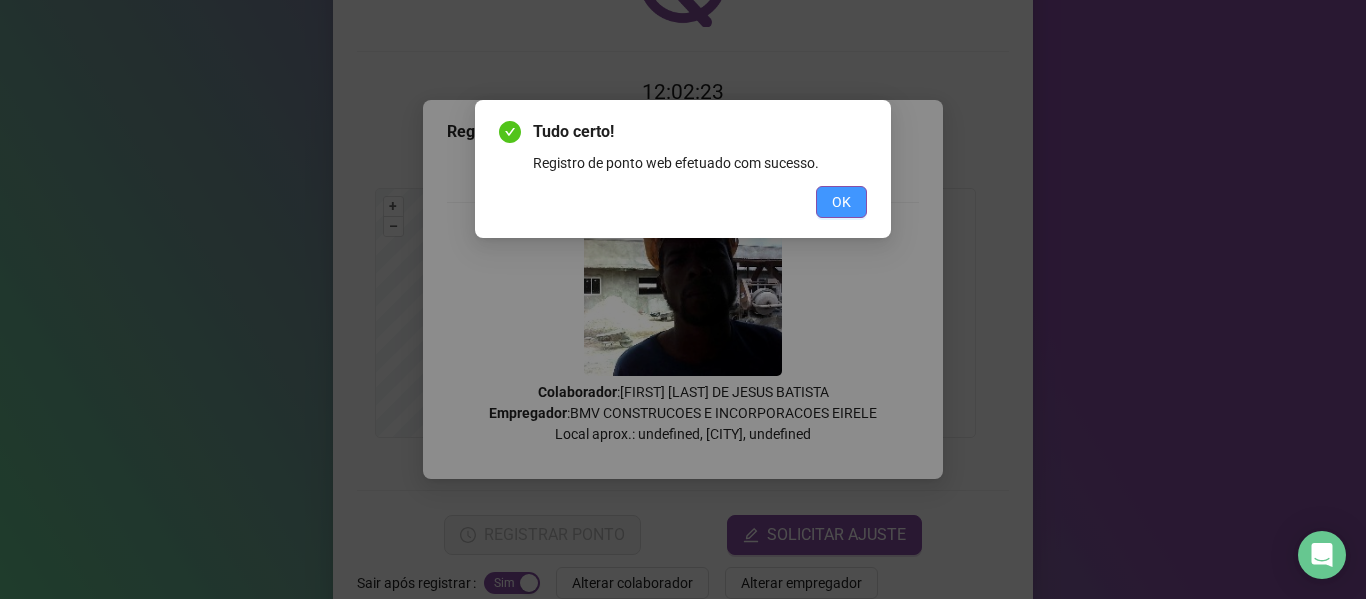 click on "OK" at bounding box center (683, 202) 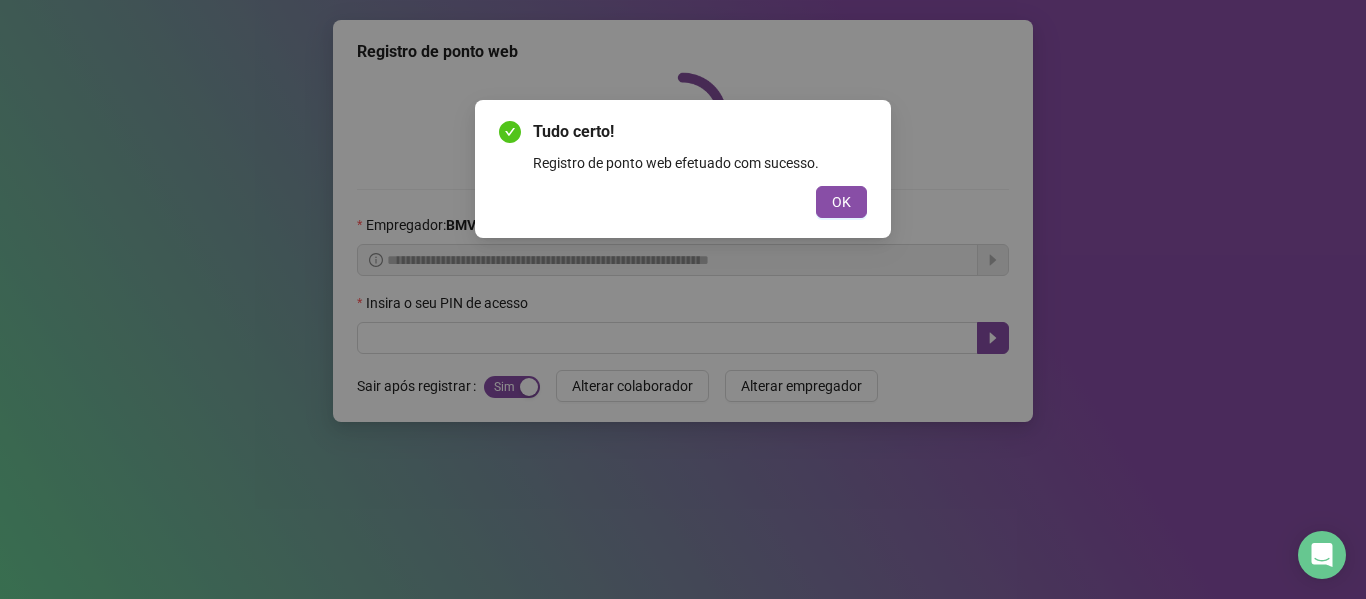 scroll, scrollTop: 0, scrollLeft: 0, axis: both 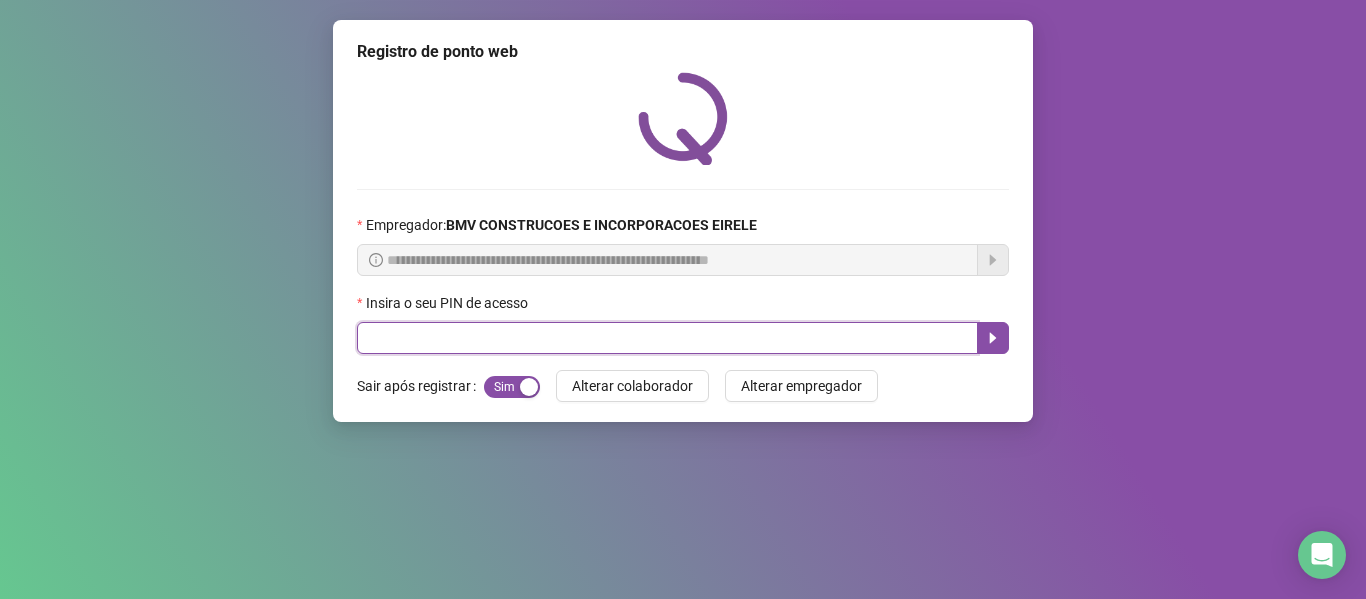 click at bounding box center [667, 338] 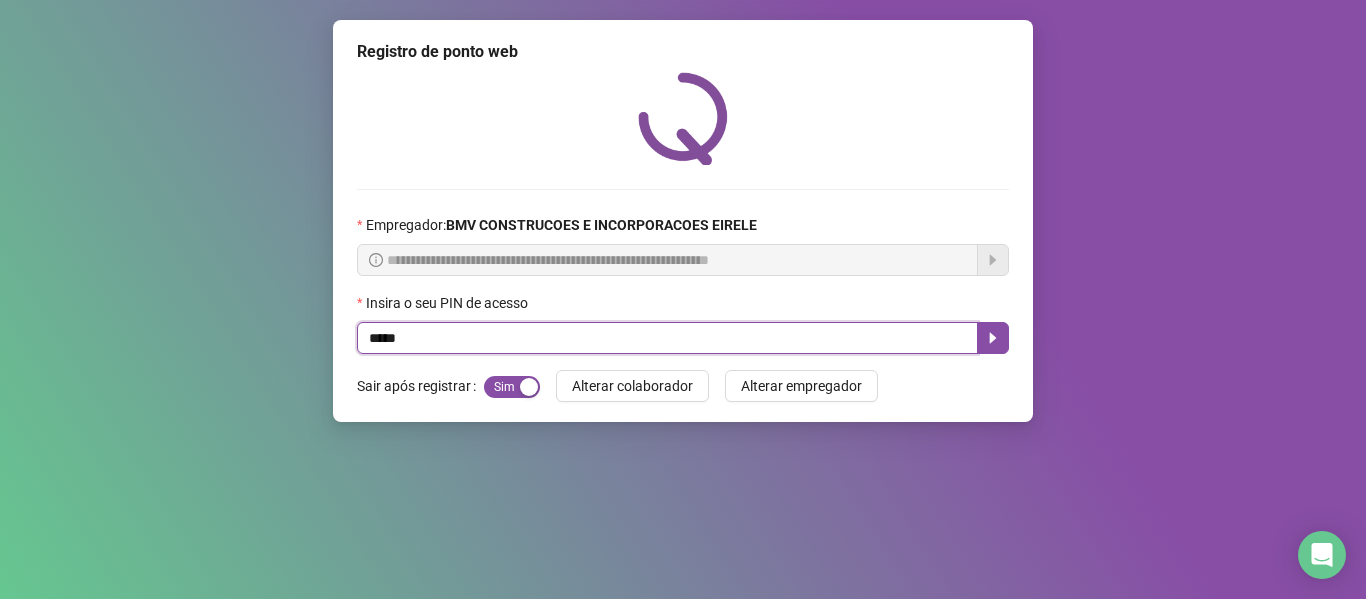 type on "*****" 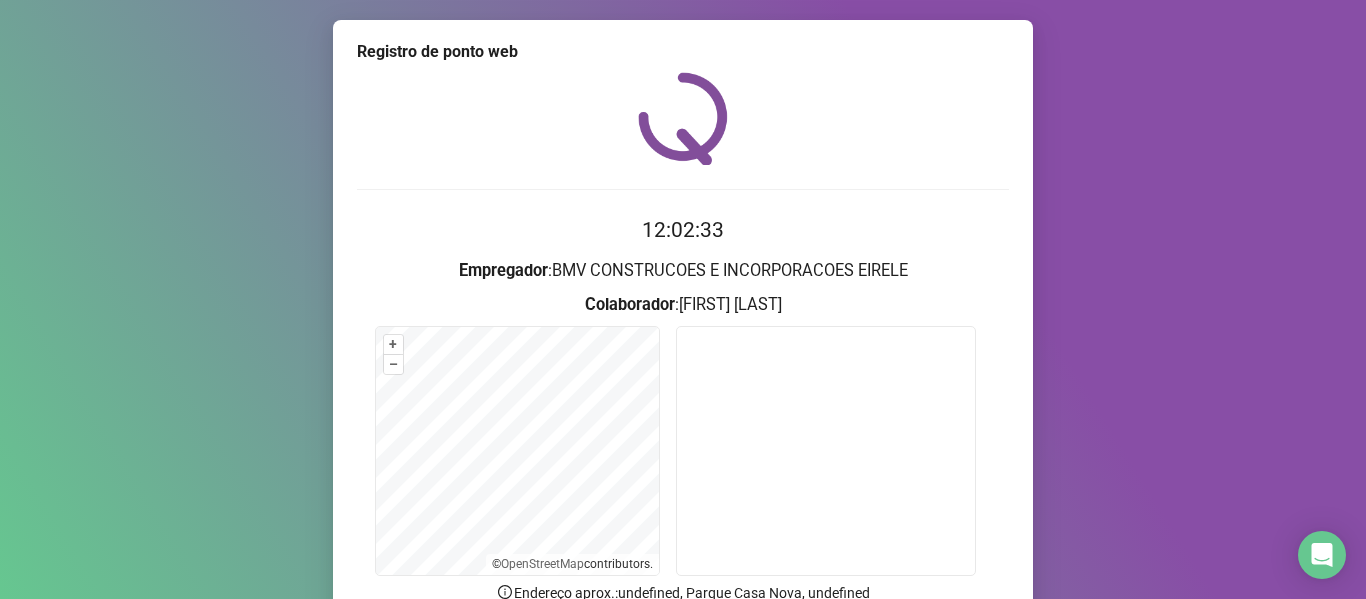scroll, scrollTop: 182, scrollLeft: 0, axis: vertical 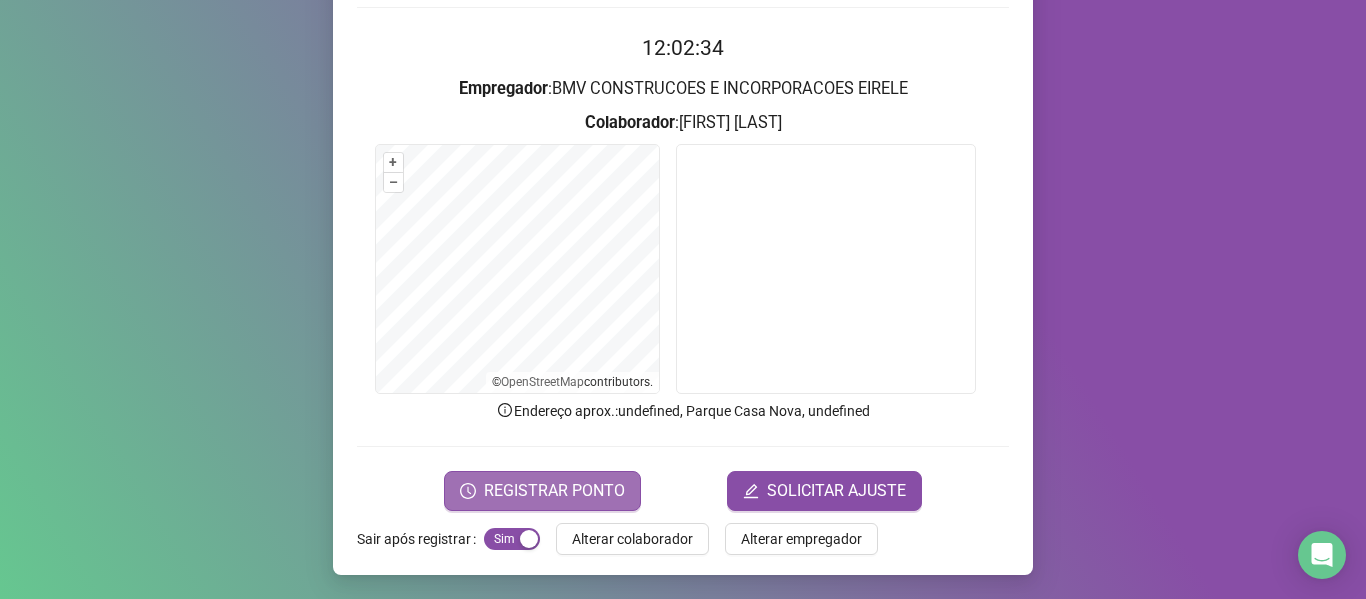 click on "REGISTRAR PONTO" at bounding box center (554, 491) 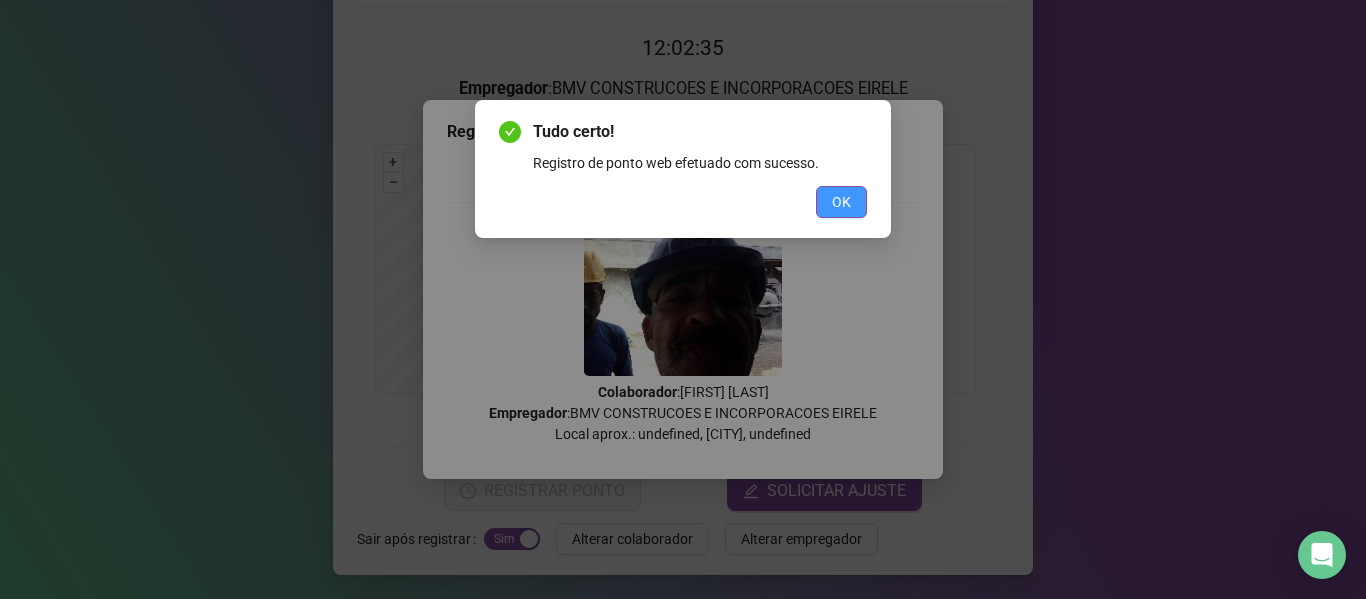 click on "OK" at bounding box center [841, 202] 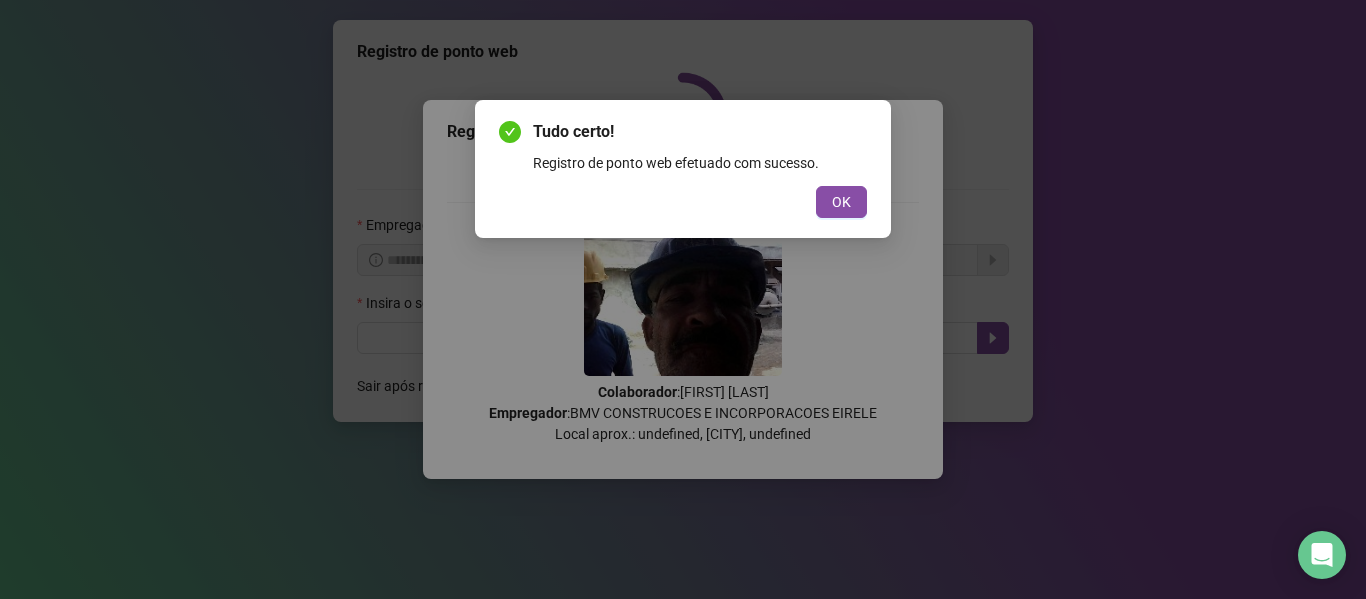 scroll, scrollTop: 0, scrollLeft: 0, axis: both 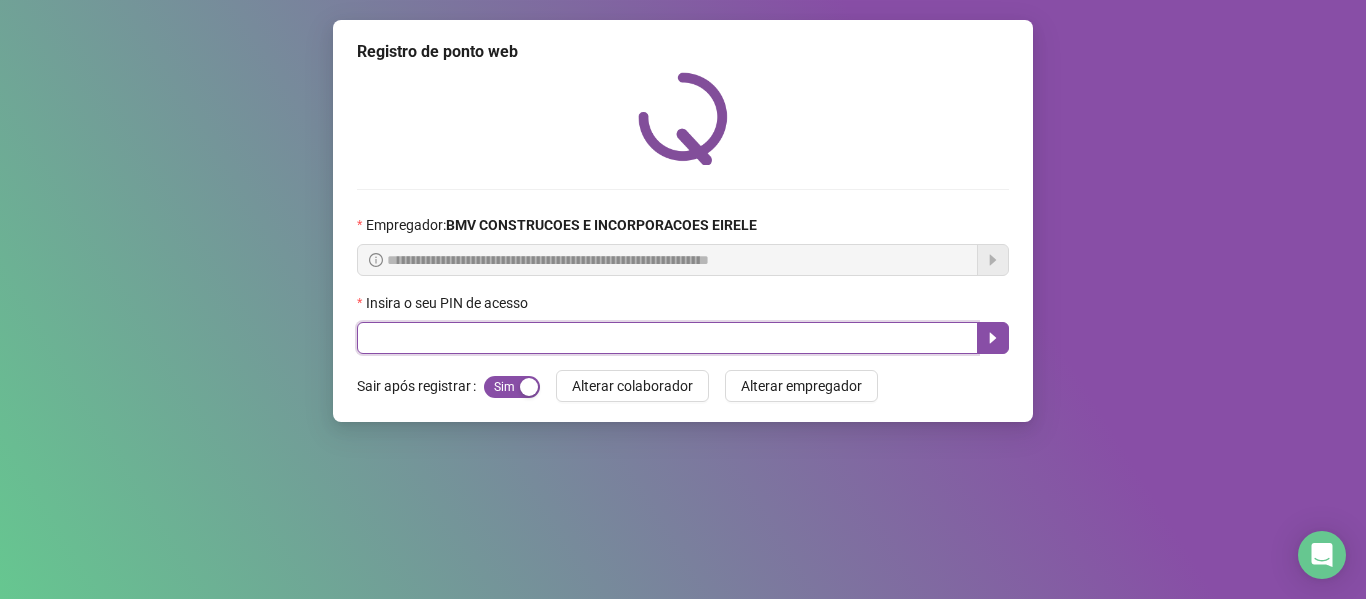 click at bounding box center [667, 338] 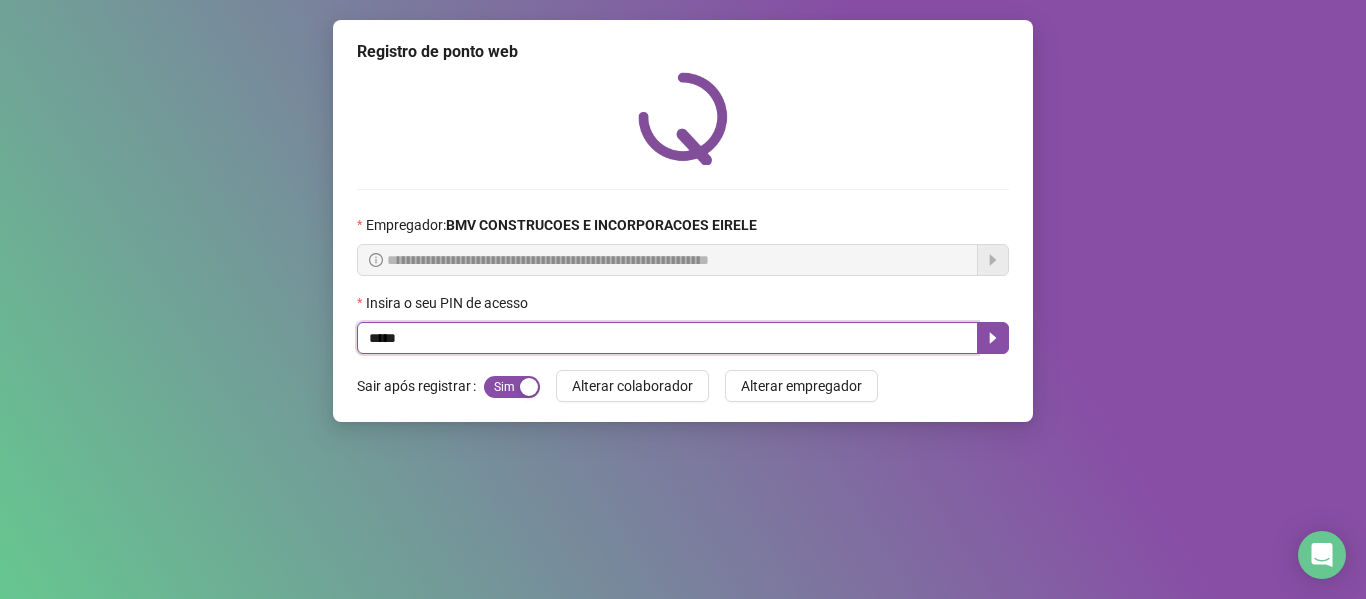 type on "*****" 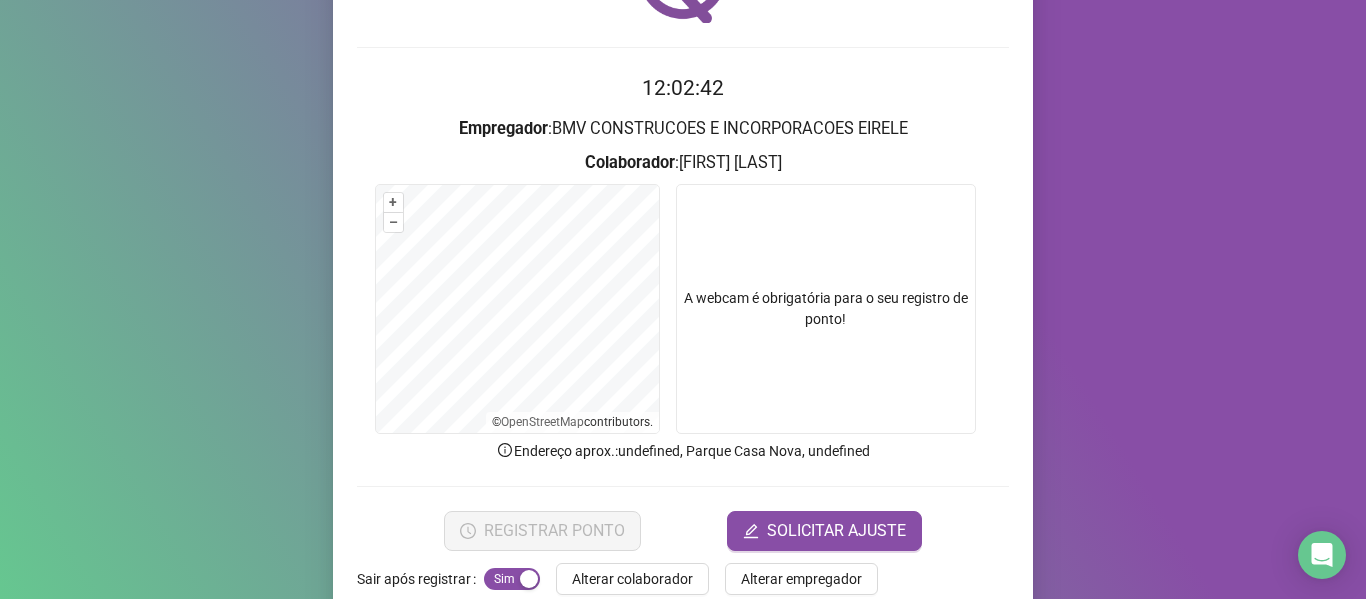 scroll, scrollTop: 144, scrollLeft: 0, axis: vertical 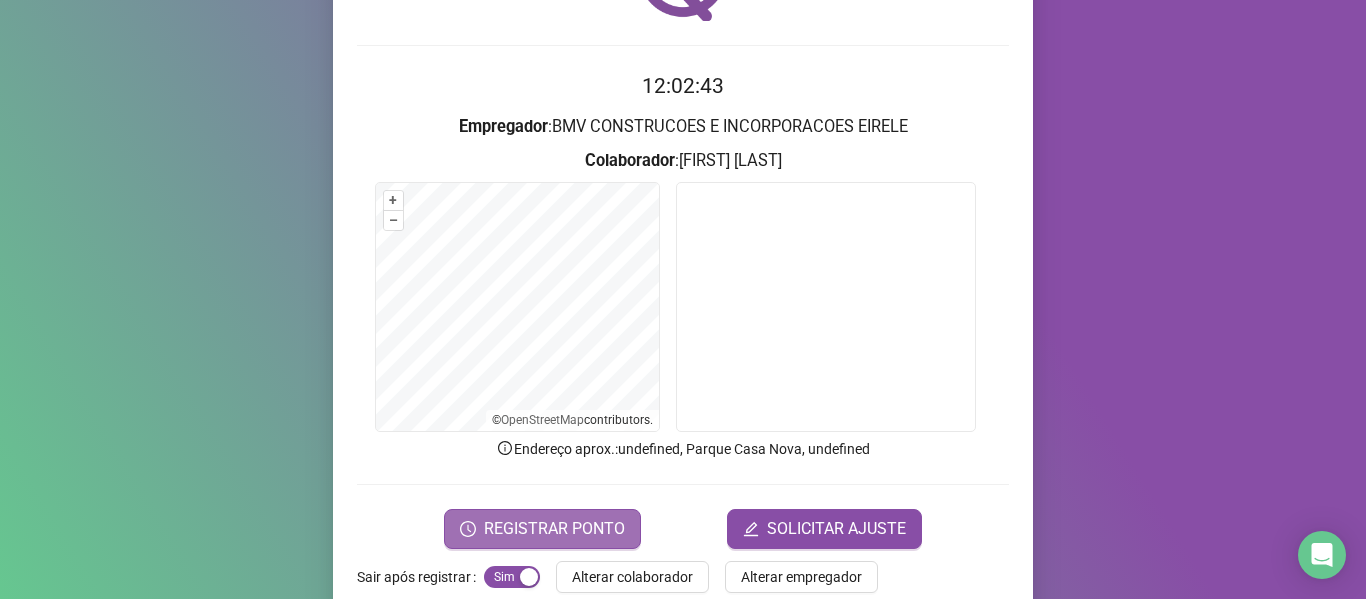 click on "REGISTRAR PONTO" at bounding box center (542, 529) 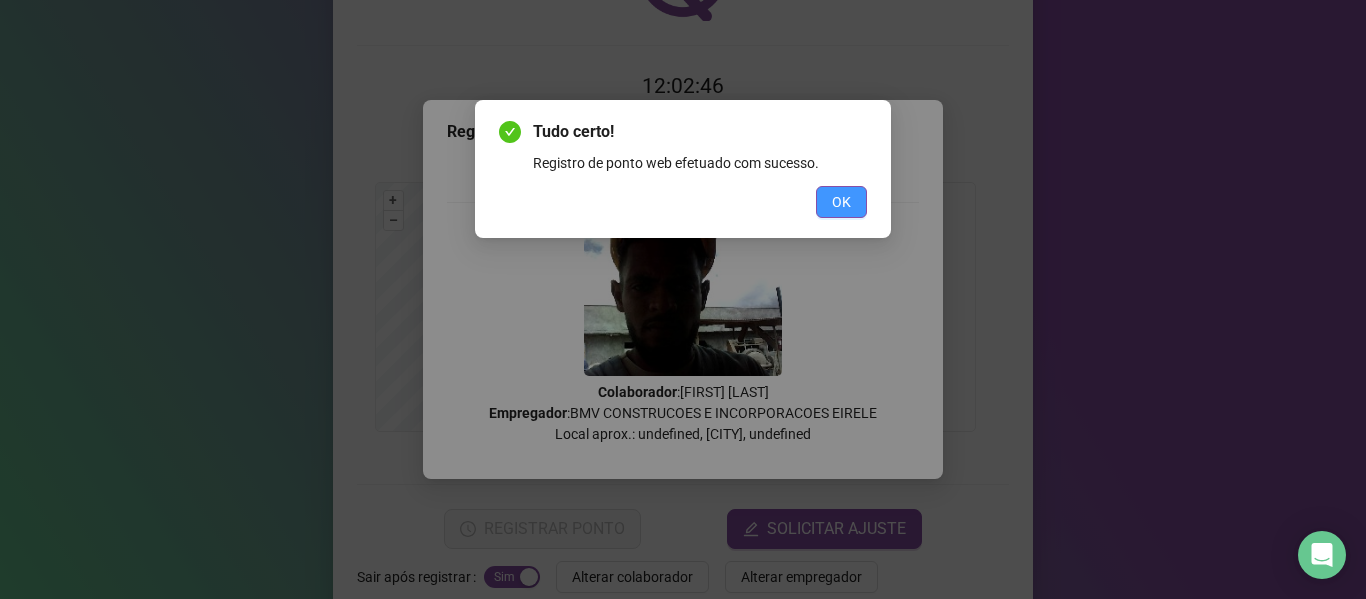 click on "OK" at bounding box center (841, 202) 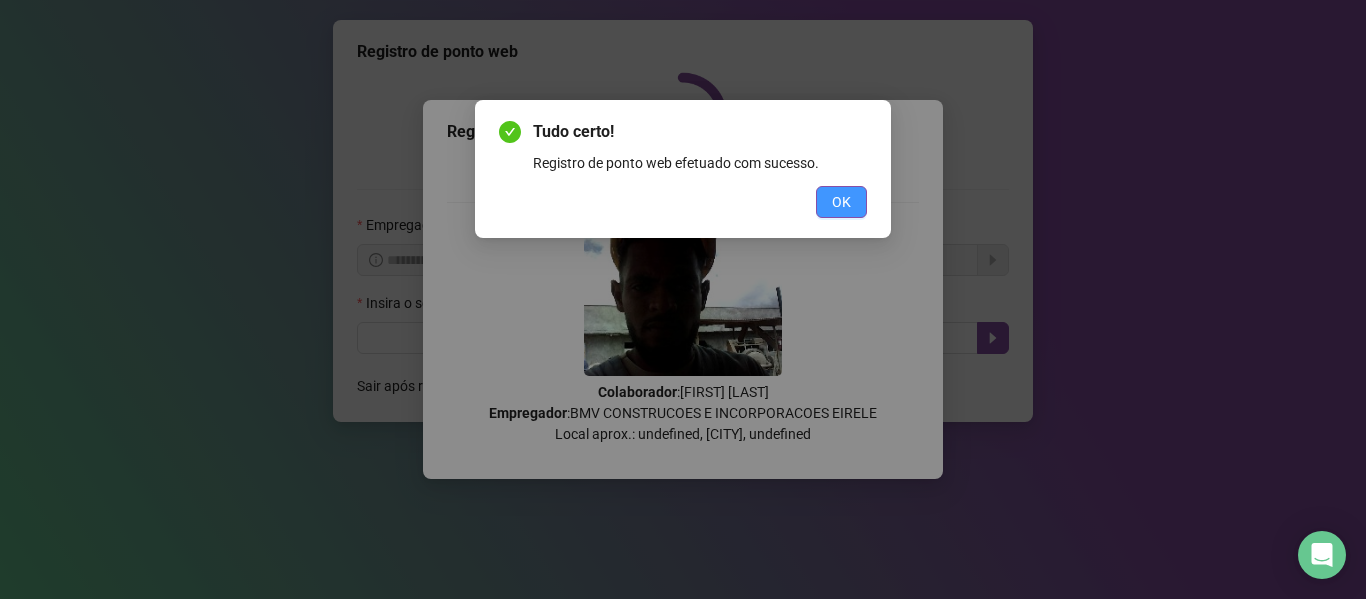 scroll, scrollTop: 0, scrollLeft: 0, axis: both 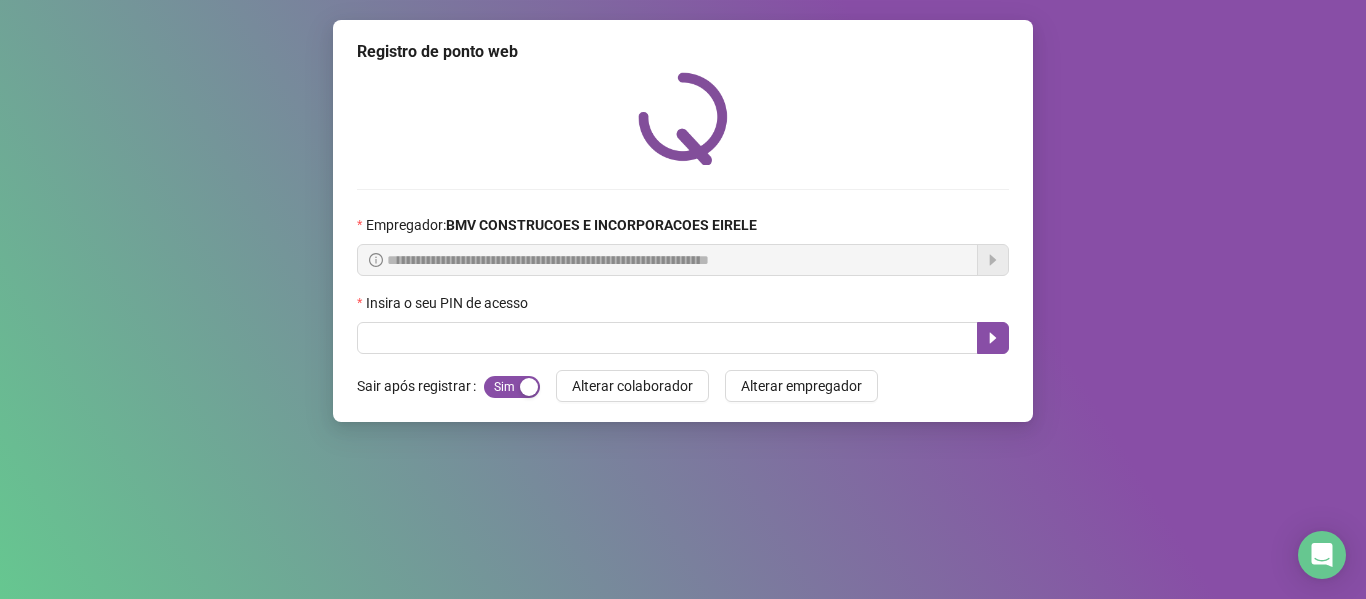 click on "**********" at bounding box center [683, 221] 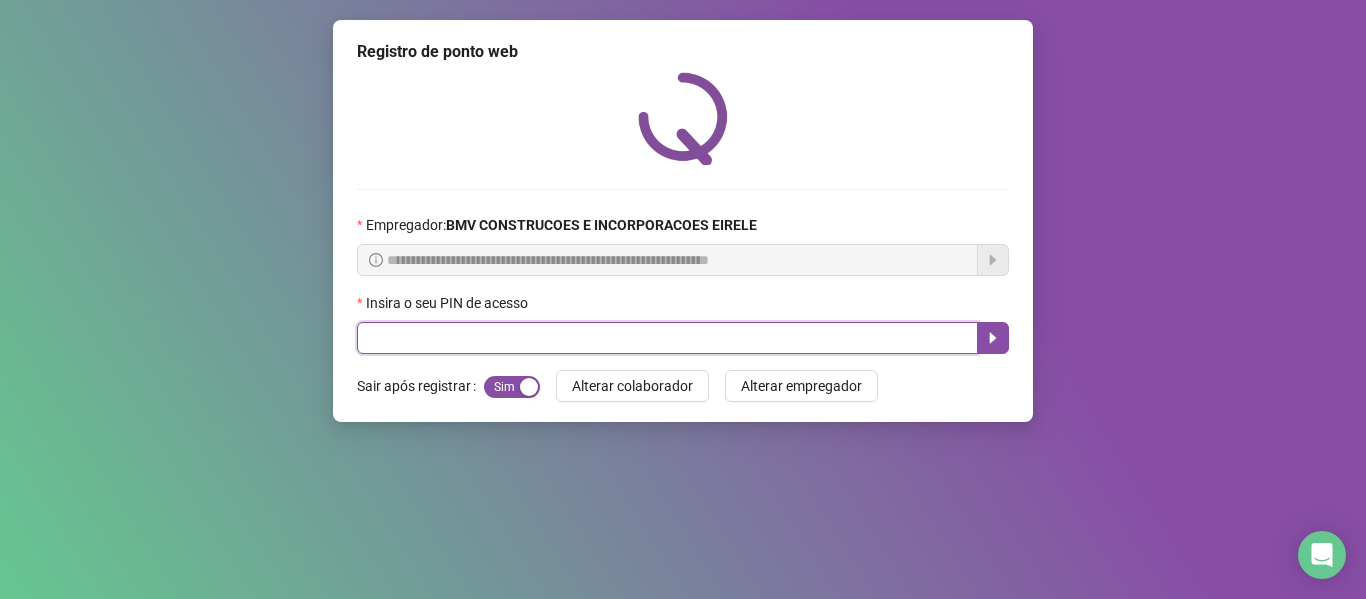 click at bounding box center (667, 338) 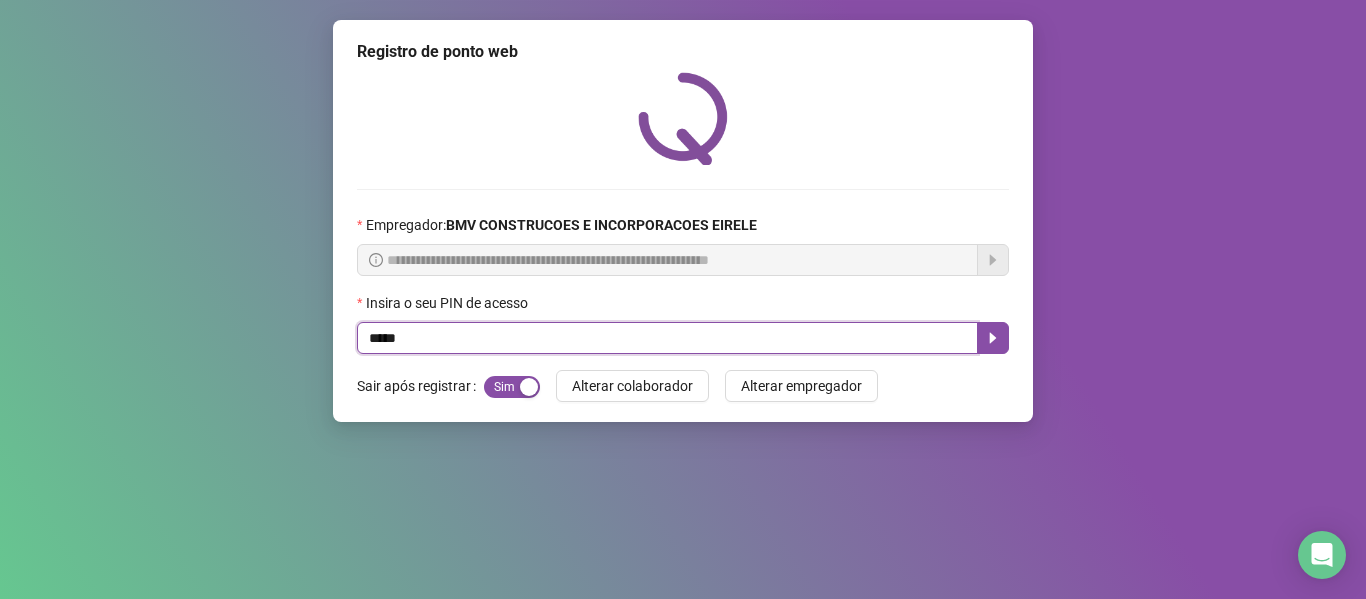 type on "*****" 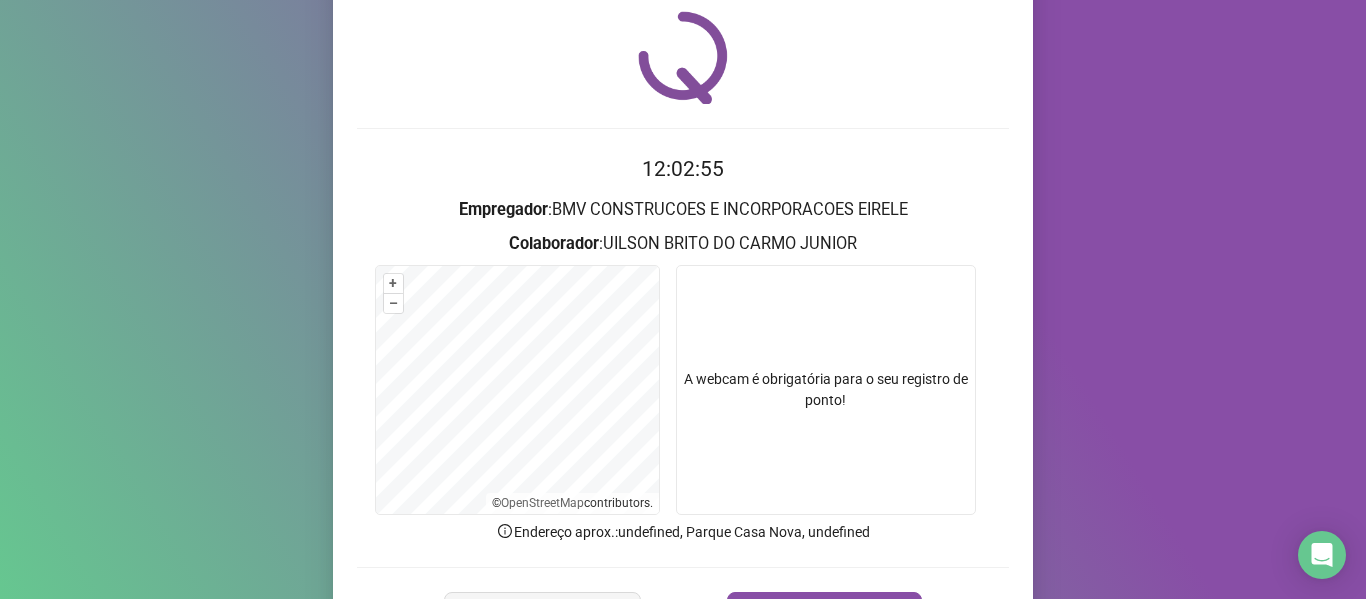 scroll, scrollTop: 182, scrollLeft: 0, axis: vertical 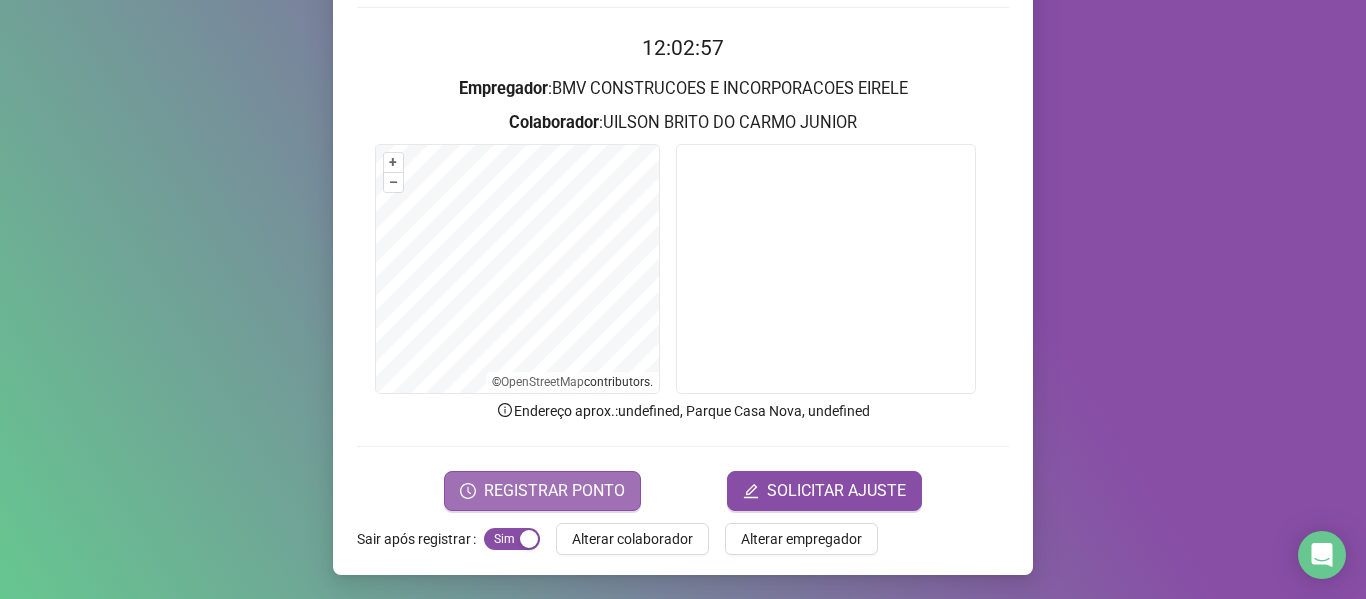 drag, startPoint x: 568, startPoint y: 487, endPoint x: 595, endPoint y: 473, distance: 30.413813 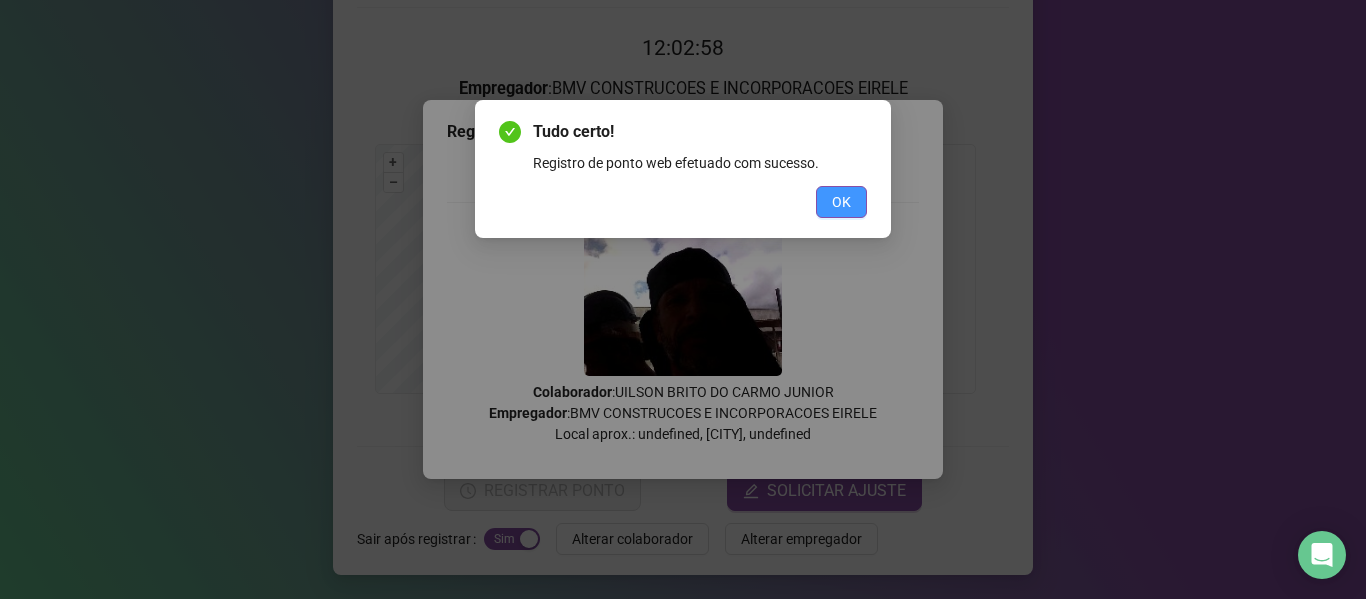 click on "OK" at bounding box center (841, 202) 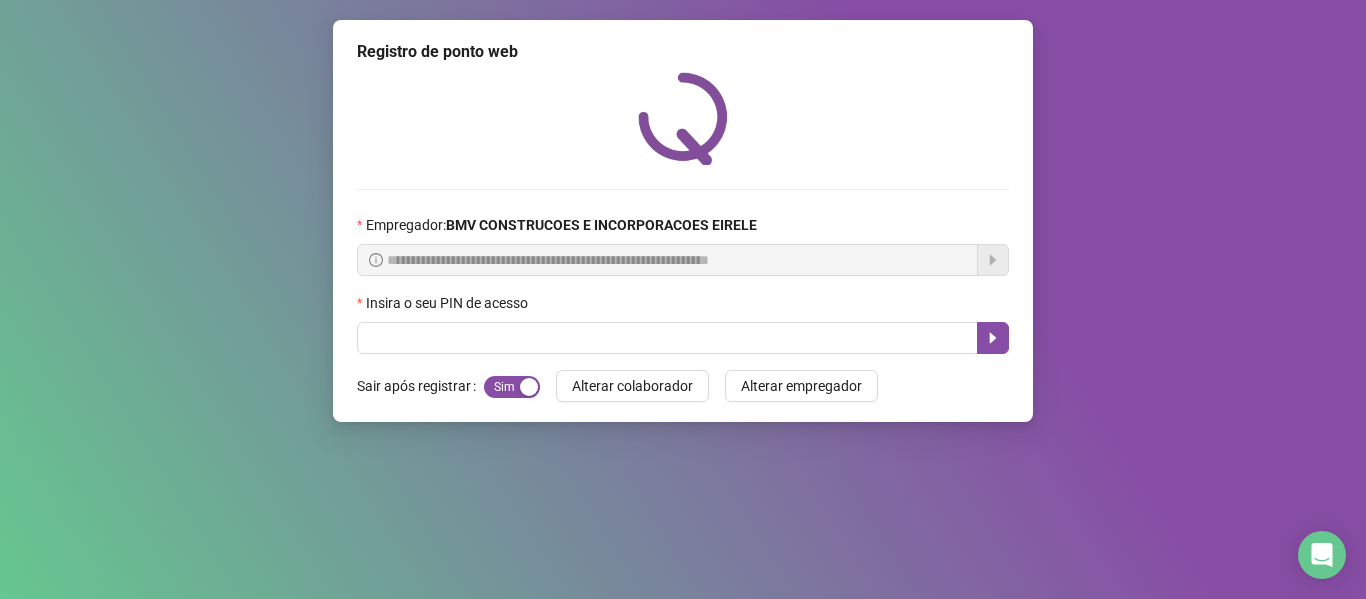 scroll, scrollTop: 0, scrollLeft: 0, axis: both 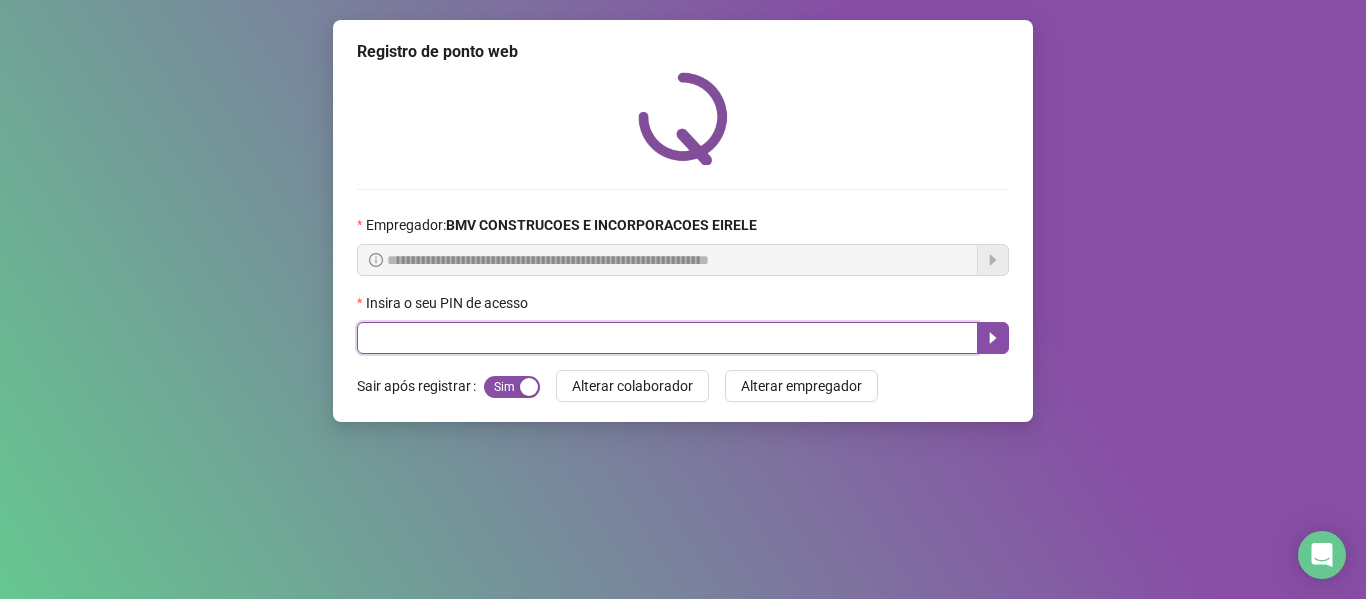 click at bounding box center [667, 338] 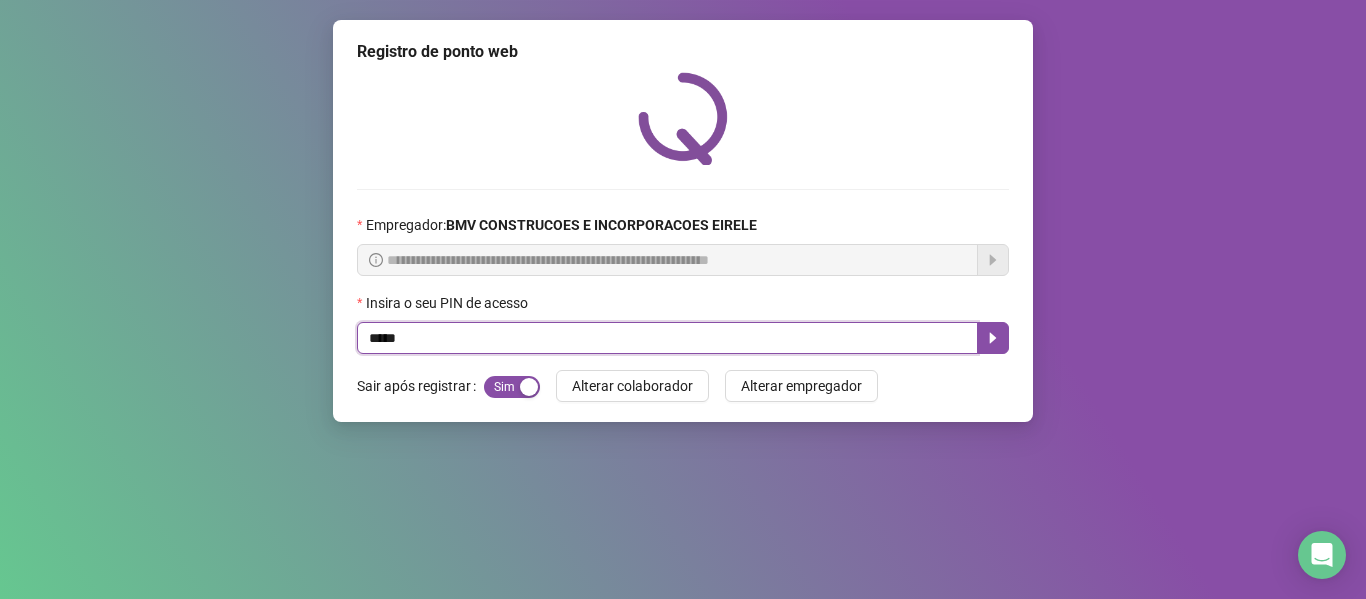 type on "*****" 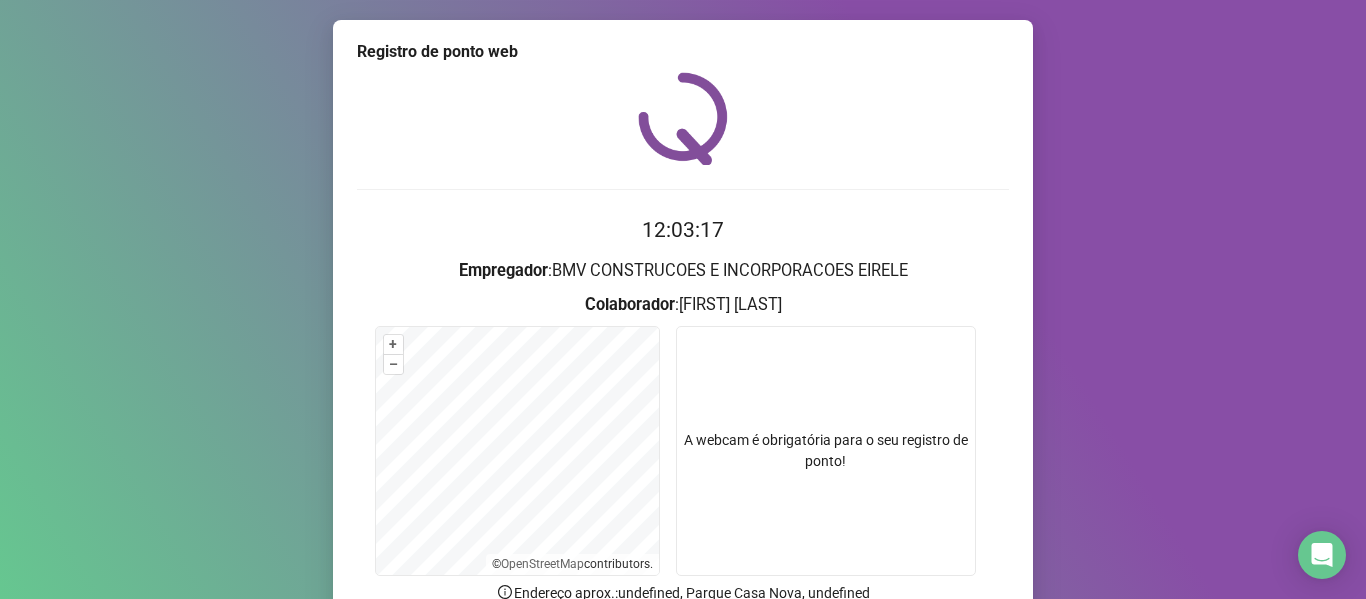 scroll, scrollTop: 182, scrollLeft: 0, axis: vertical 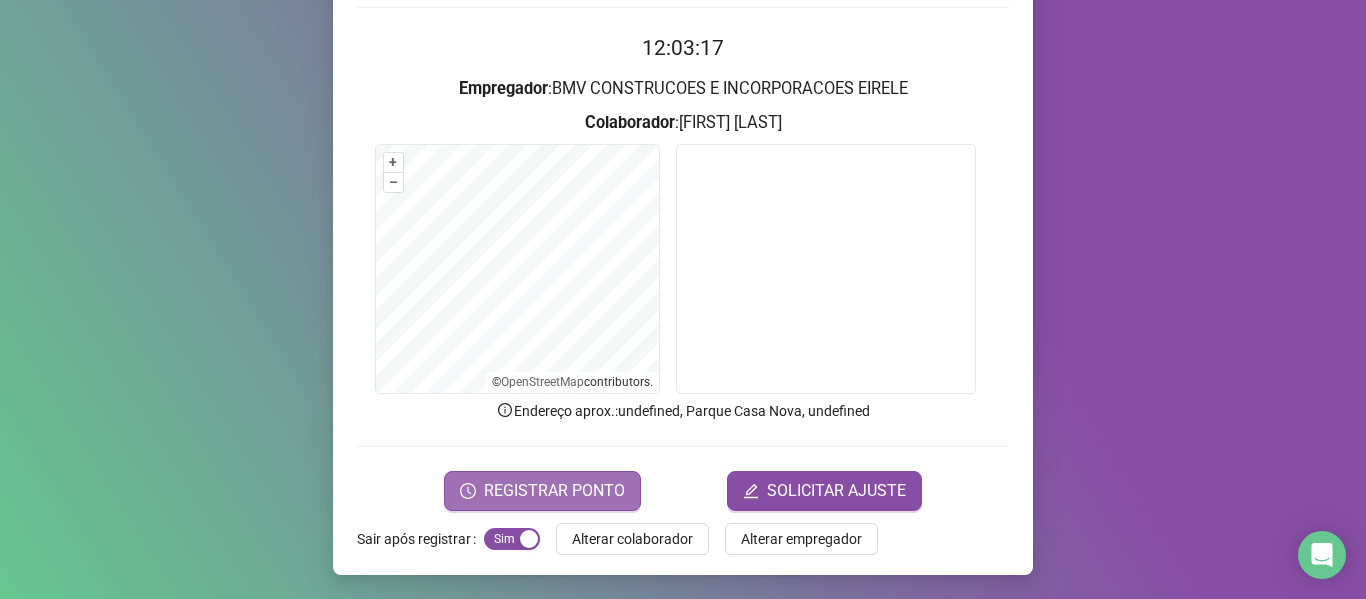 click on "REGISTRAR PONTO" at bounding box center (554, 491) 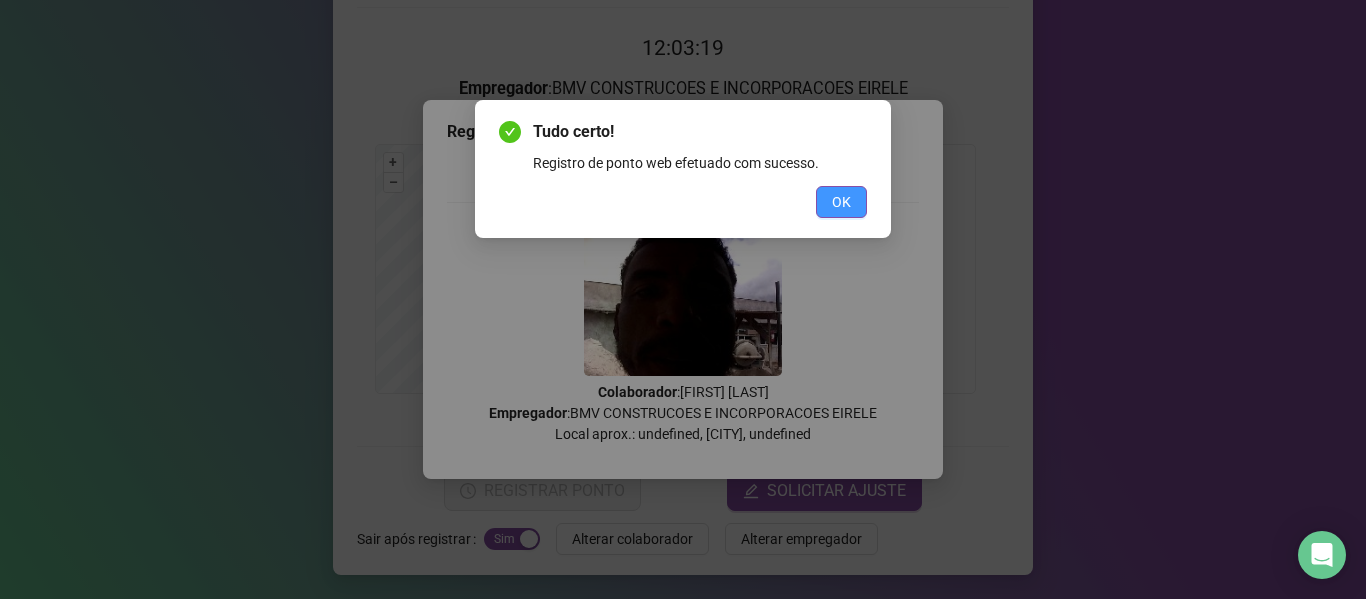 click on "OK" at bounding box center (841, 202) 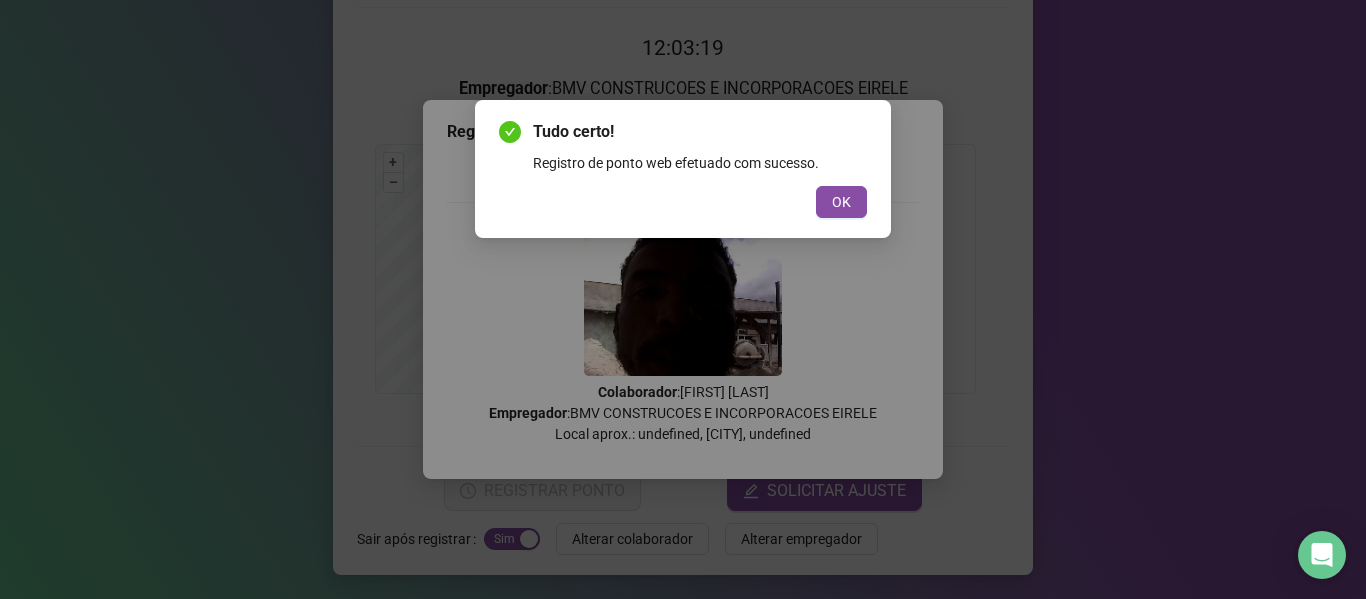 scroll, scrollTop: 0, scrollLeft: 0, axis: both 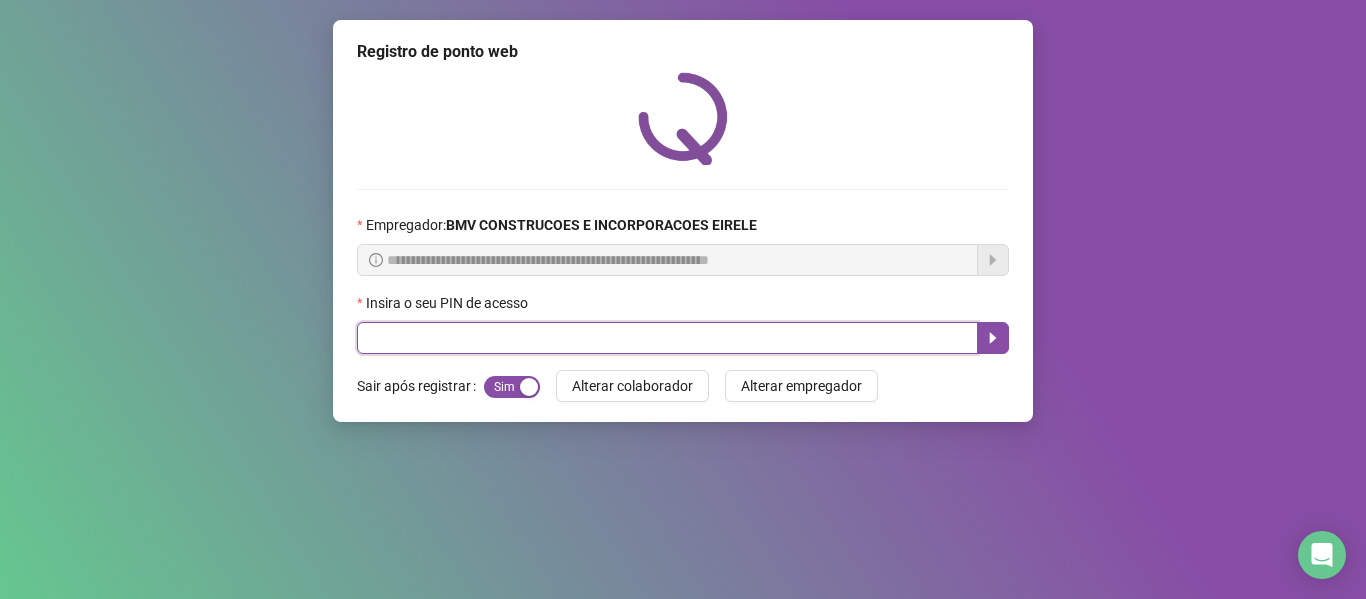 click at bounding box center [667, 338] 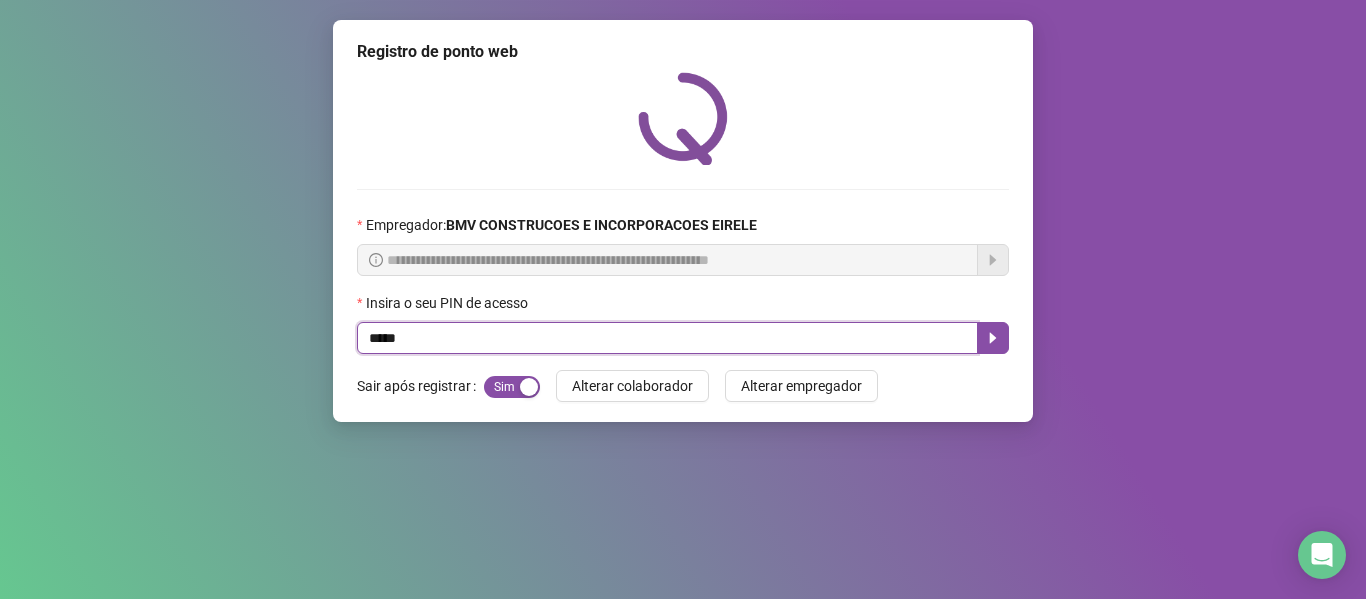 type on "*****" 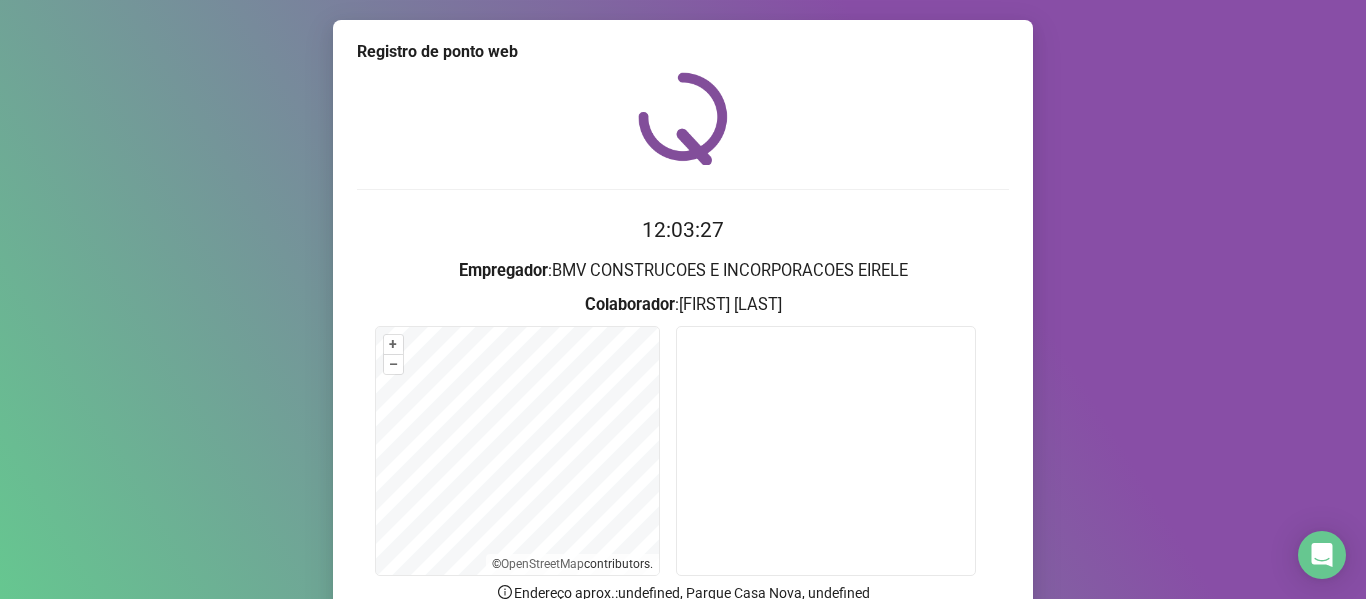 scroll, scrollTop: 182, scrollLeft: 0, axis: vertical 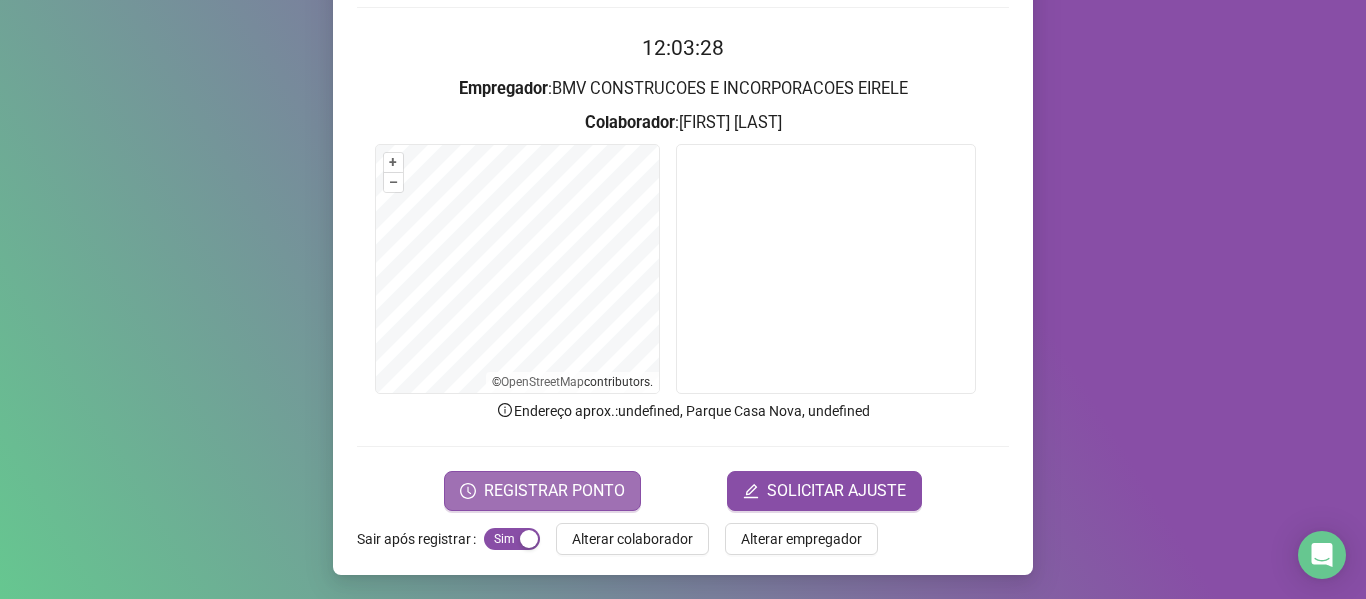 click on "REGISTRAR PONTO" at bounding box center (554, 491) 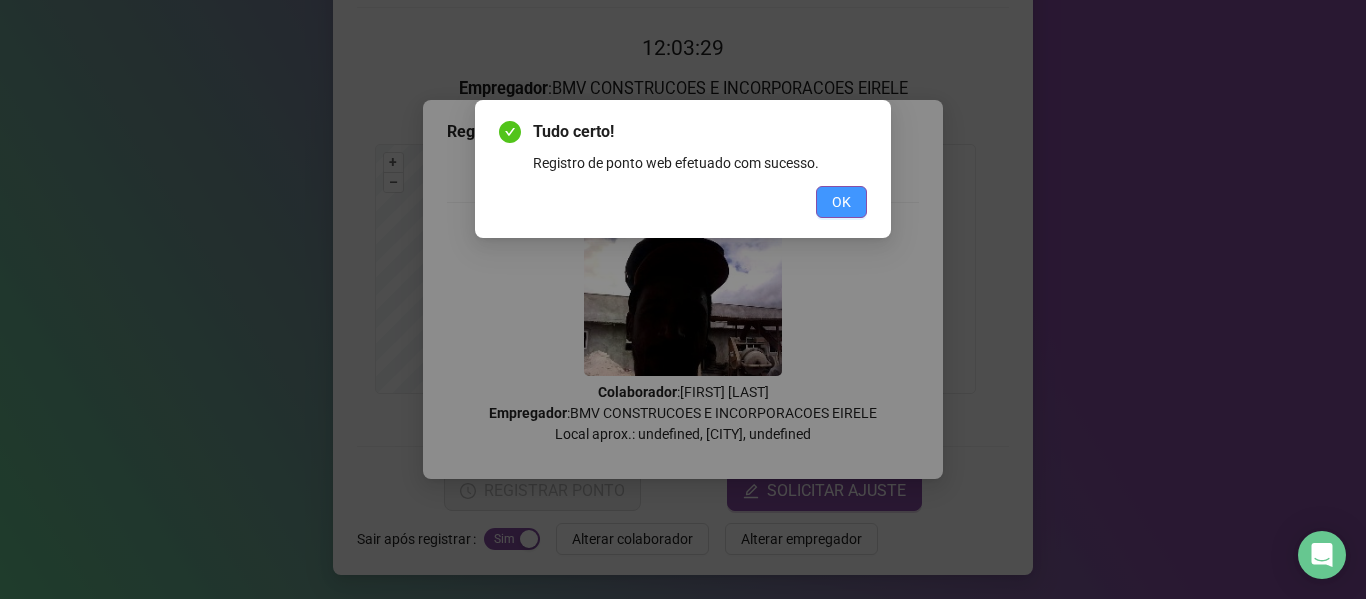 click on "OK" at bounding box center (841, 202) 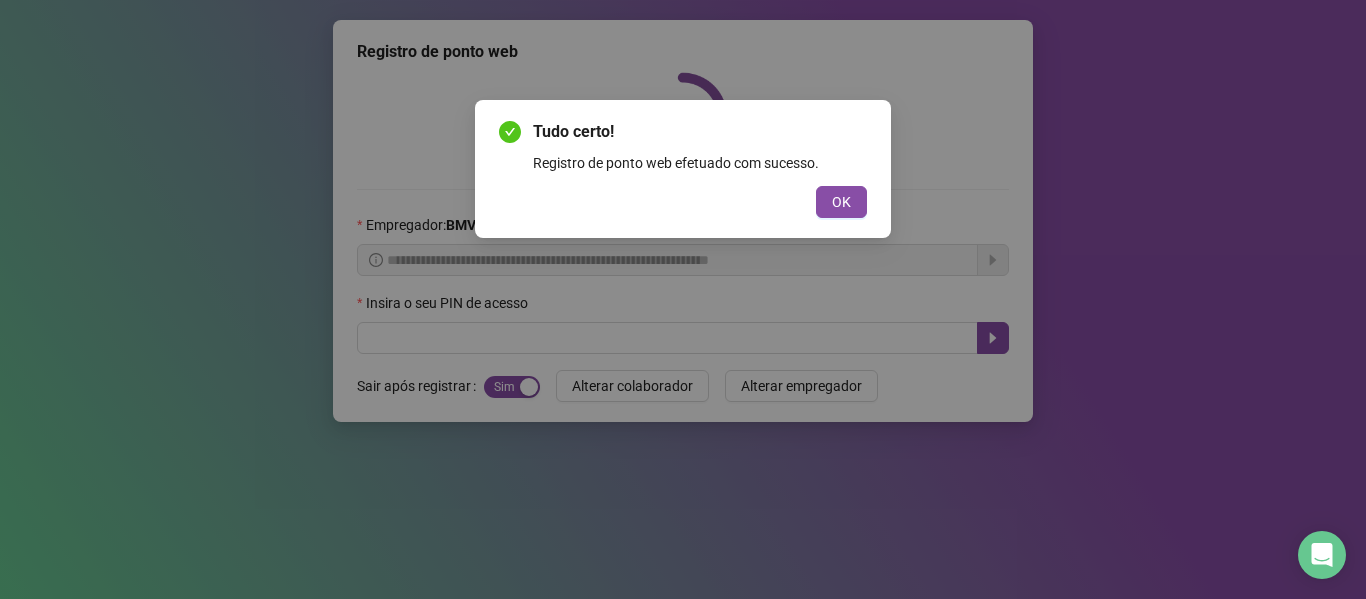 scroll, scrollTop: 0, scrollLeft: 0, axis: both 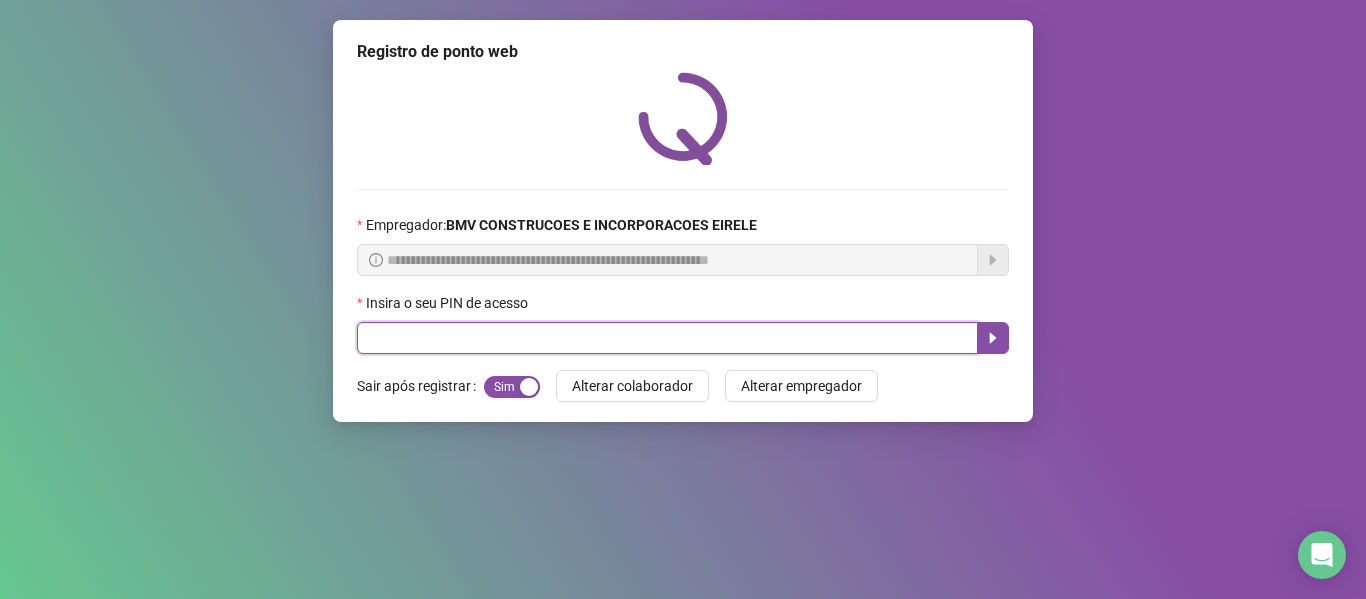 click at bounding box center [667, 338] 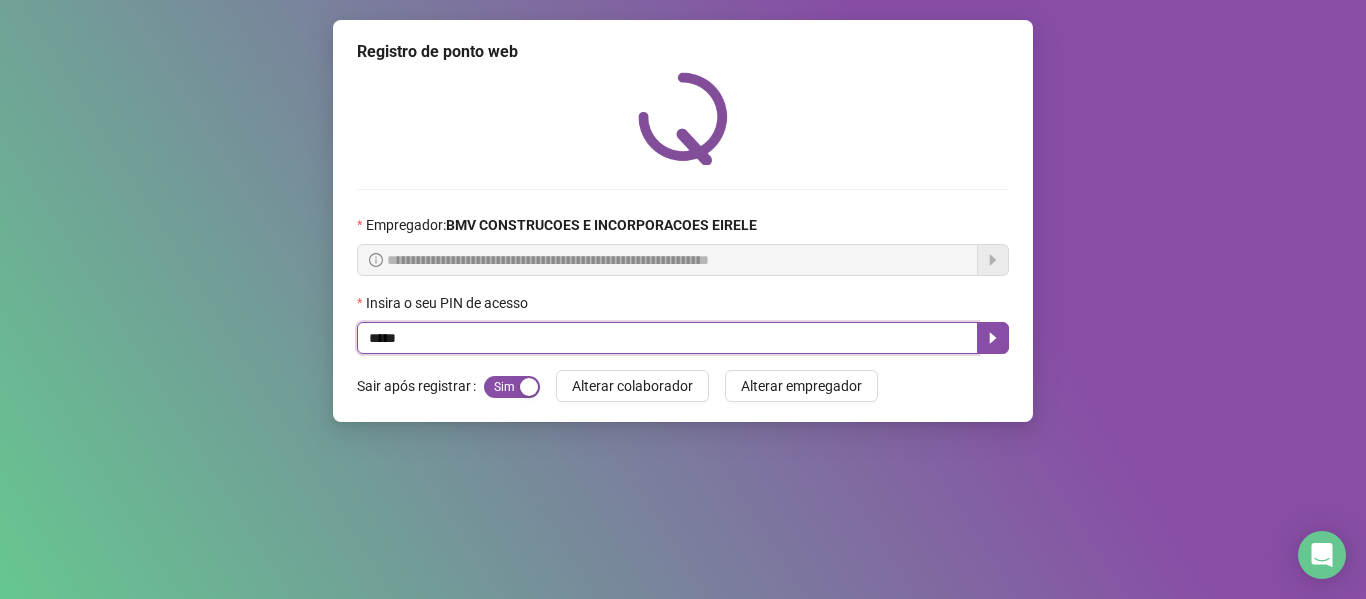 type on "*****" 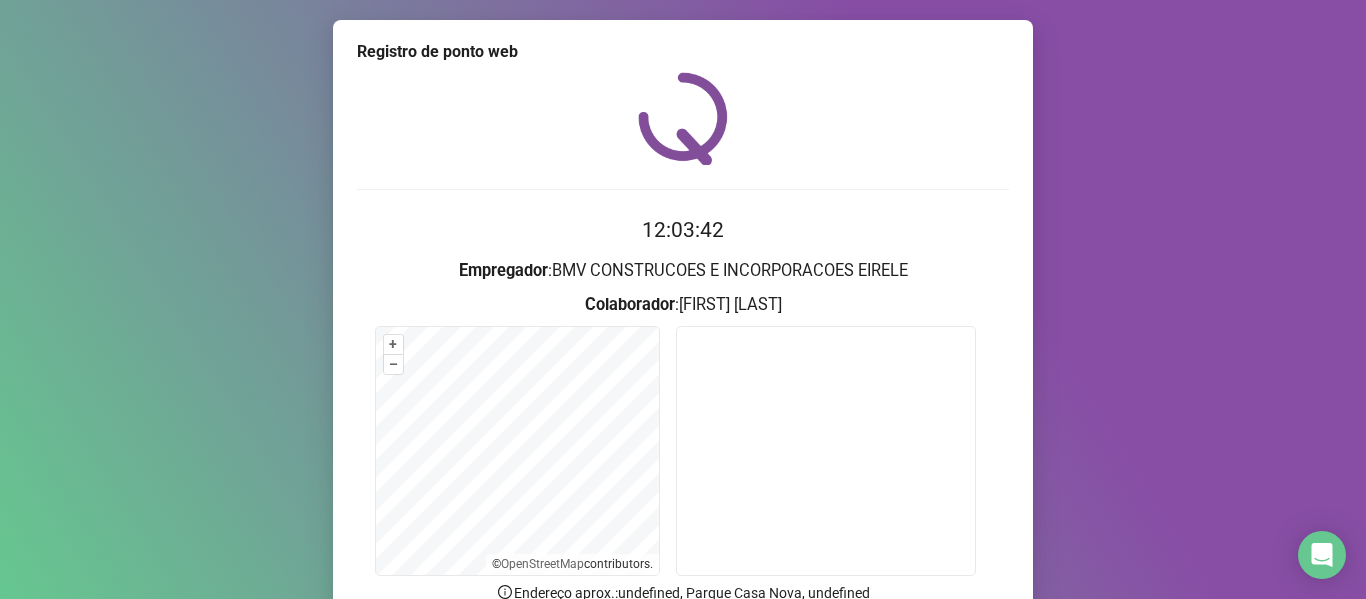 scroll, scrollTop: 182, scrollLeft: 0, axis: vertical 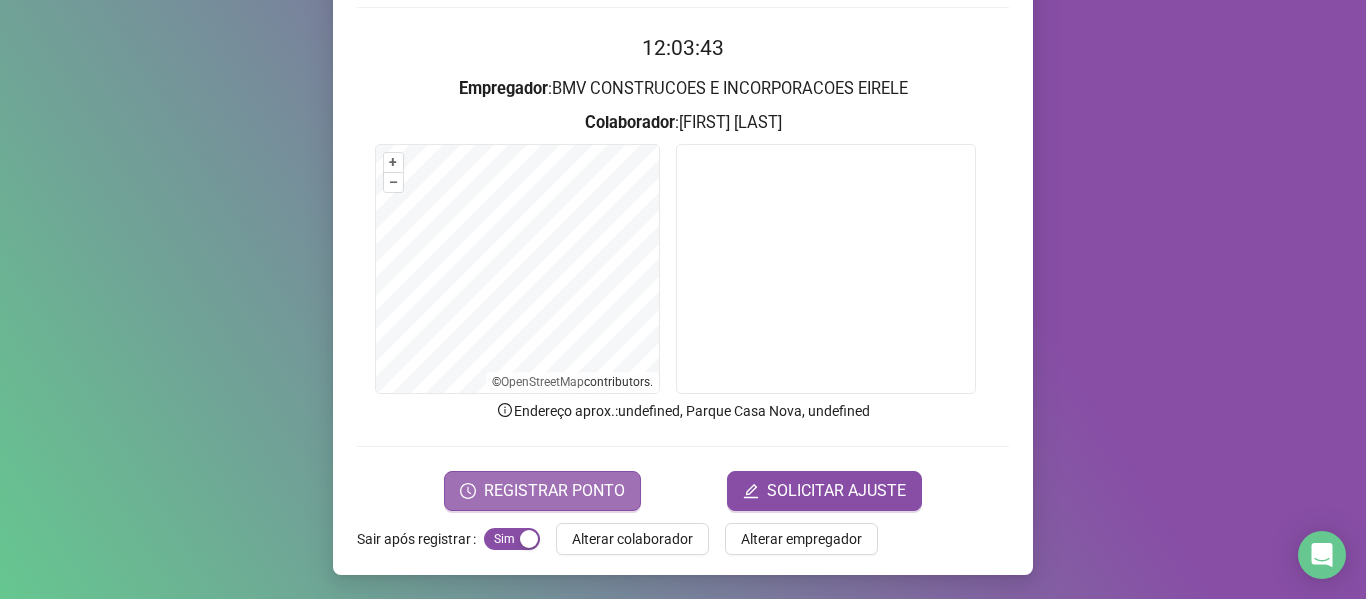 click on "REGISTRAR PONTO" at bounding box center (554, 491) 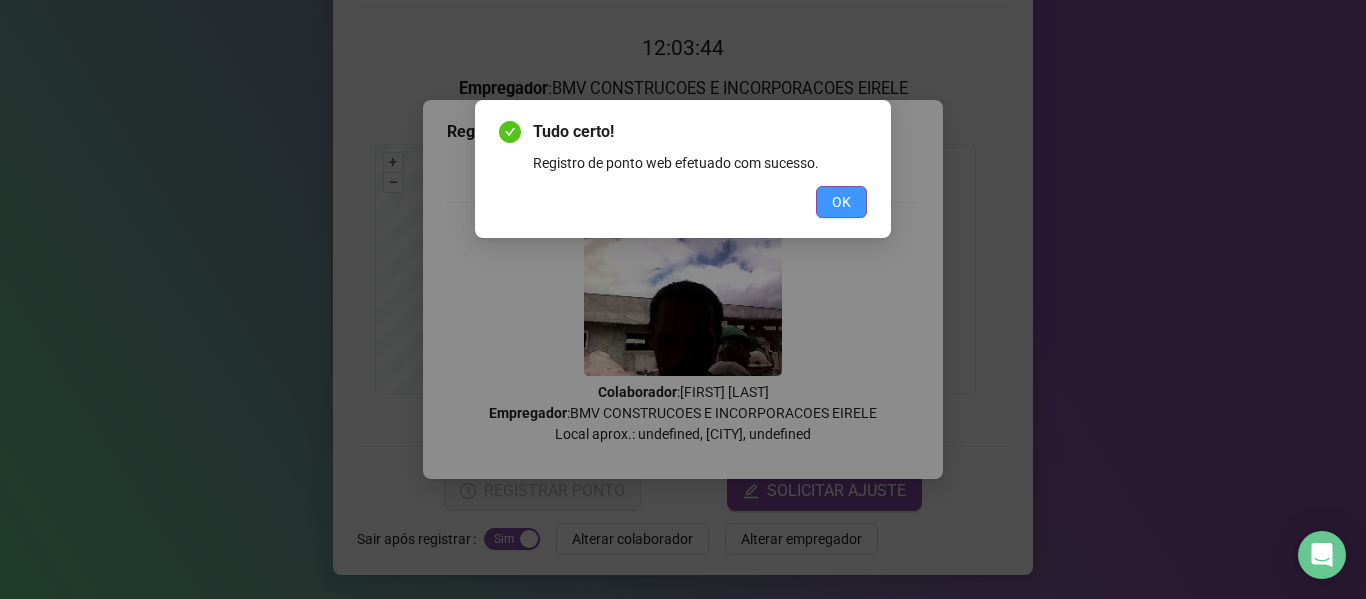 click on "OK" at bounding box center [841, 202] 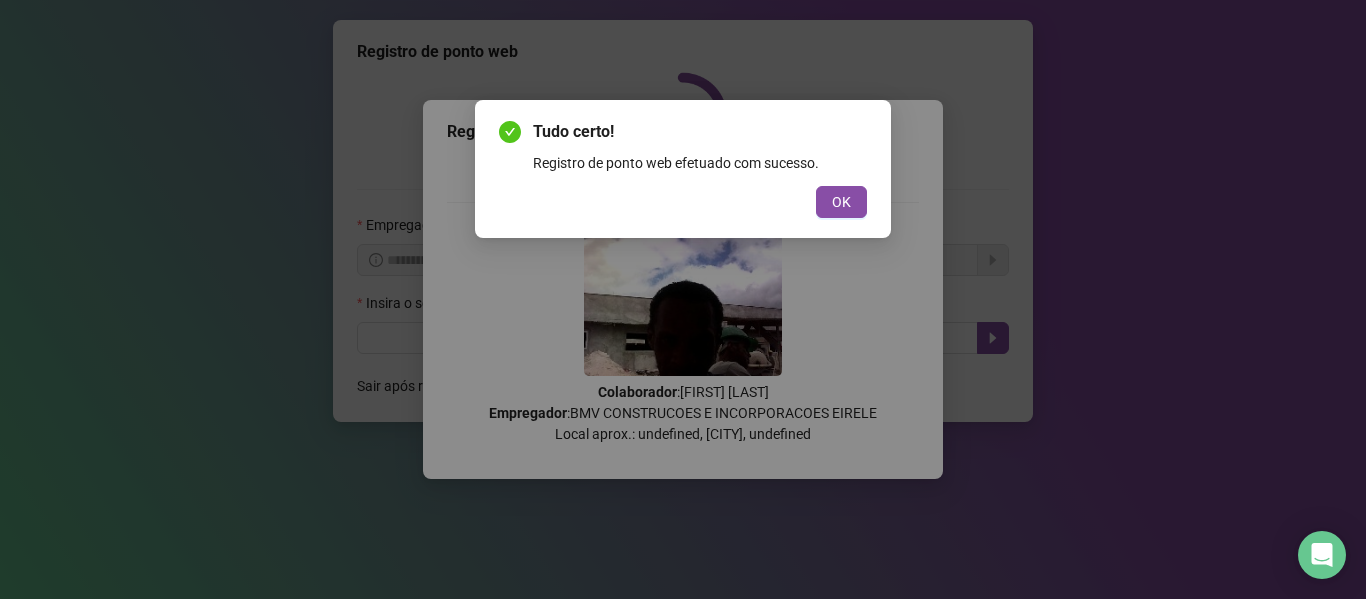scroll, scrollTop: 0, scrollLeft: 0, axis: both 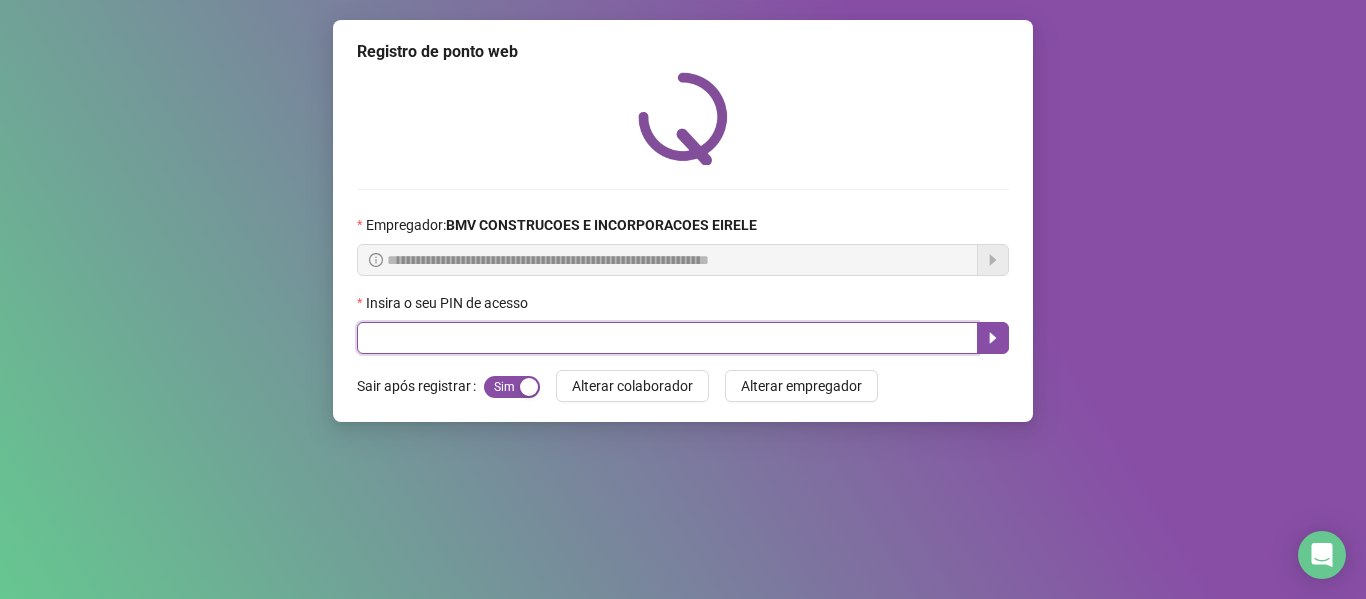 click at bounding box center (667, 338) 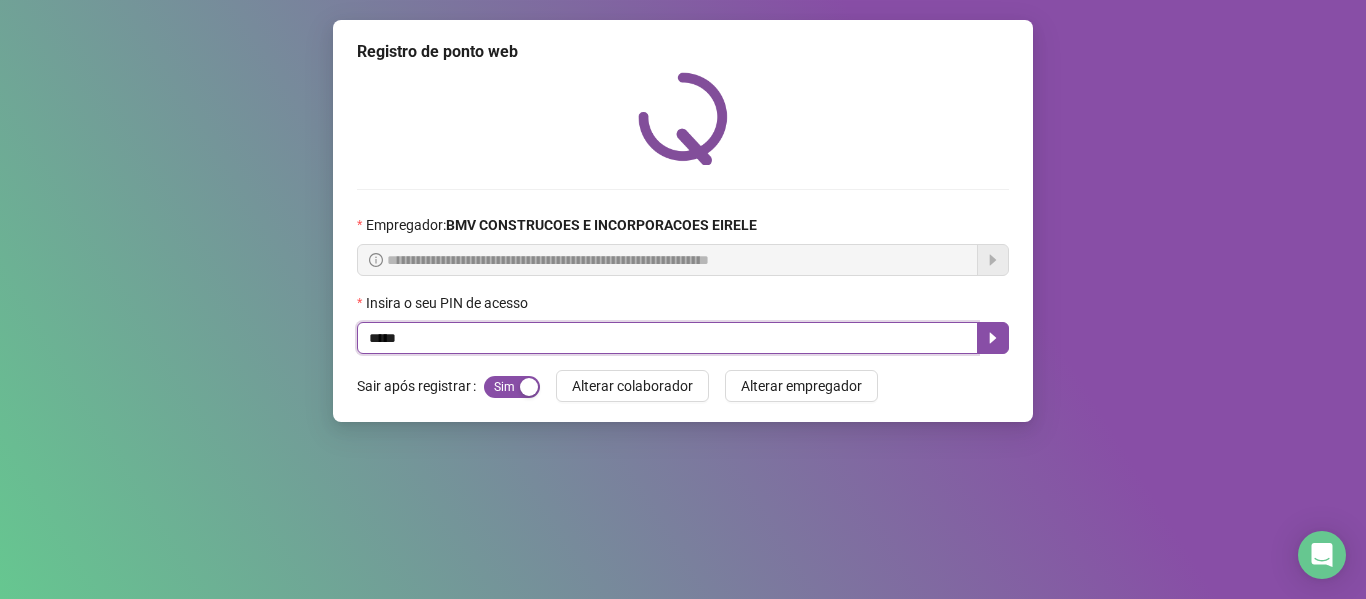 type on "*****" 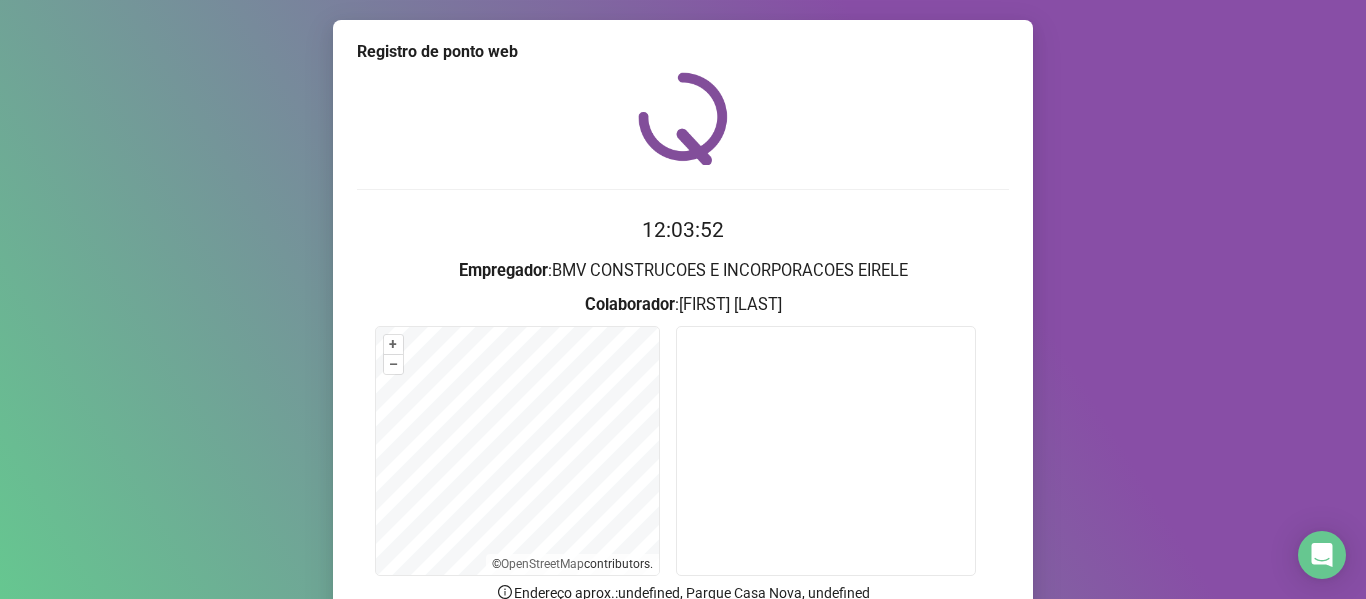 scroll, scrollTop: 182, scrollLeft: 0, axis: vertical 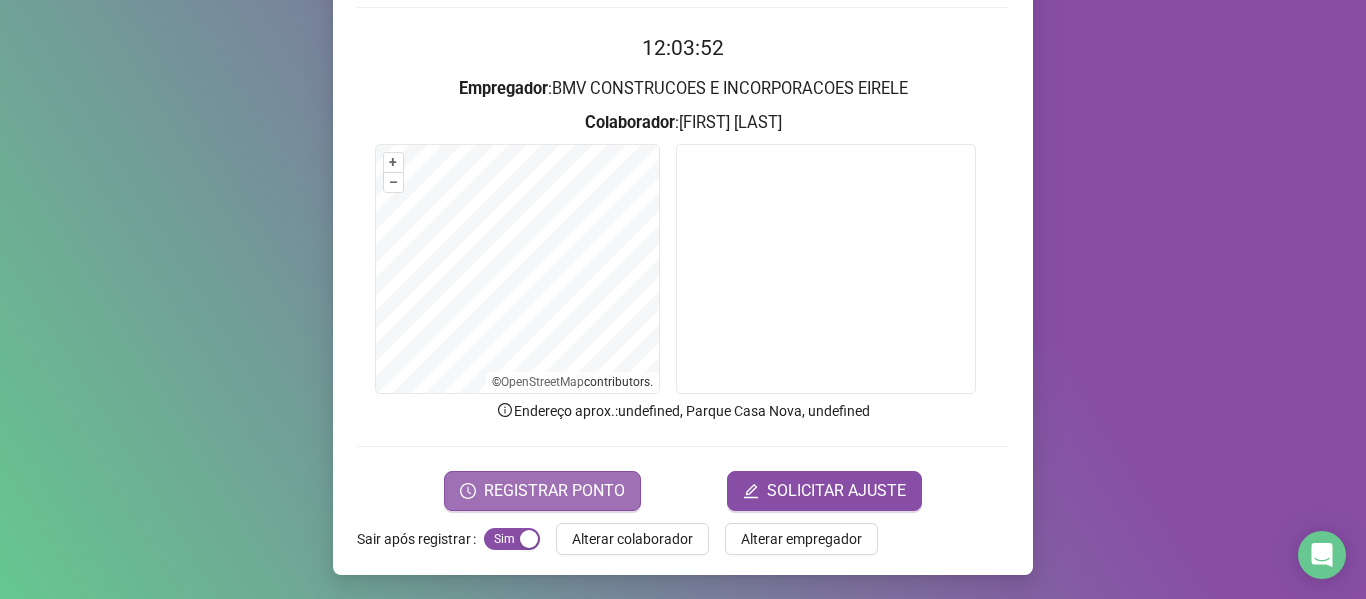 click on "REGISTRAR PONTO" at bounding box center (554, 491) 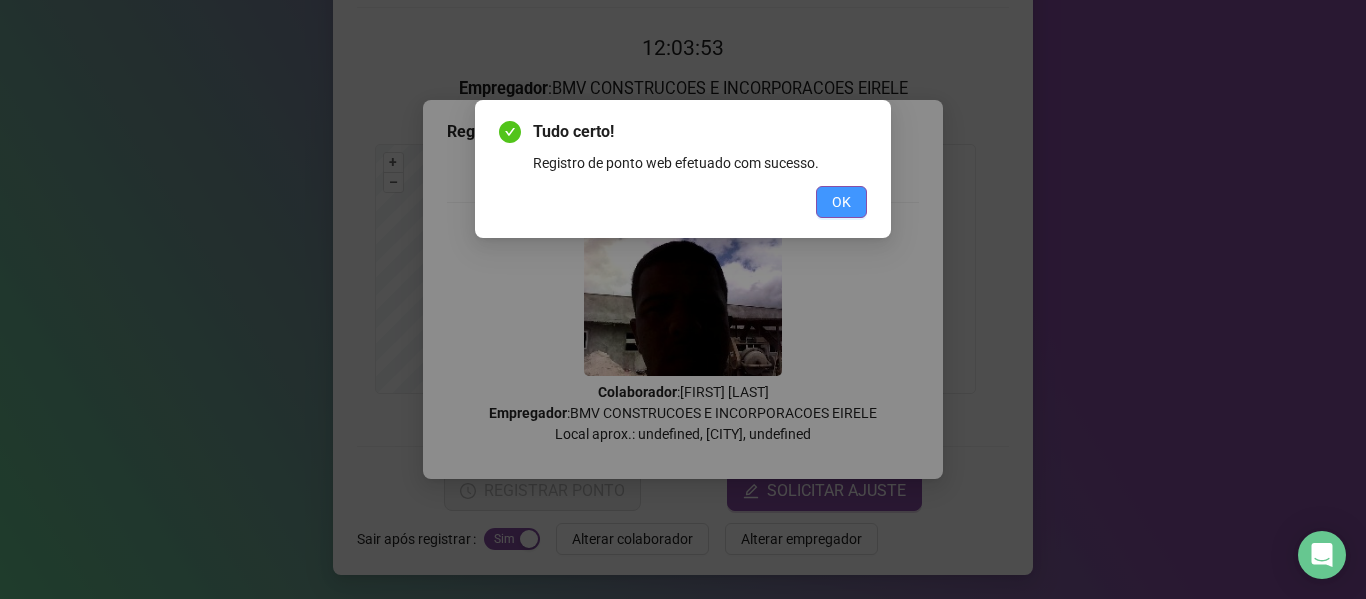 click on "OK" at bounding box center (841, 202) 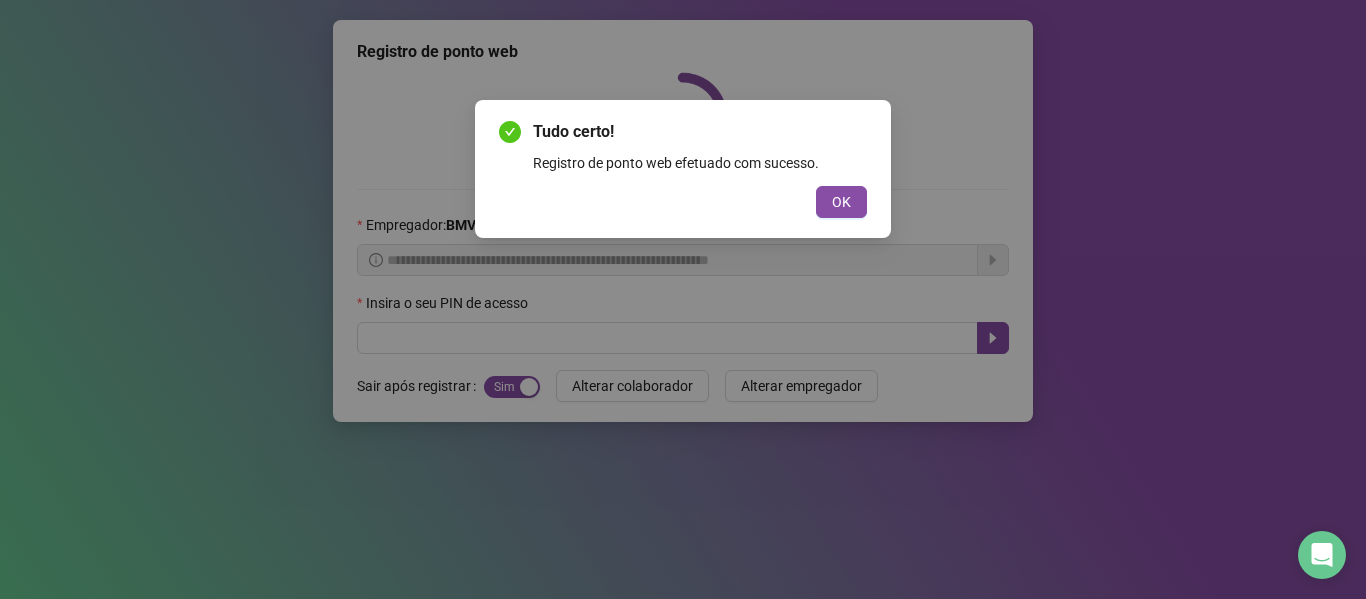 scroll, scrollTop: 0, scrollLeft: 0, axis: both 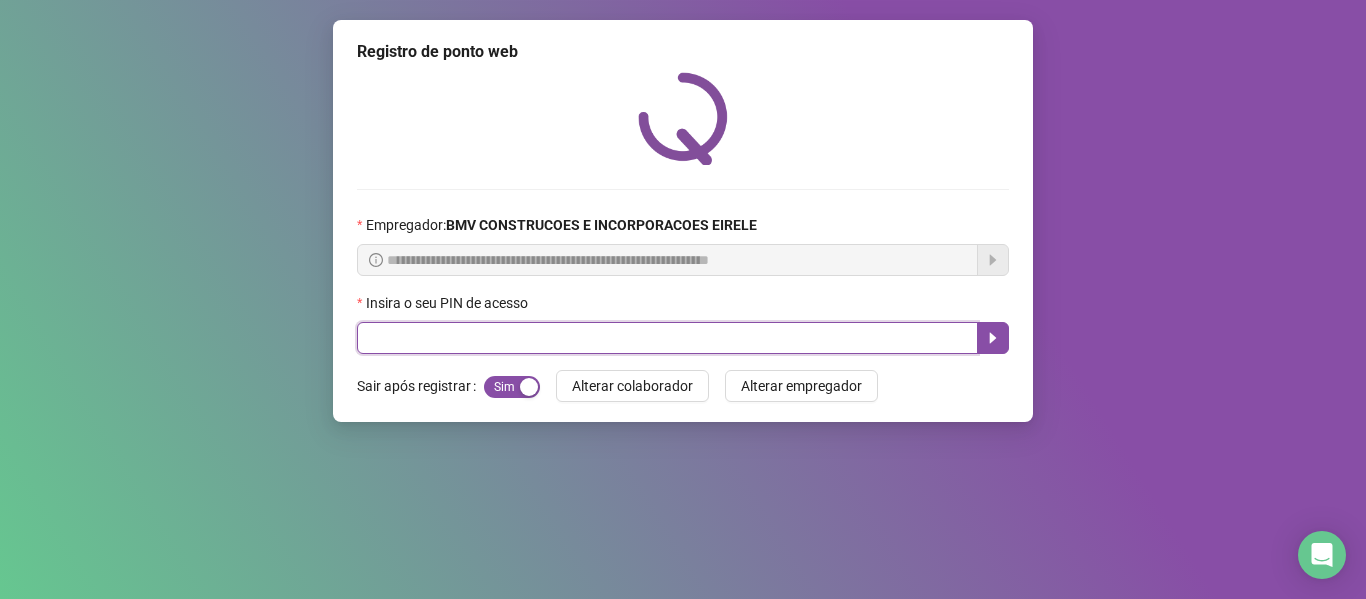 click at bounding box center (667, 338) 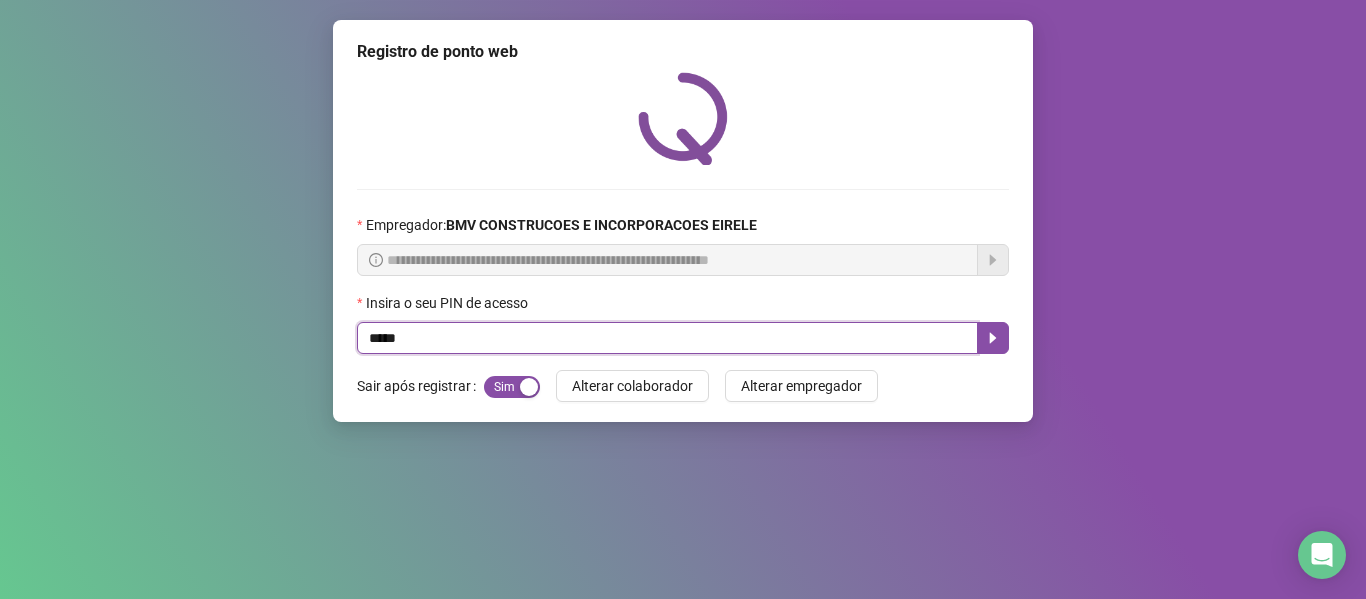 type on "*****" 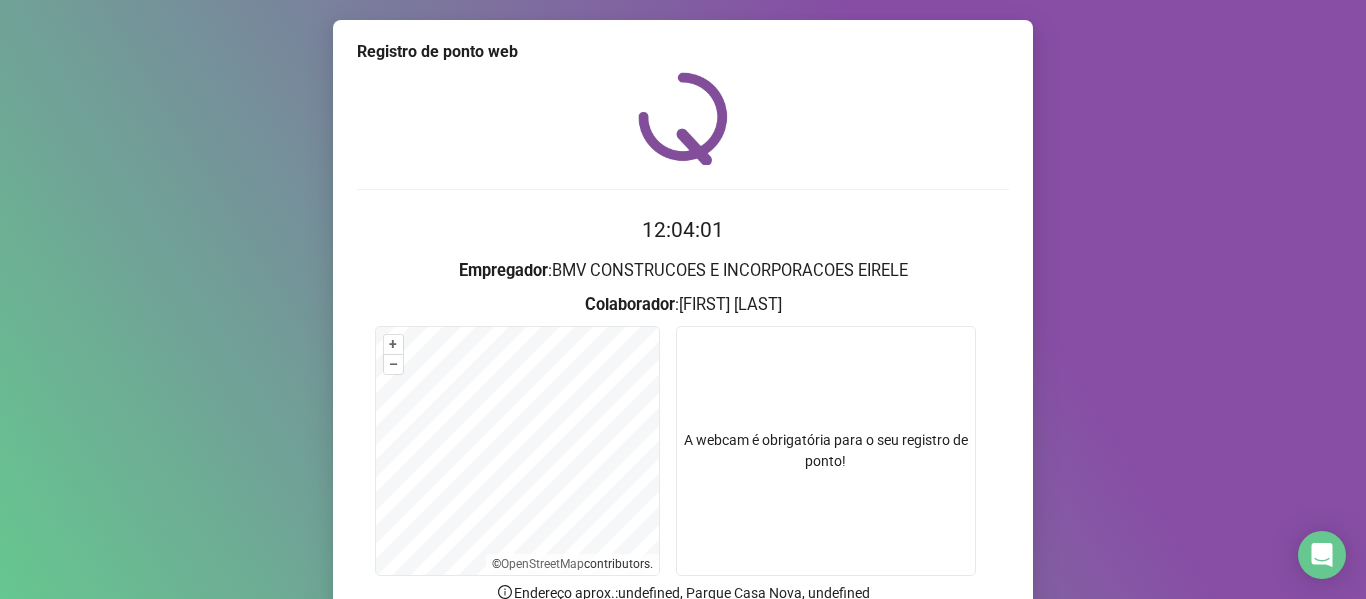 scroll, scrollTop: 182, scrollLeft: 0, axis: vertical 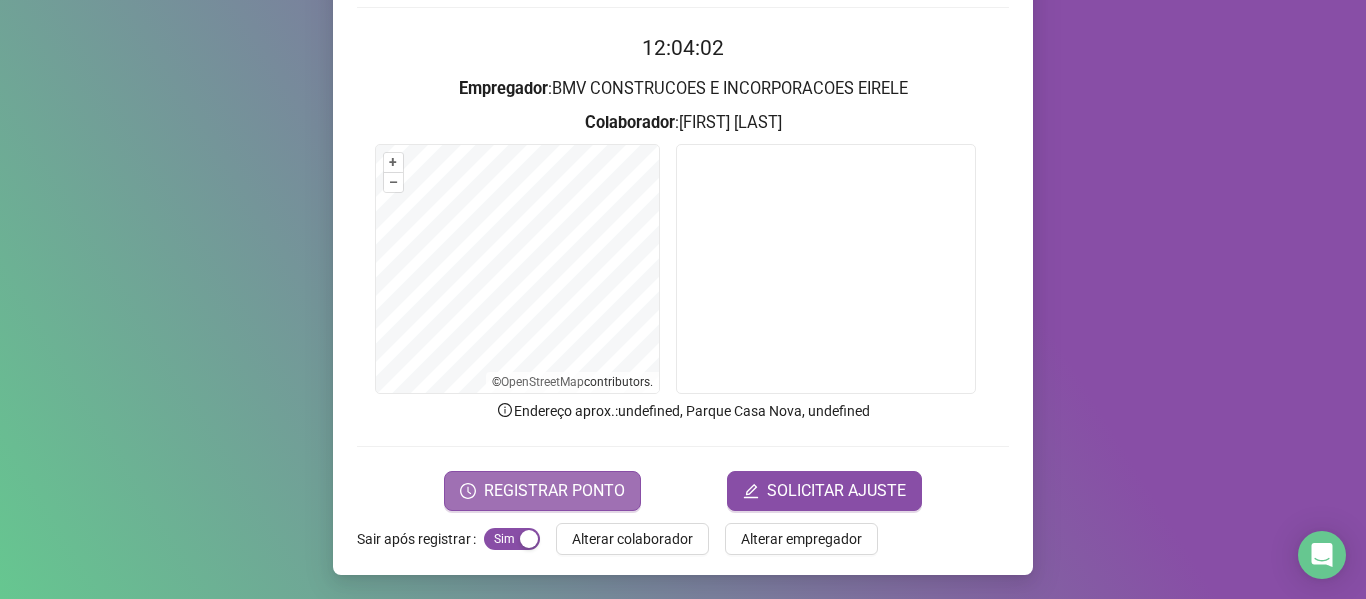 click on "REGISTRAR PONTO" at bounding box center (554, 491) 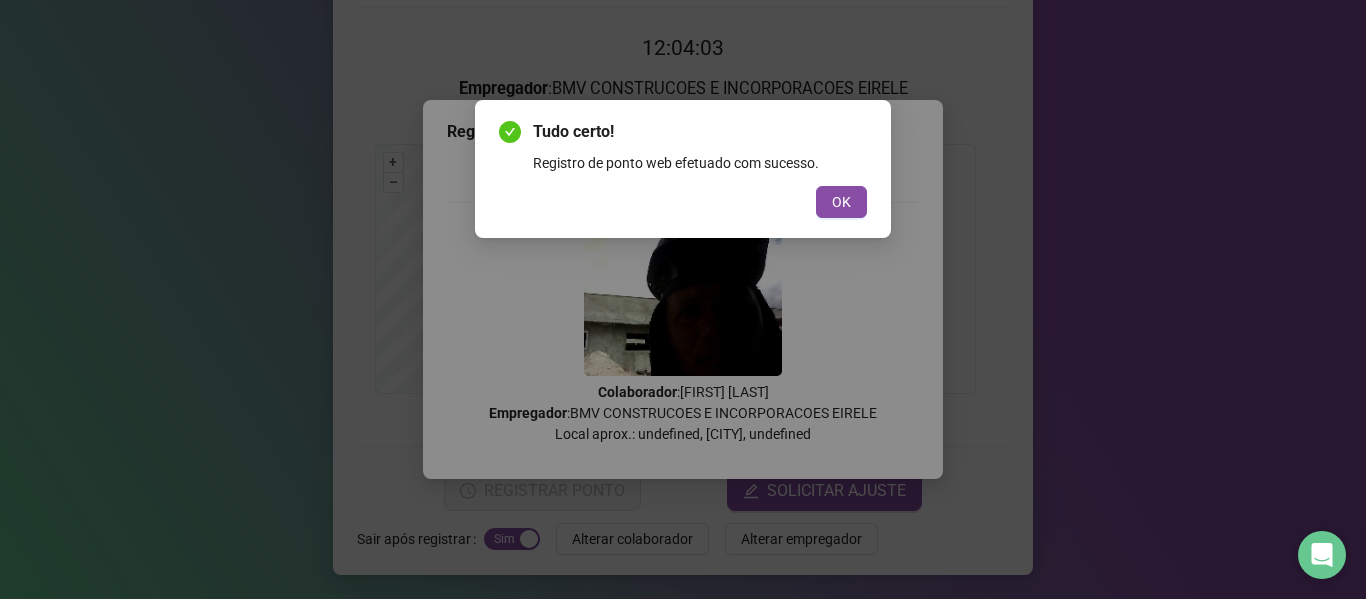 drag, startPoint x: 846, startPoint y: 202, endPoint x: 719, endPoint y: 240, distance: 132.56319 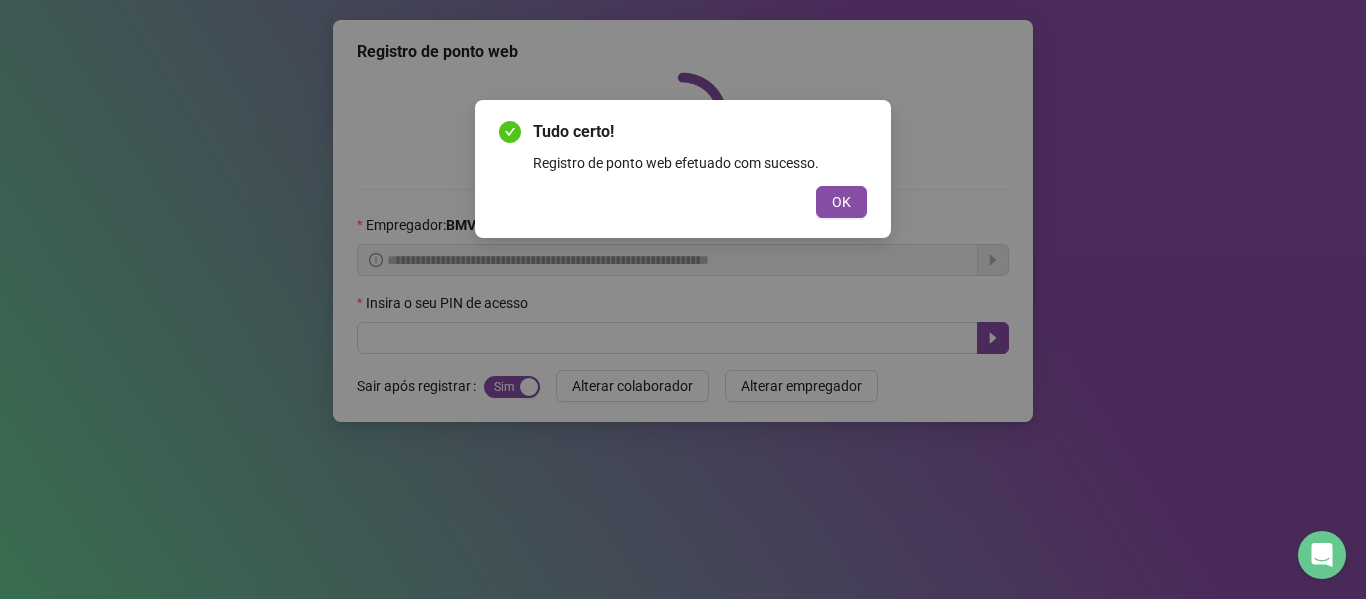 scroll, scrollTop: 0, scrollLeft: 0, axis: both 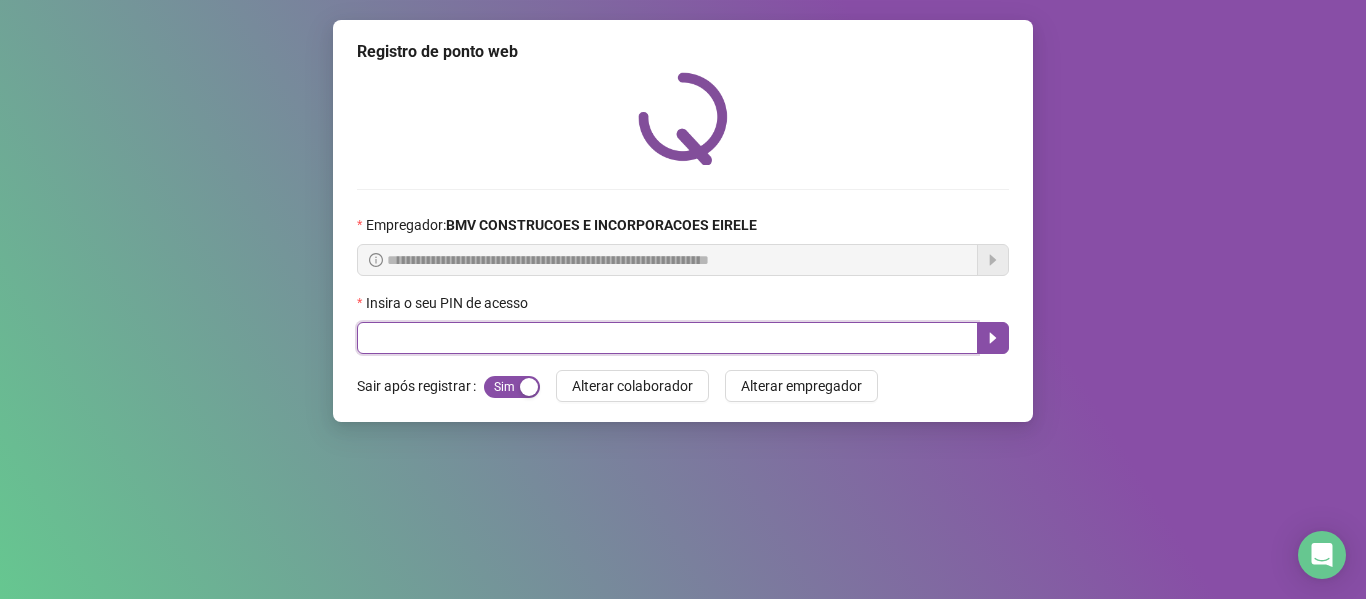click at bounding box center [667, 338] 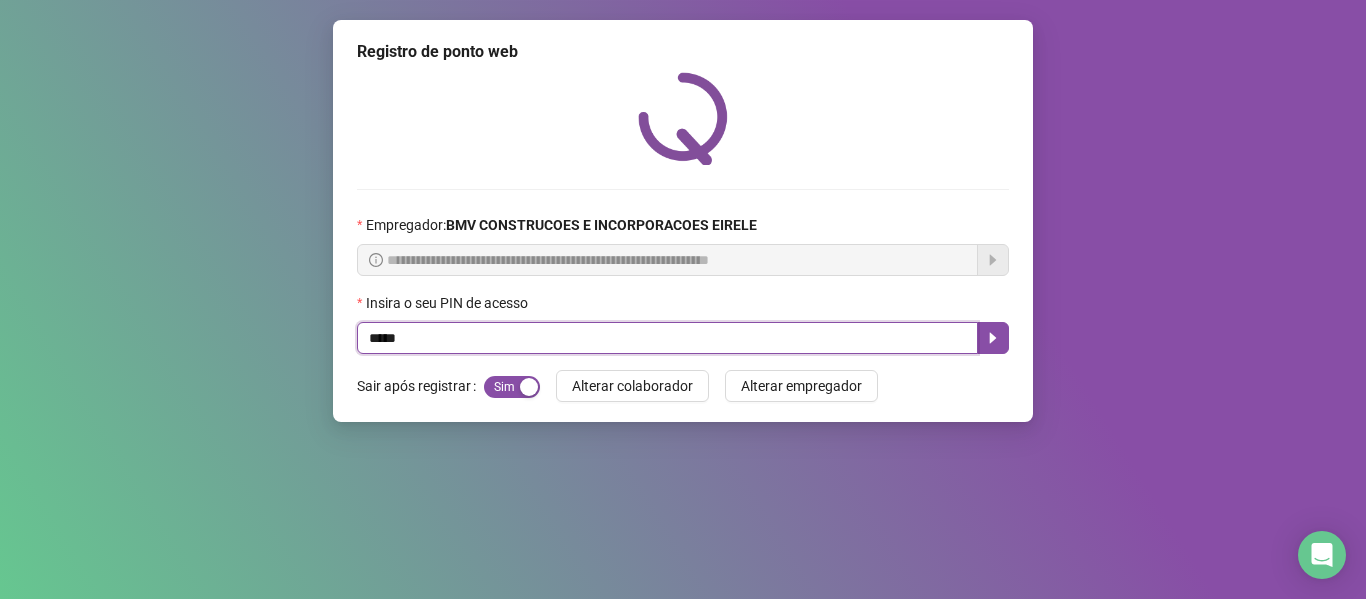 type on "*****" 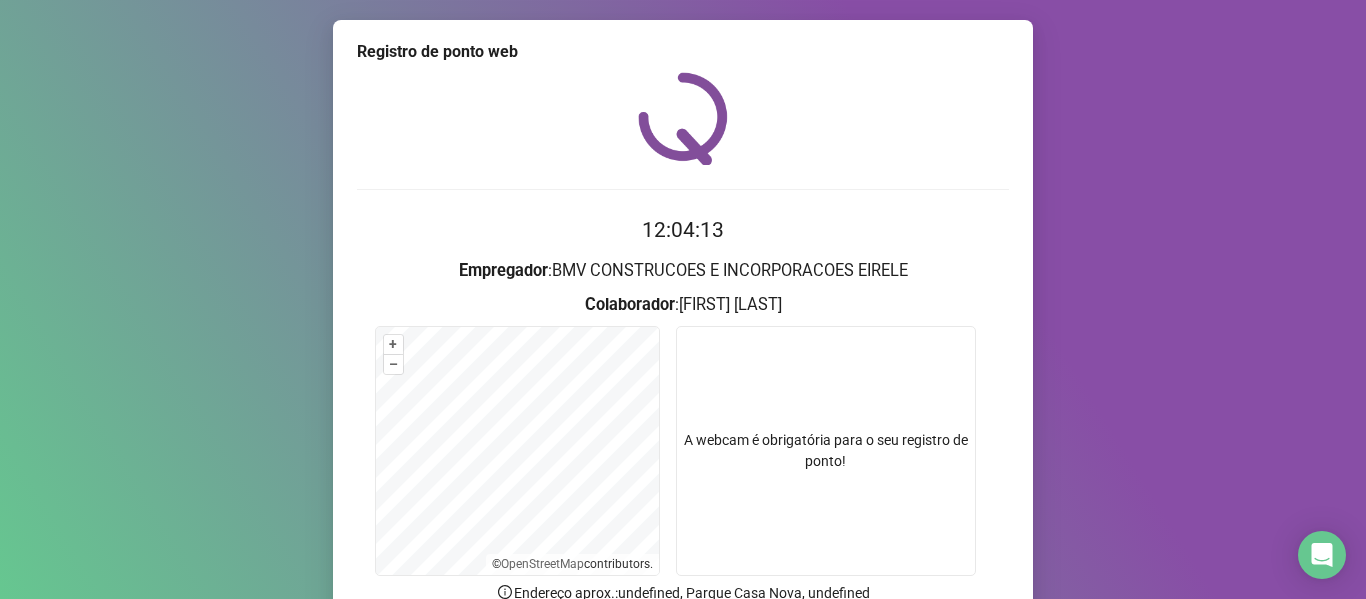scroll, scrollTop: 182, scrollLeft: 0, axis: vertical 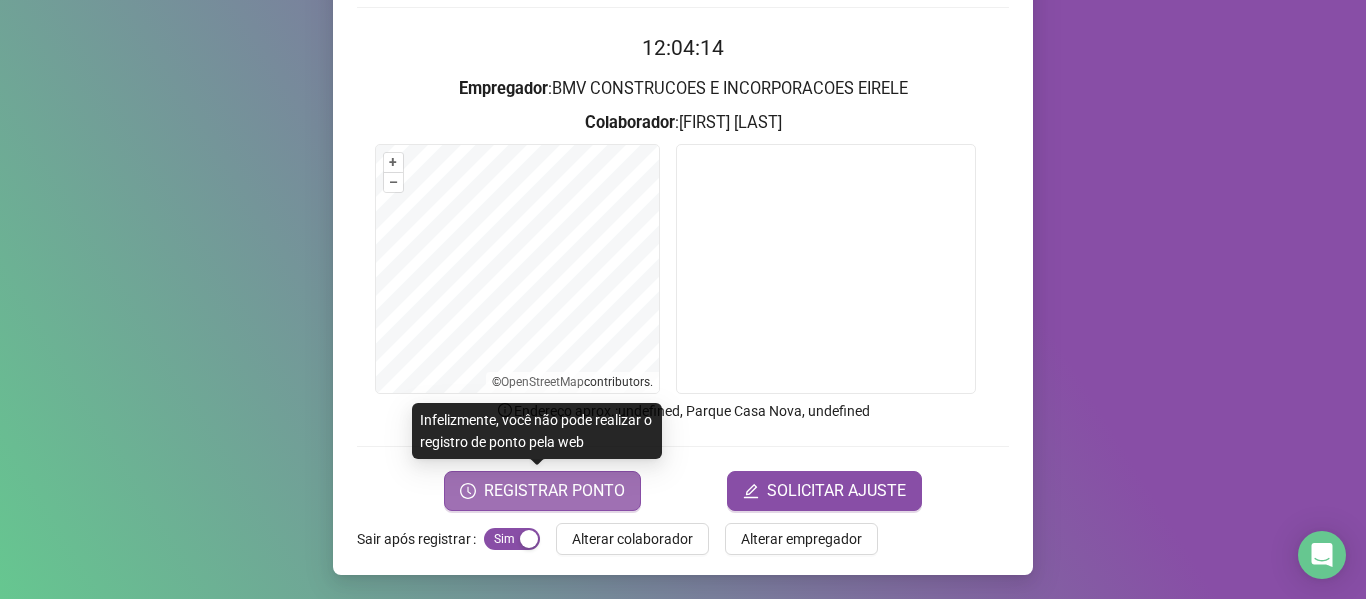 click on "REGISTRAR PONTO" at bounding box center [542, 491] 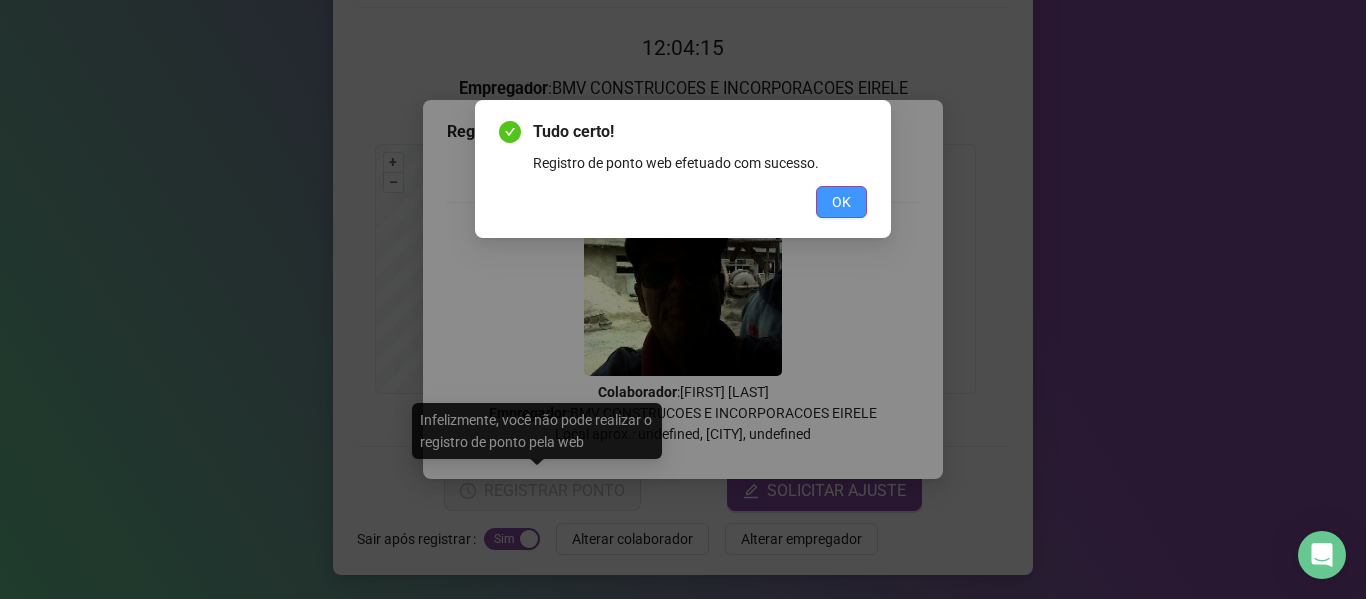 click on "OK" at bounding box center (841, 202) 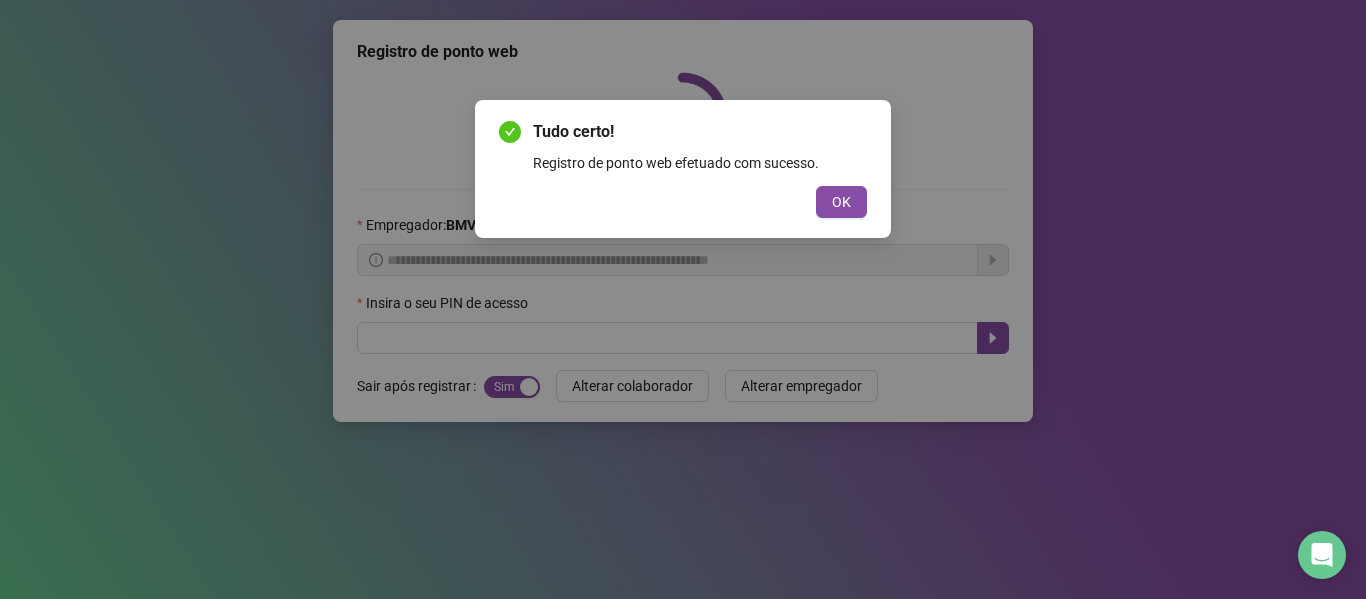 scroll, scrollTop: 0, scrollLeft: 0, axis: both 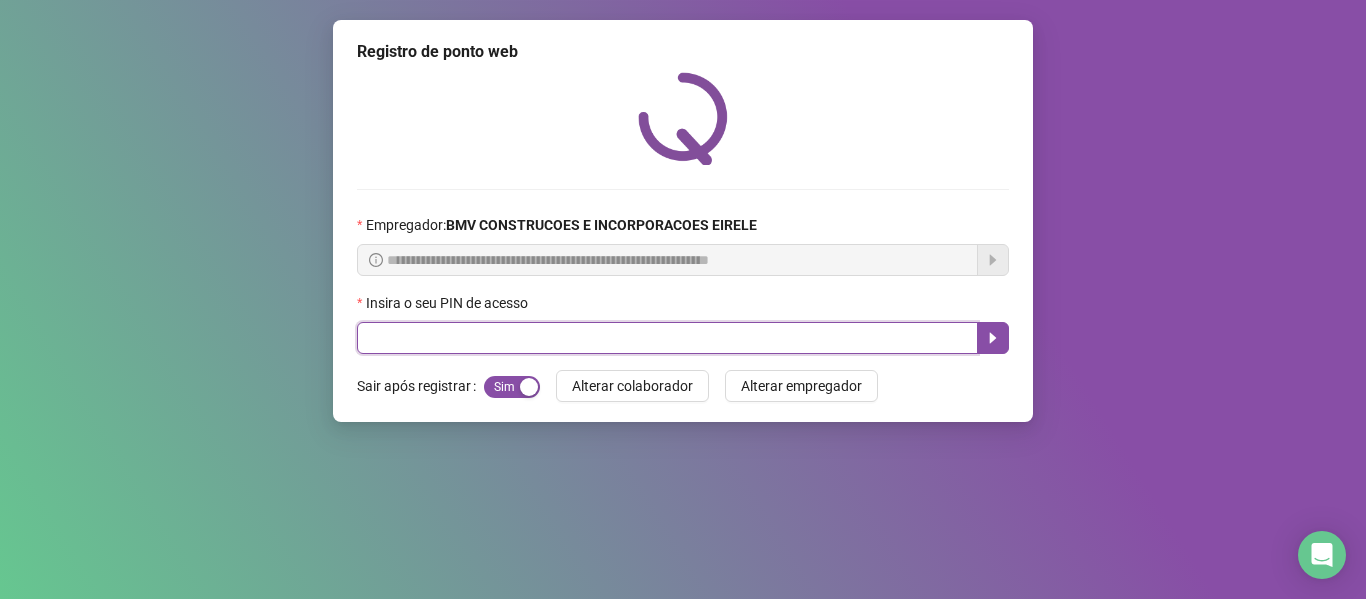 click at bounding box center (667, 338) 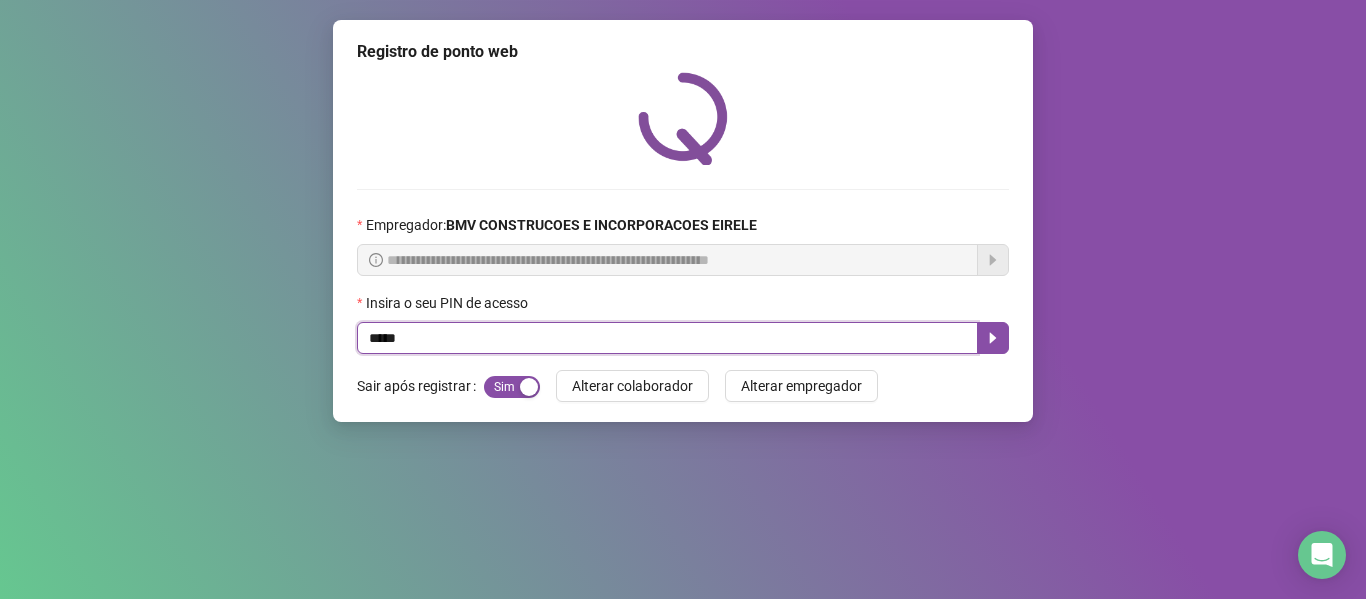 type on "*****" 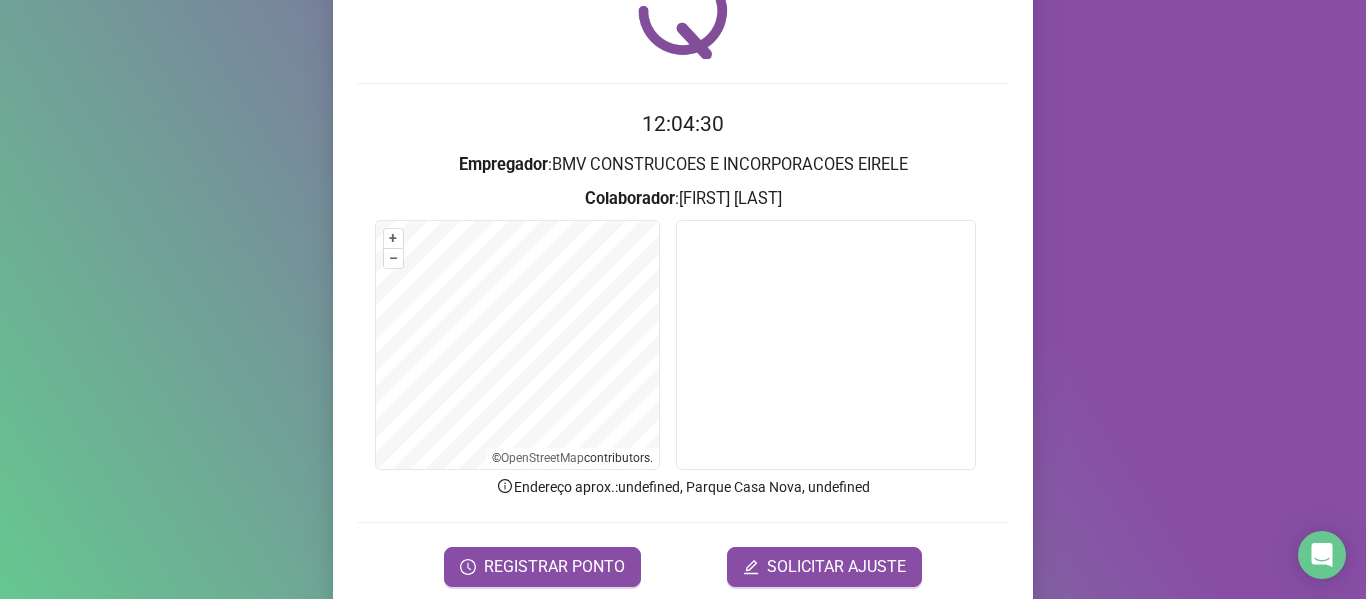 scroll, scrollTop: 182, scrollLeft: 0, axis: vertical 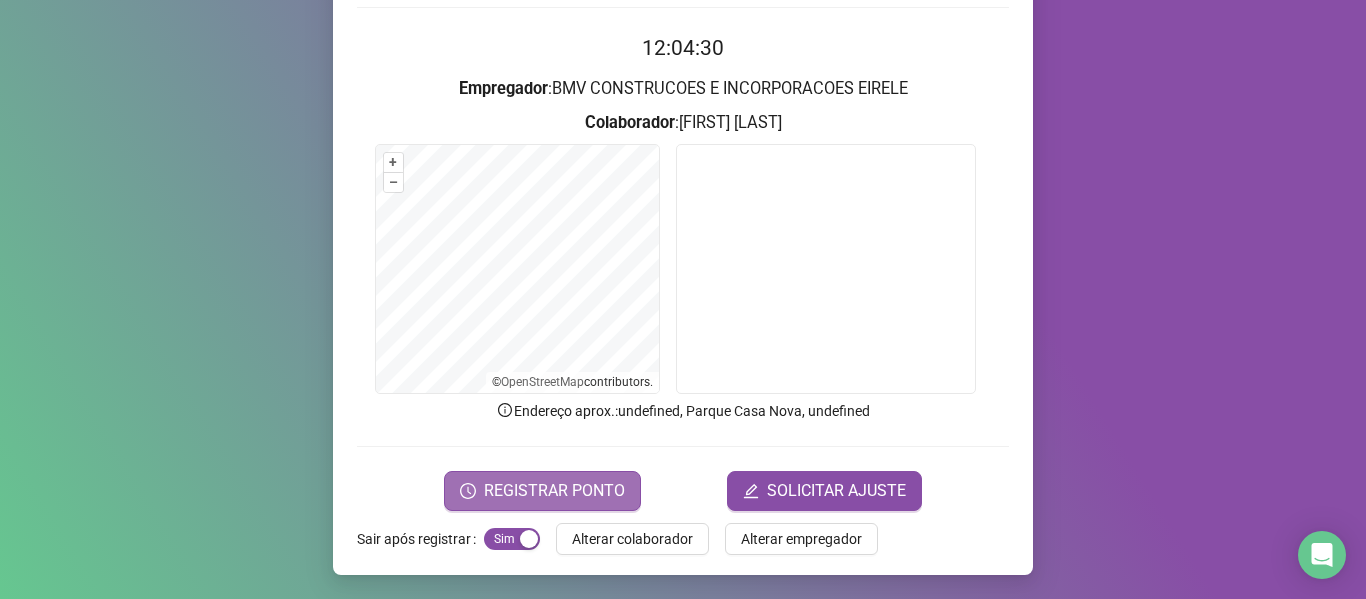 click on "REGISTRAR PONTO" at bounding box center (554, 491) 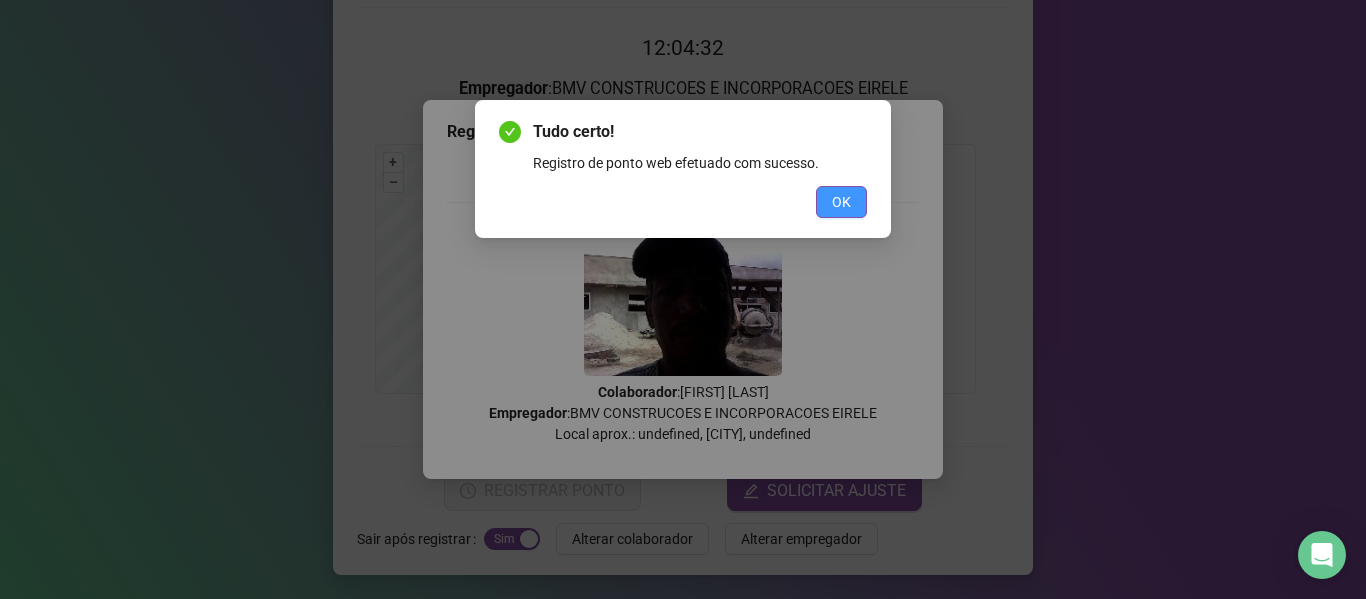 click on "OK" at bounding box center [841, 202] 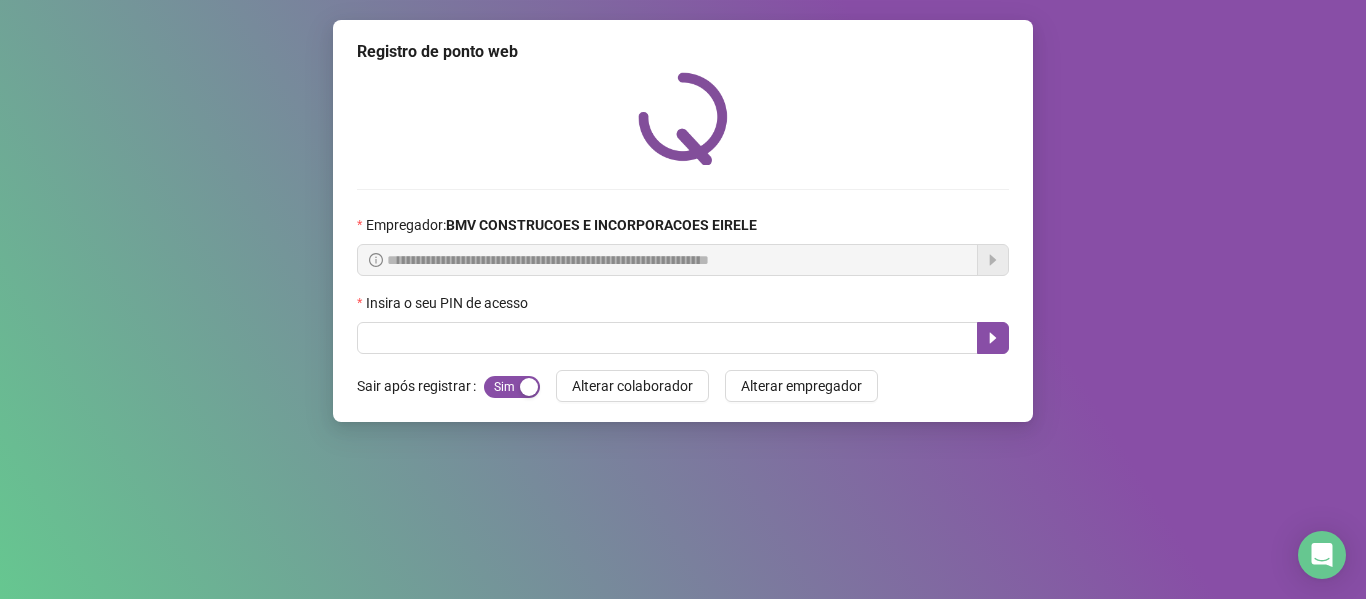 scroll, scrollTop: 0, scrollLeft: 0, axis: both 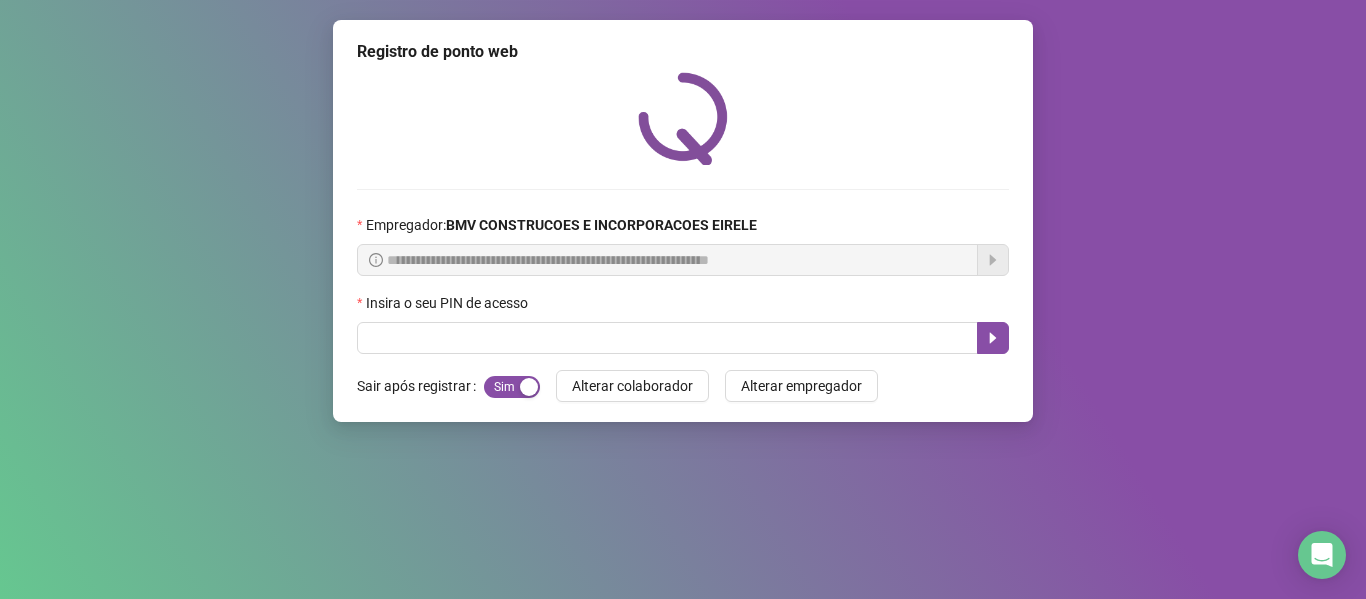 click on "Insira o seu PIN de acesso" at bounding box center (449, 303) 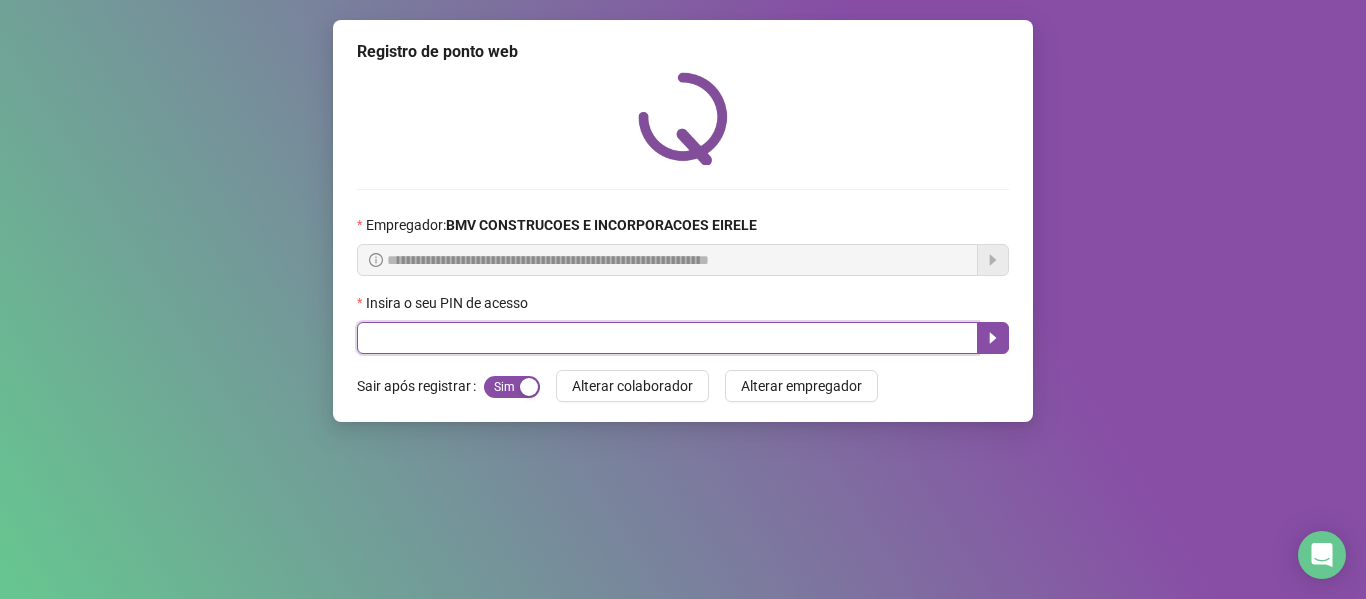 click at bounding box center [667, 338] 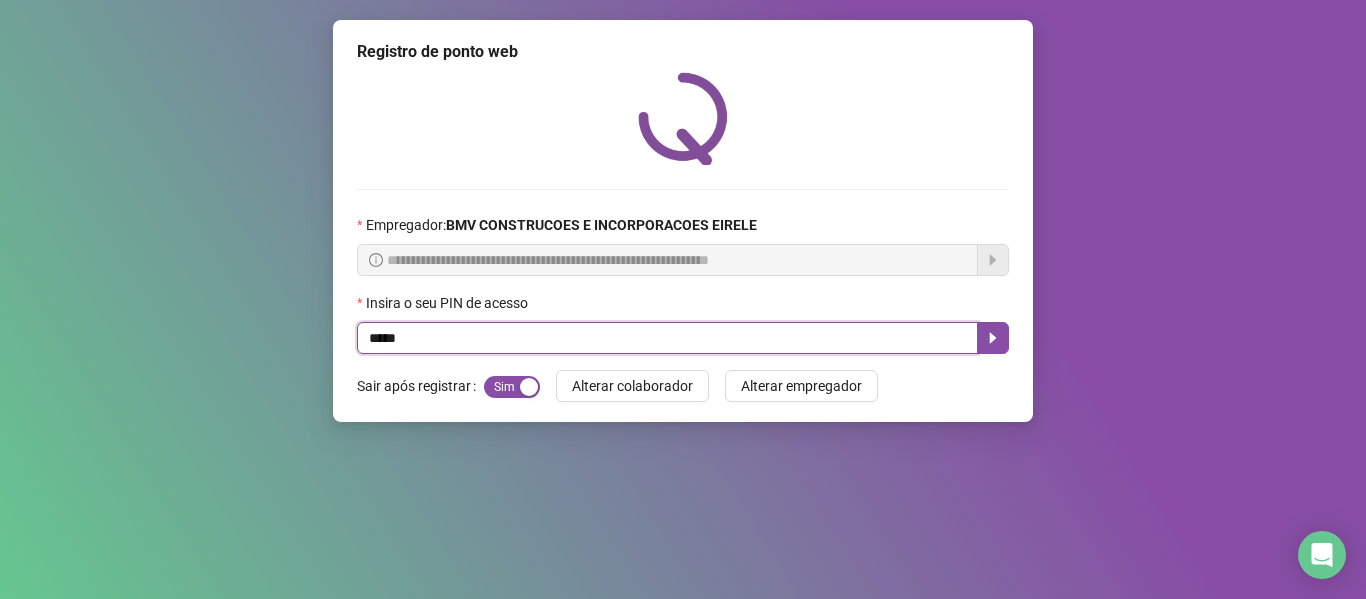 type on "*****" 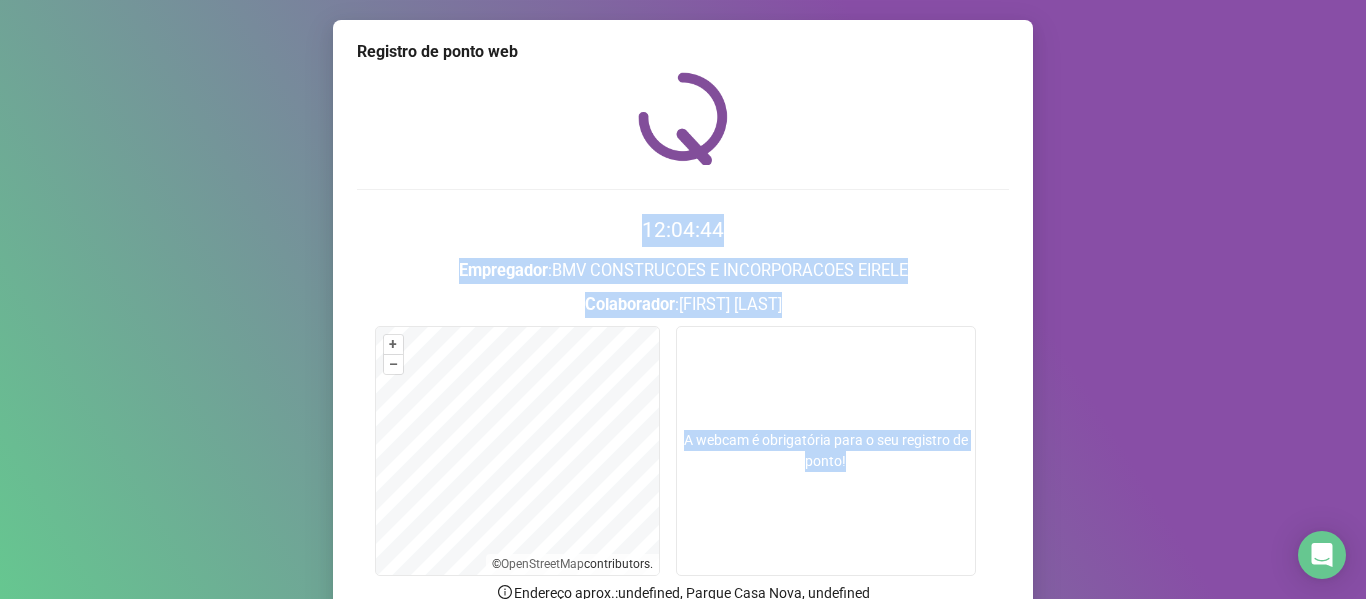 drag, startPoint x: 1334, startPoint y: 283, endPoint x: 1365, endPoint y: 284, distance: 31.016125 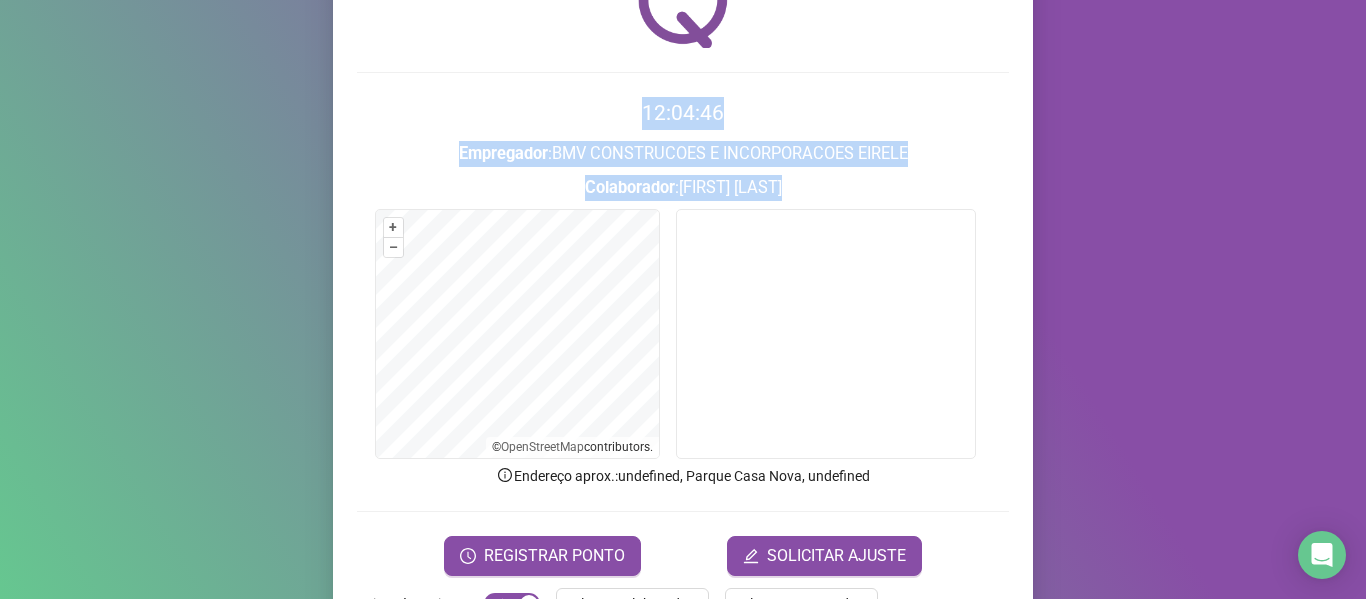 scroll, scrollTop: 160, scrollLeft: 0, axis: vertical 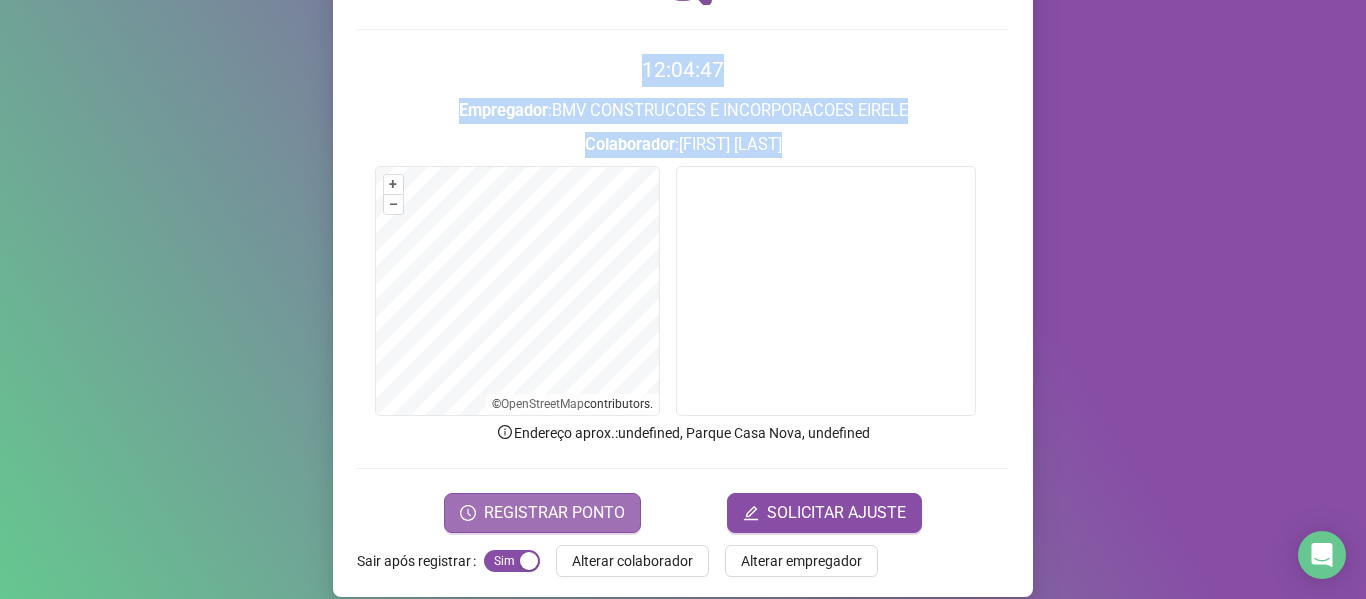 click 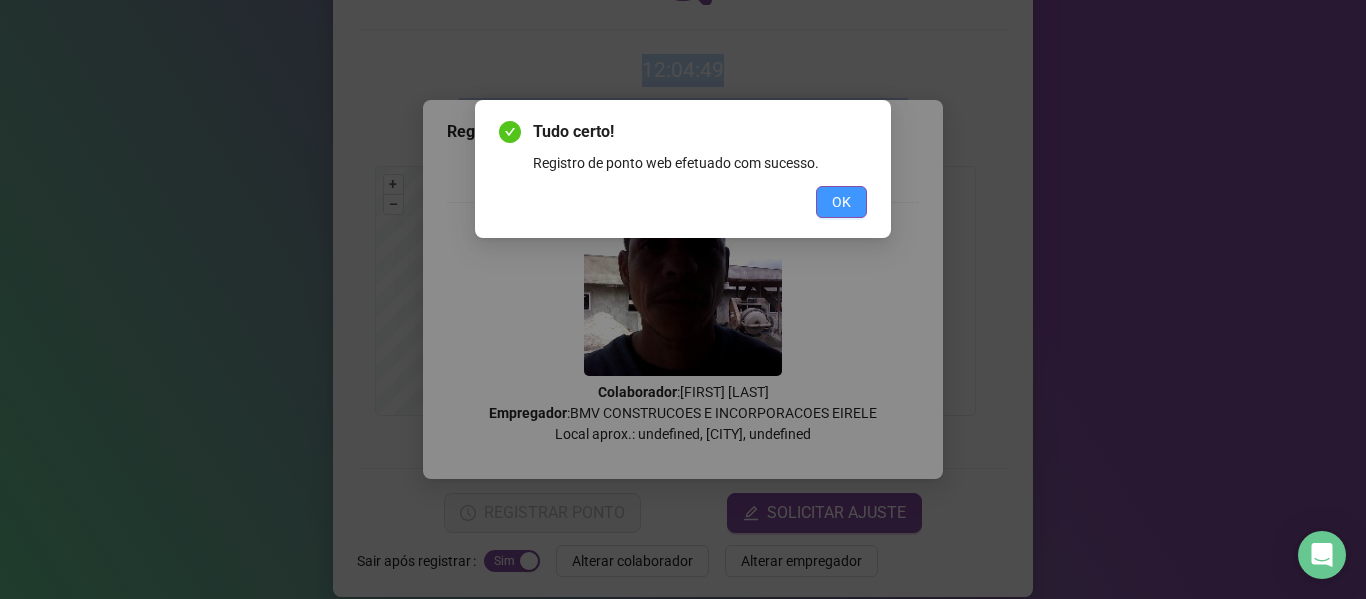 click on "OK" at bounding box center [841, 202] 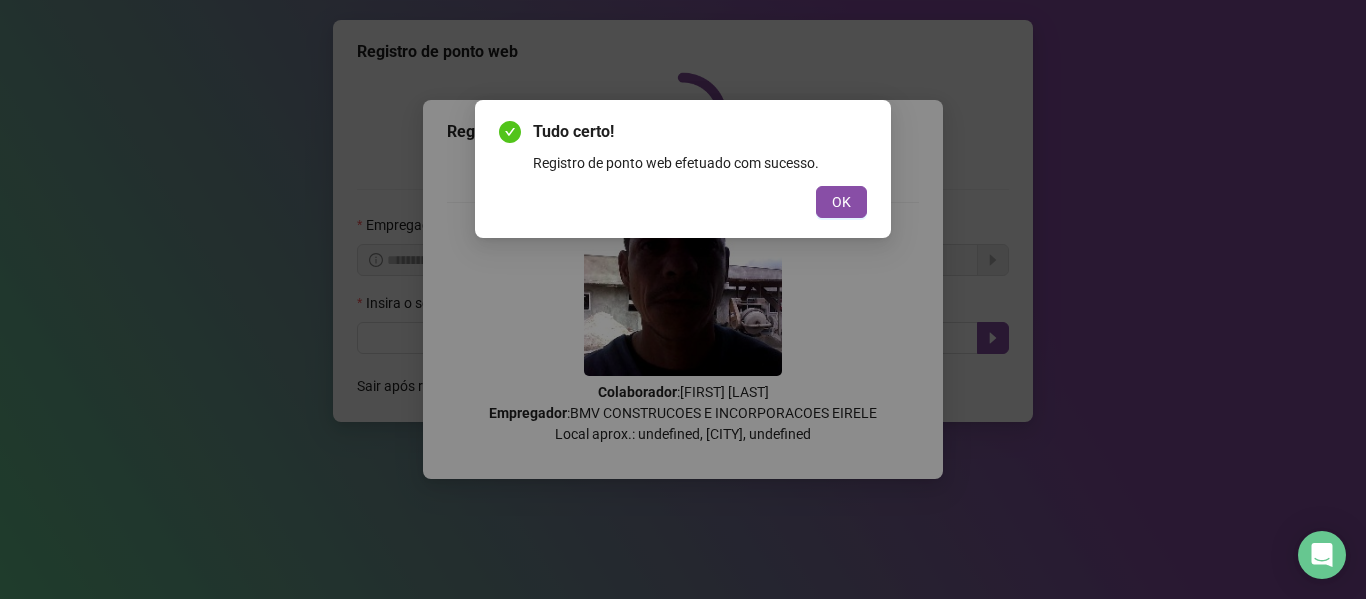 scroll, scrollTop: 0, scrollLeft: 0, axis: both 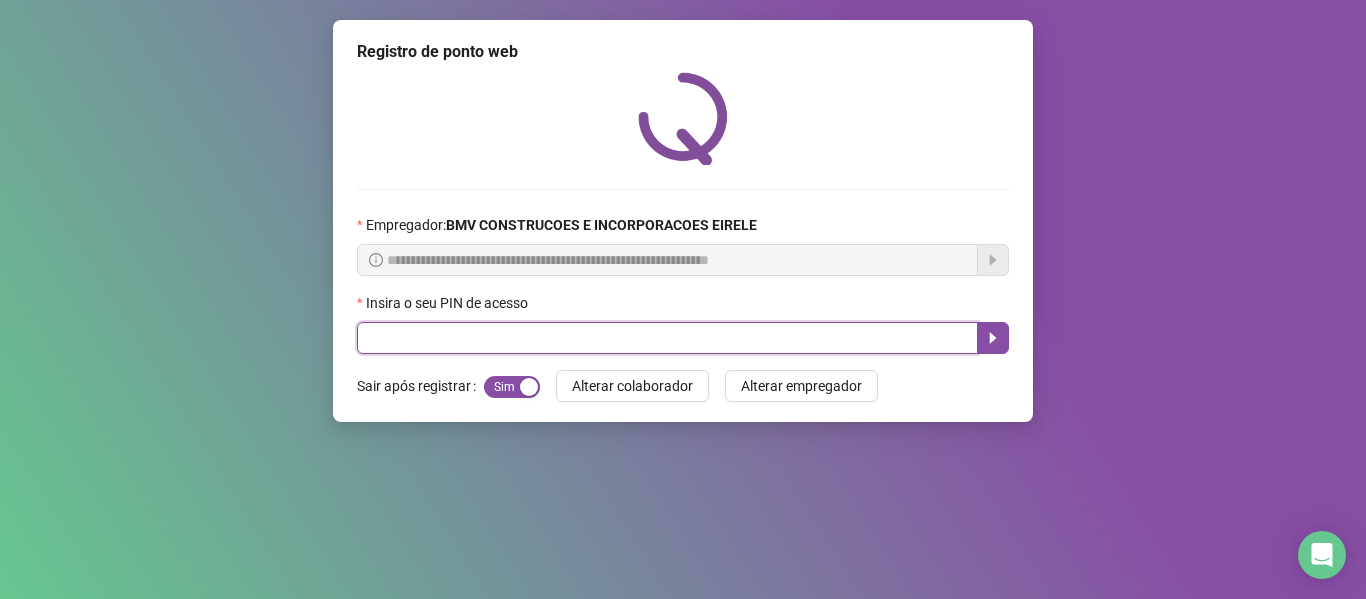 click at bounding box center [667, 338] 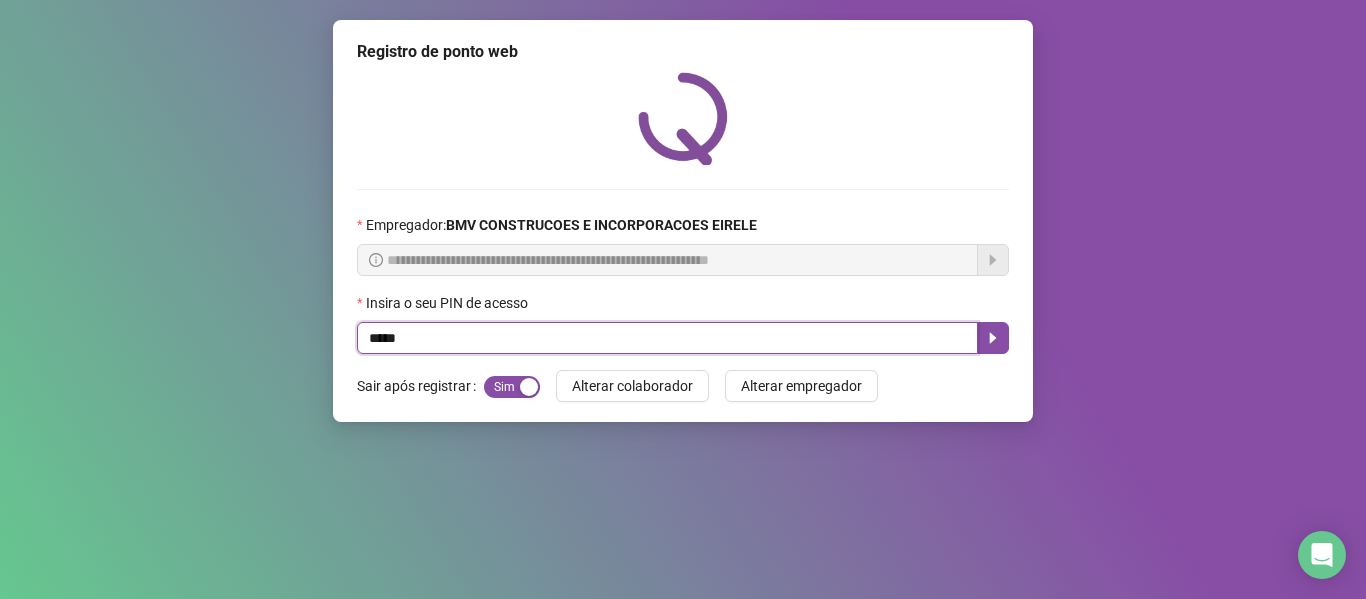 type on "*****" 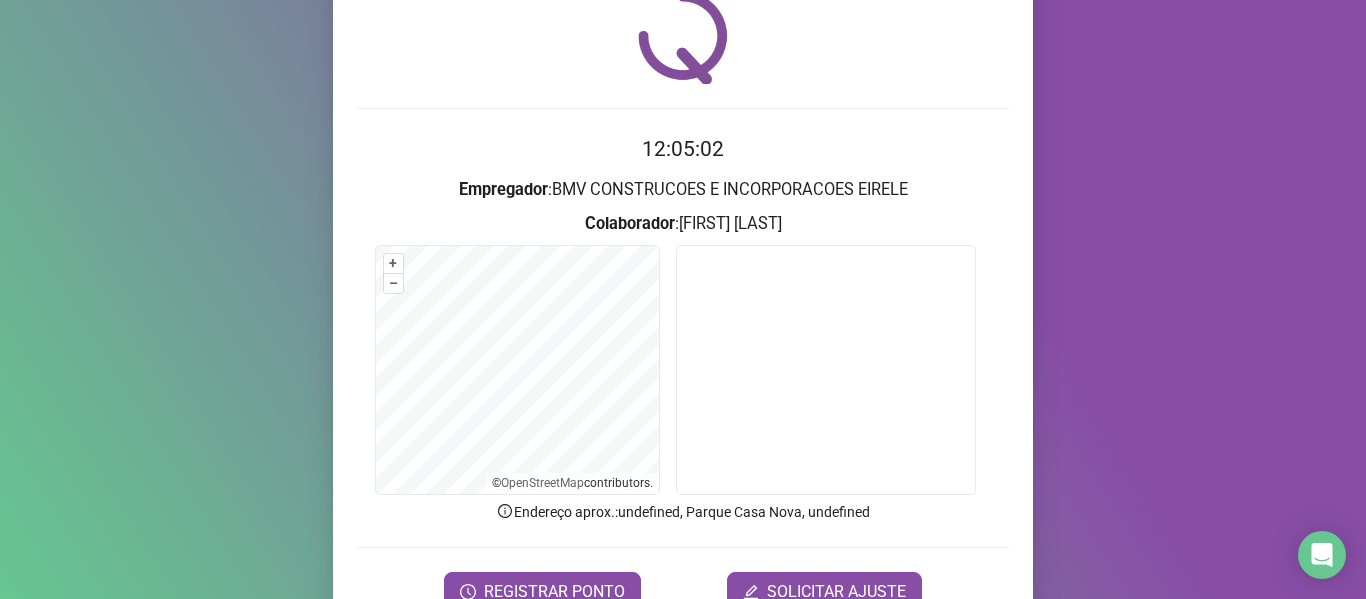 scroll, scrollTop: 182, scrollLeft: 0, axis: vertical 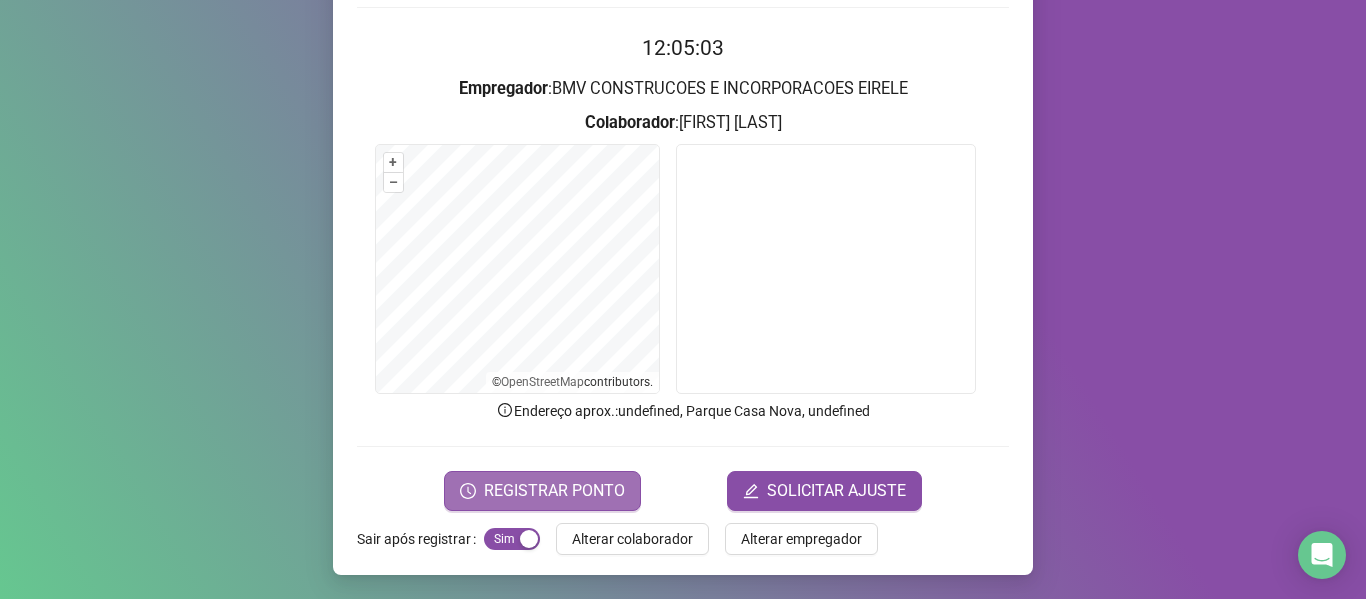 click on "REGISTRAR PONTO" at bounding box center (554, 491) 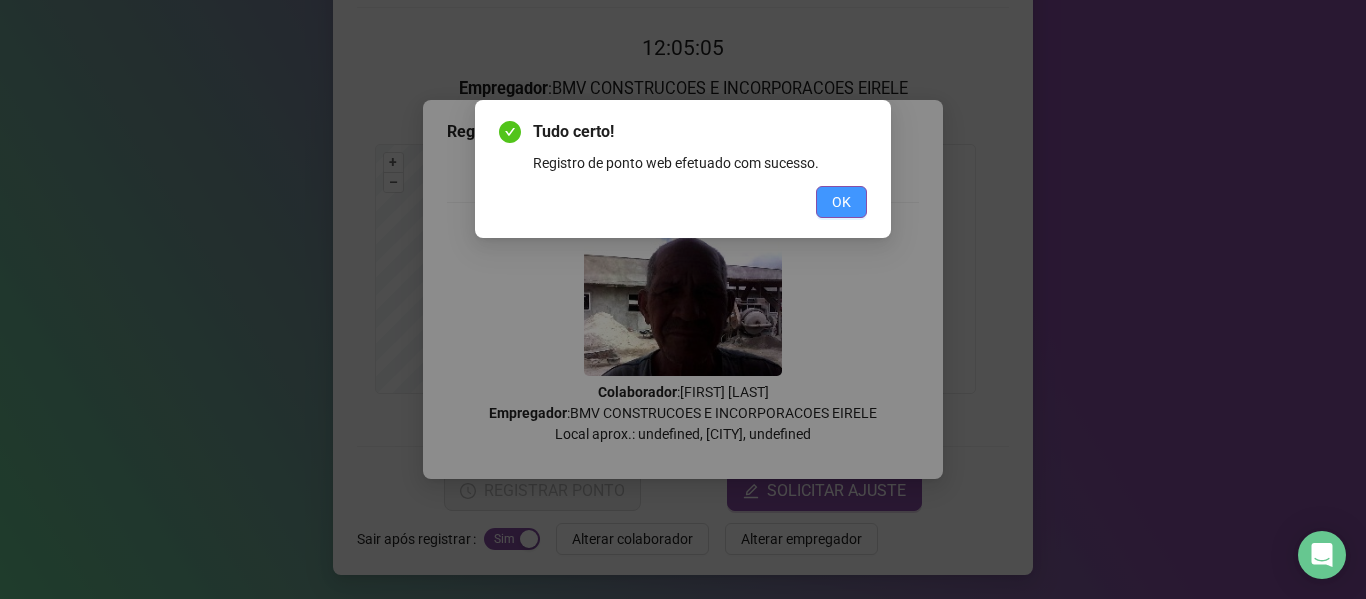 click on "OK" at bounding box center [841, 202] 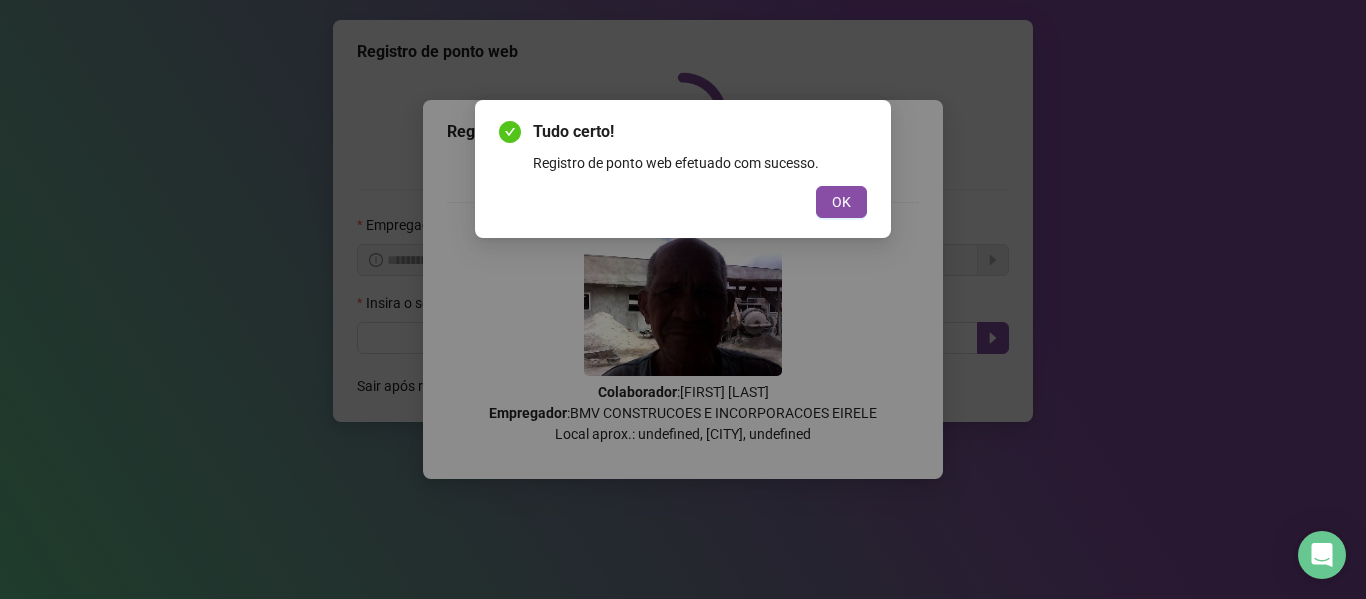 scroll, scrollTop: 0, scrollLeft: 0, axis: both 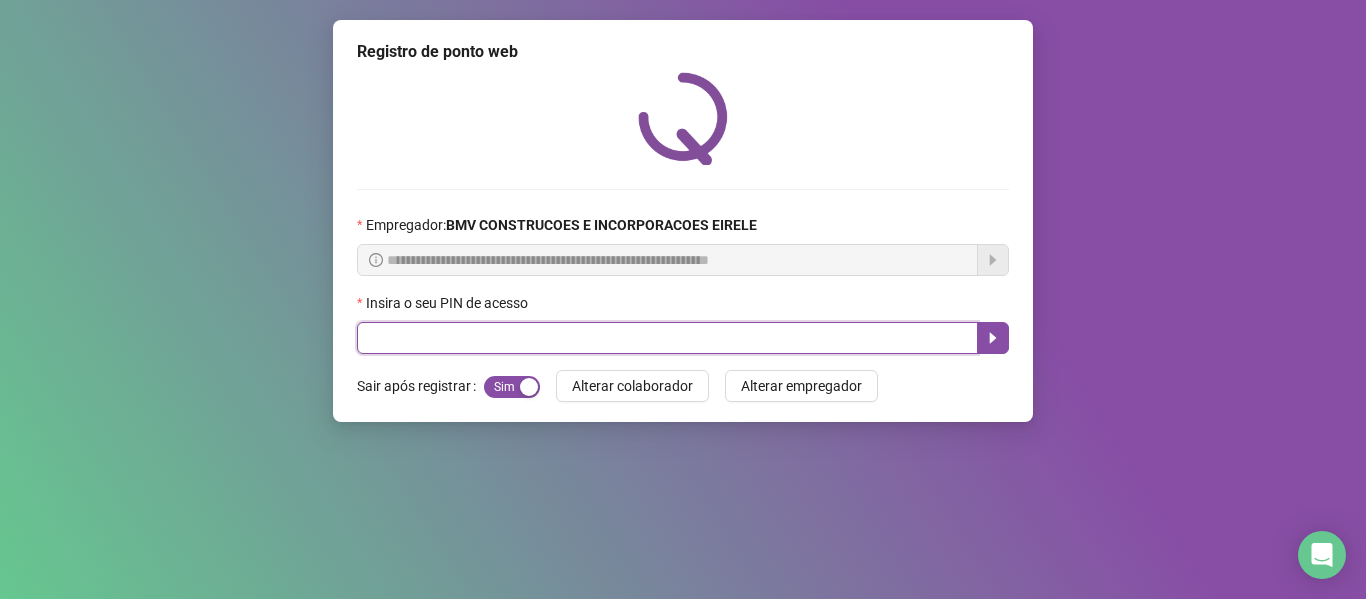 click at bounding box center (667, 338) 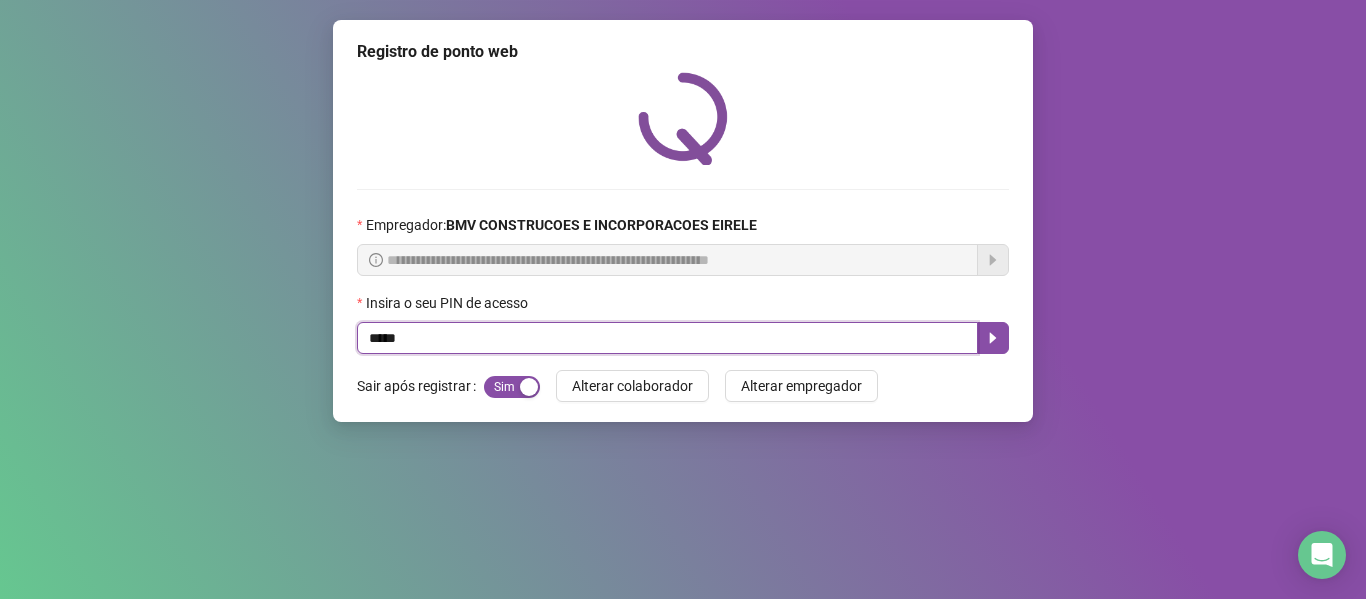 type on "*****" 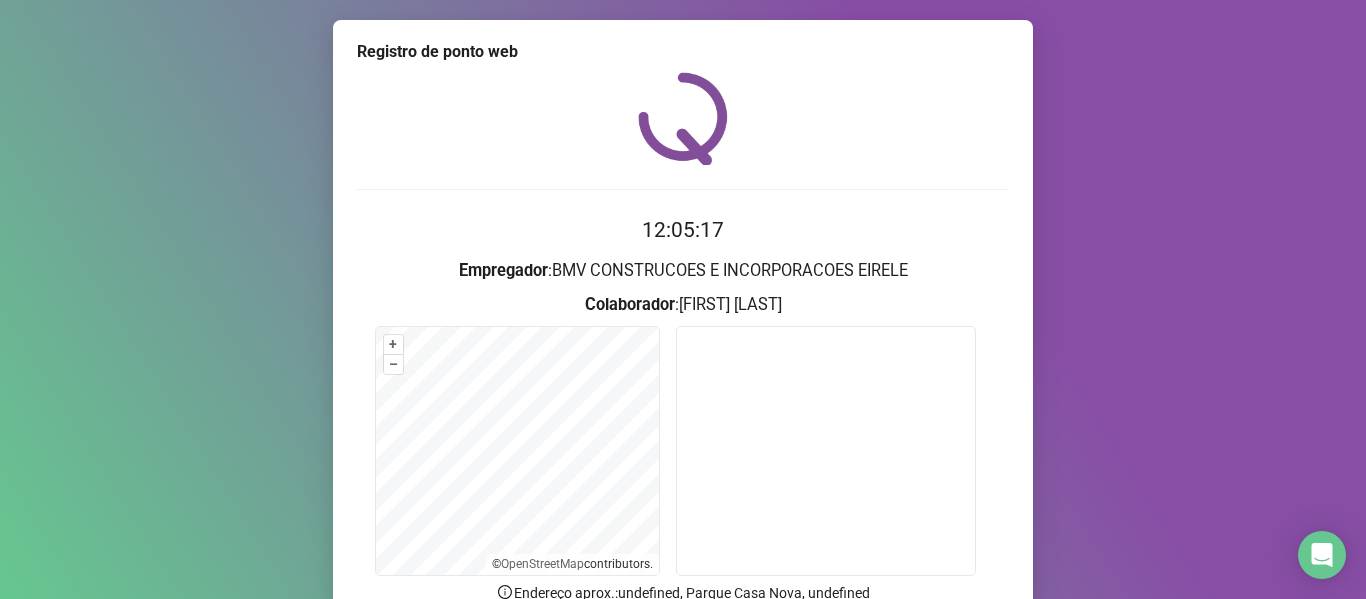 scroll, scrollTop: 182, scrollLeft: 0, axis: vertical 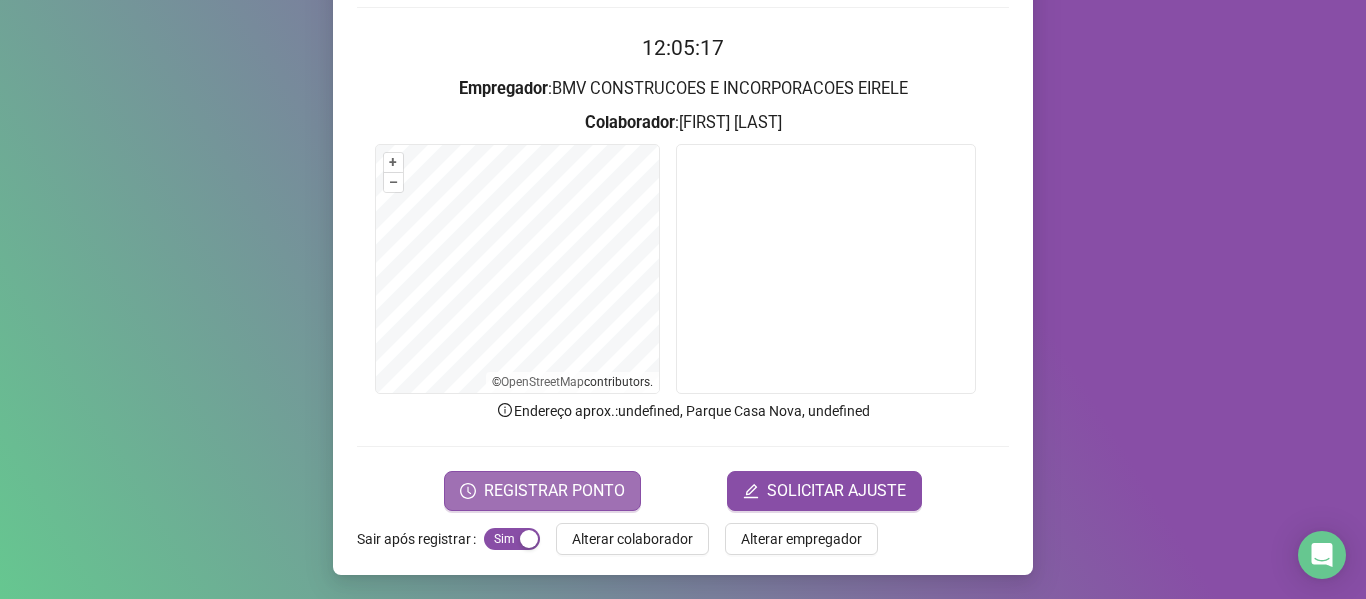click on "REGISTRAR PONTO" at bounding box center [554, 491] 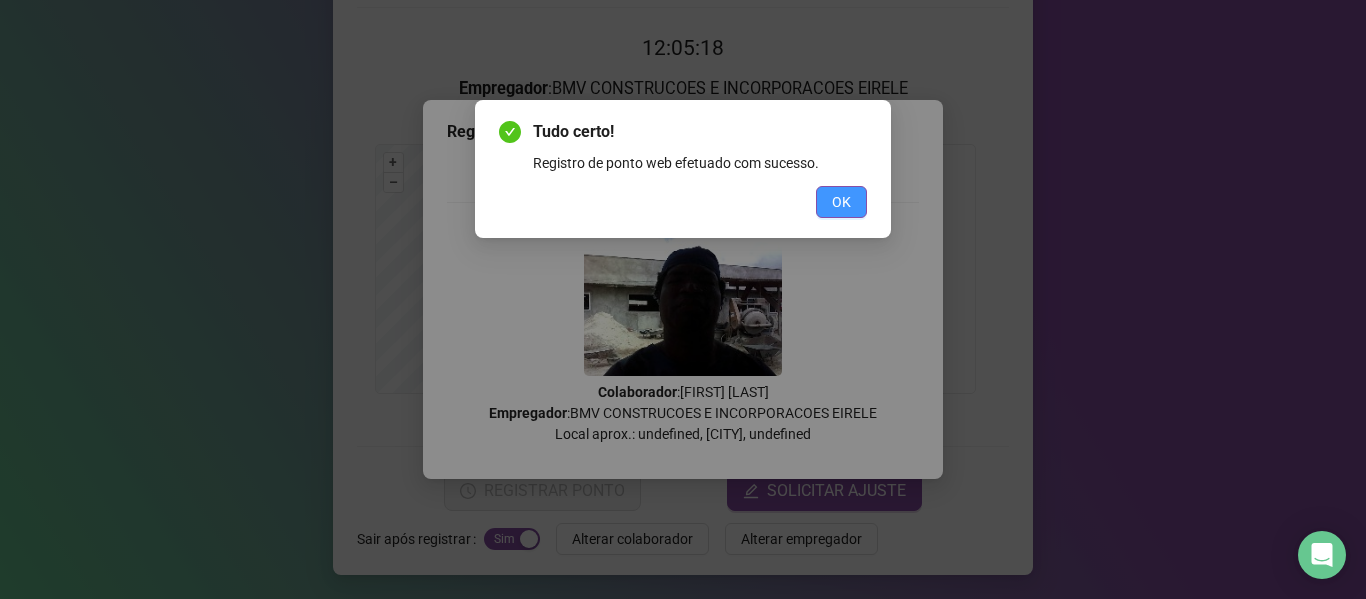 click on "OK" at bounding box center (841, 202) 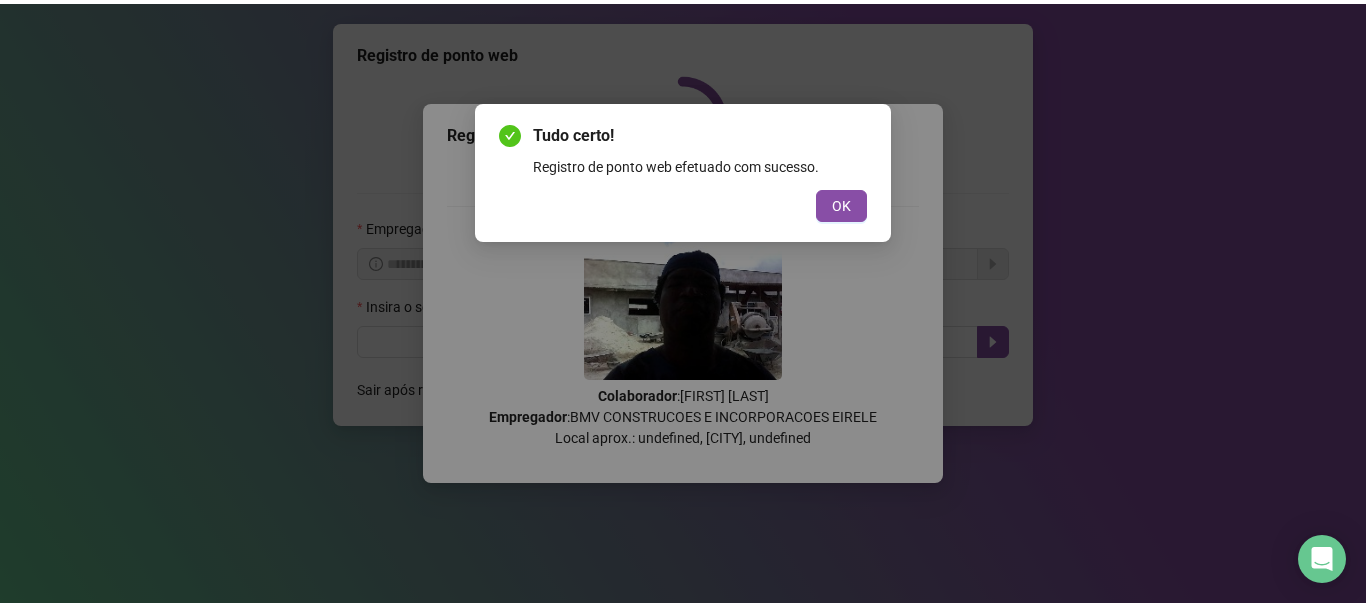 scroll, scrollTop: 0, scrollLeft: 0, axis: both 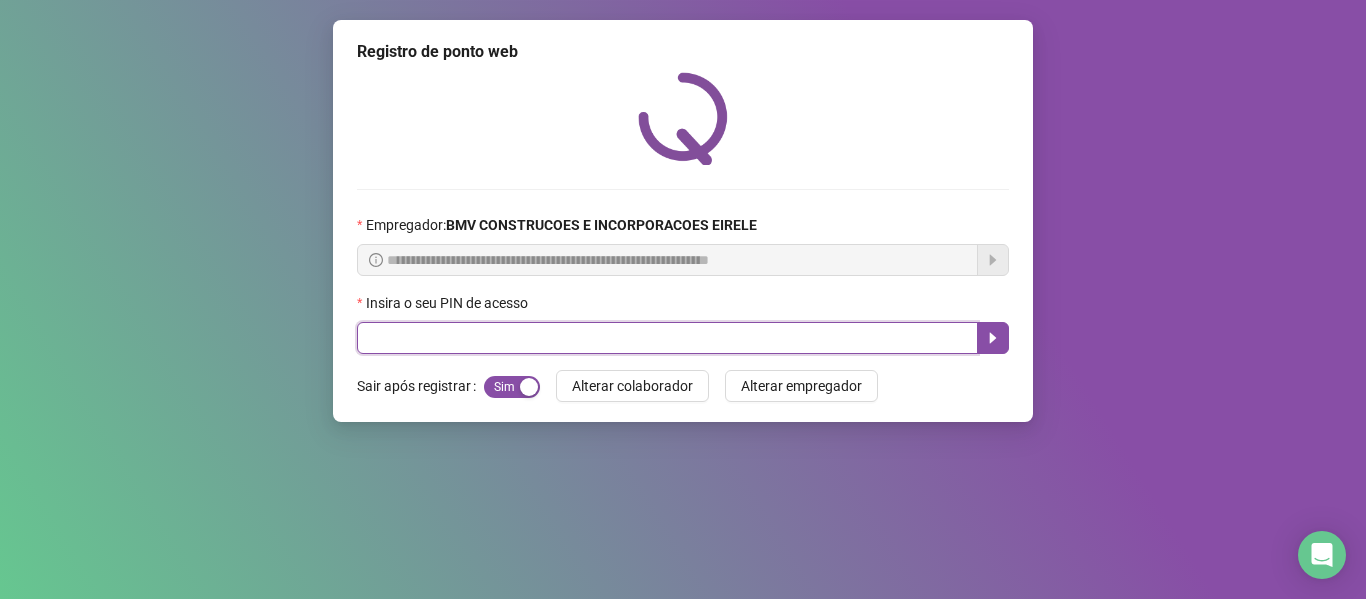 click at bounding box center (667, 338) 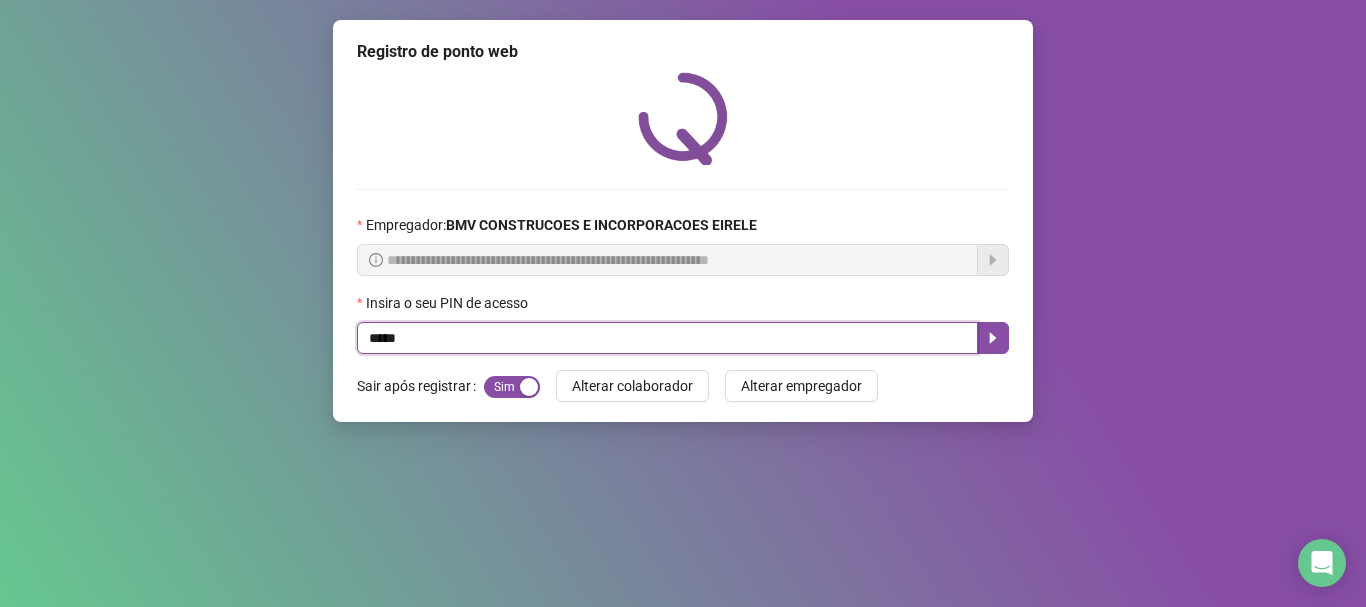 type on "*****" 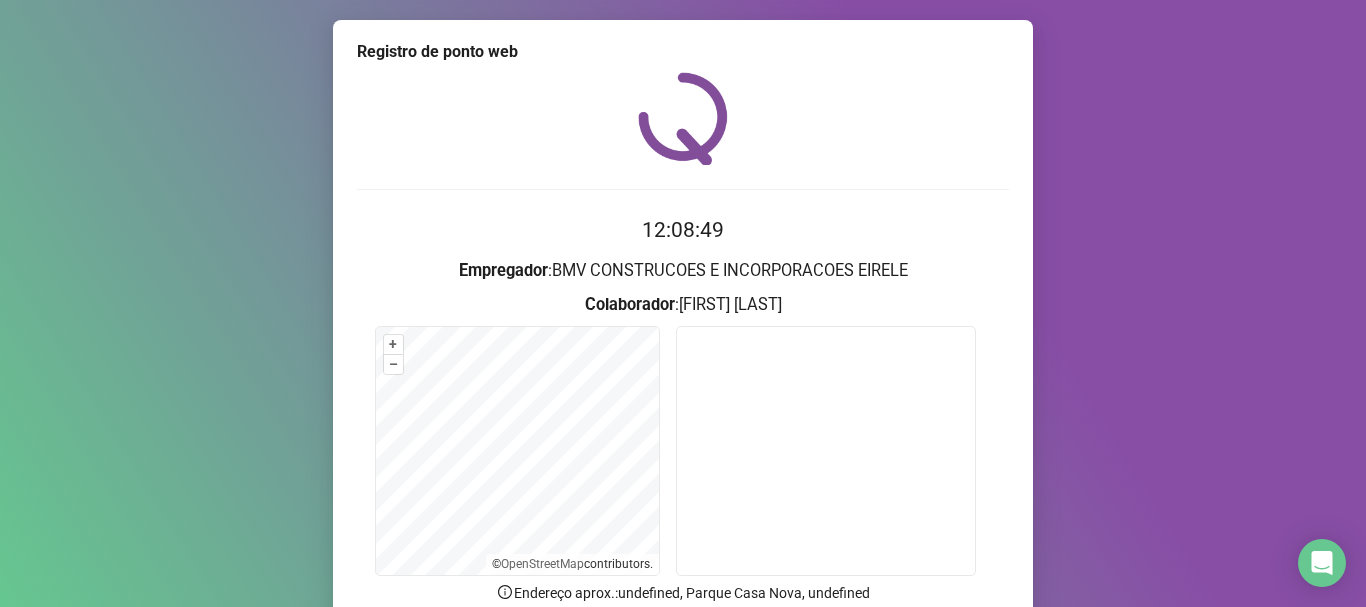 scroll, scrollTop: 174, scrollLeft: 0, axis: vertical 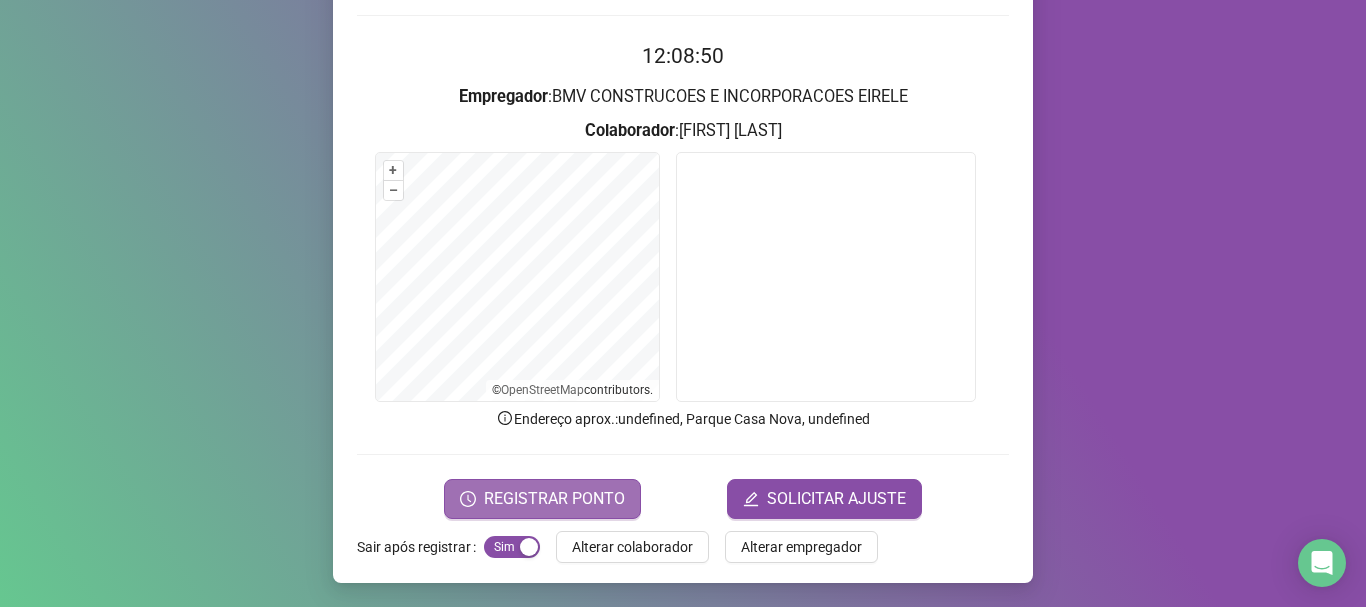 click on "REGISTRAR PONTO" at bounding box center (554, 499) 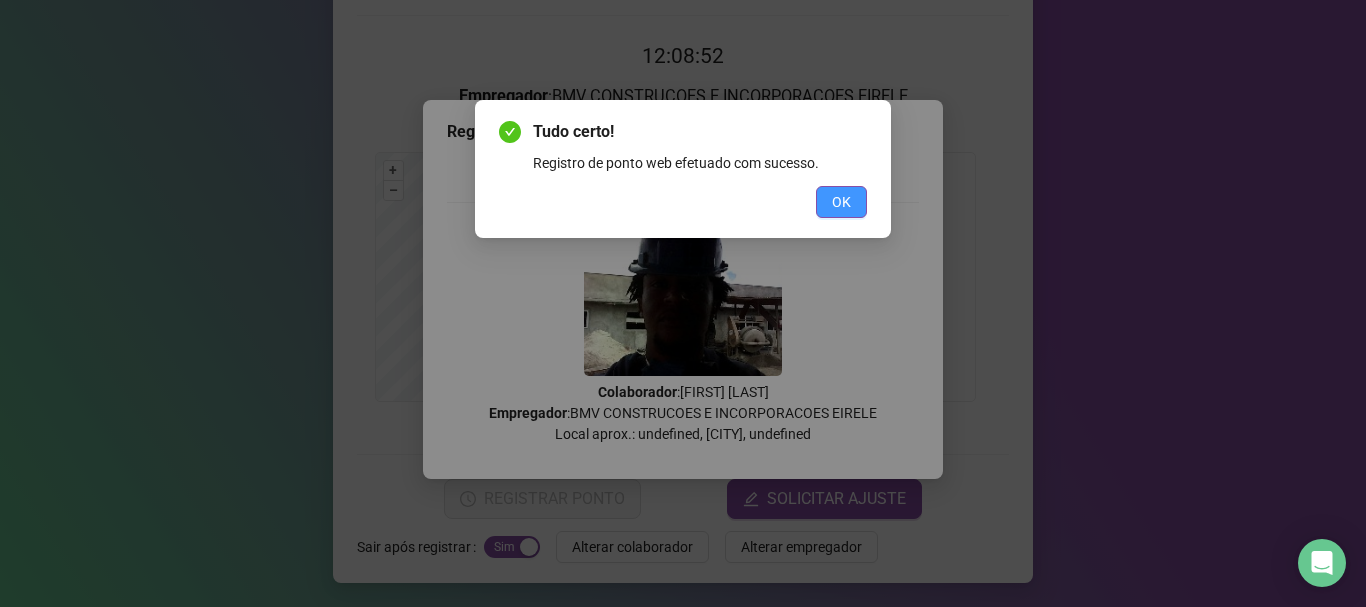 click on "OK" at bounding box center (841, 202) 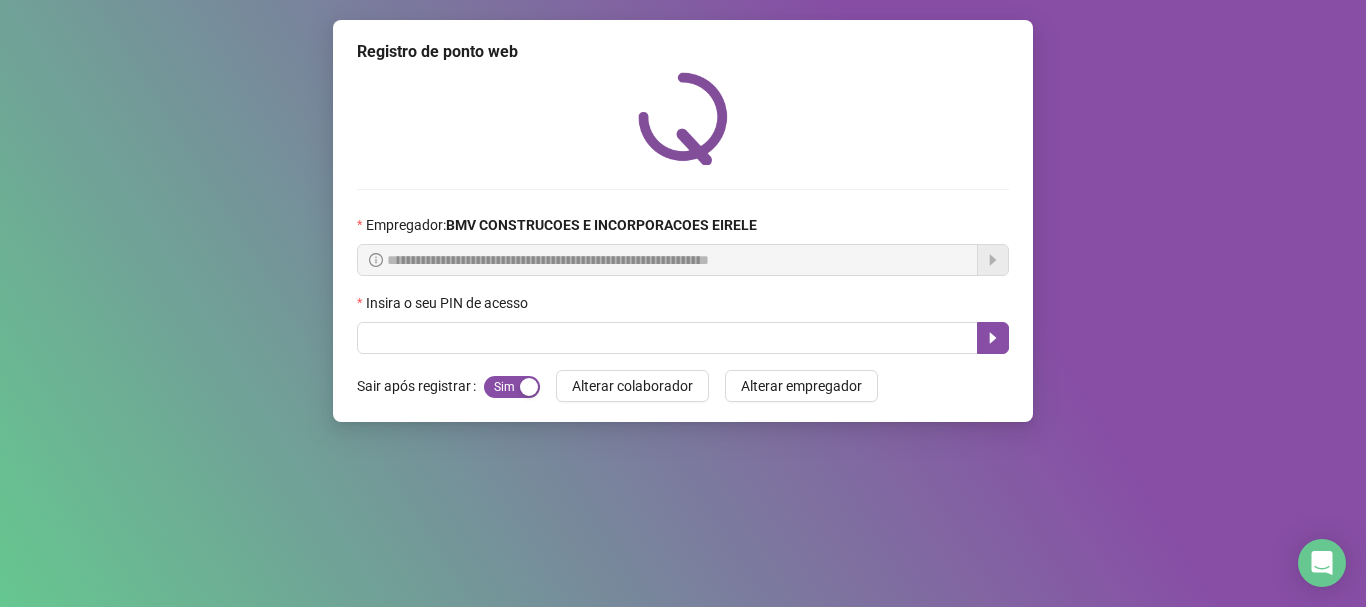 scroll, scrollTop: 0, scrollLeft: 0, axis: both 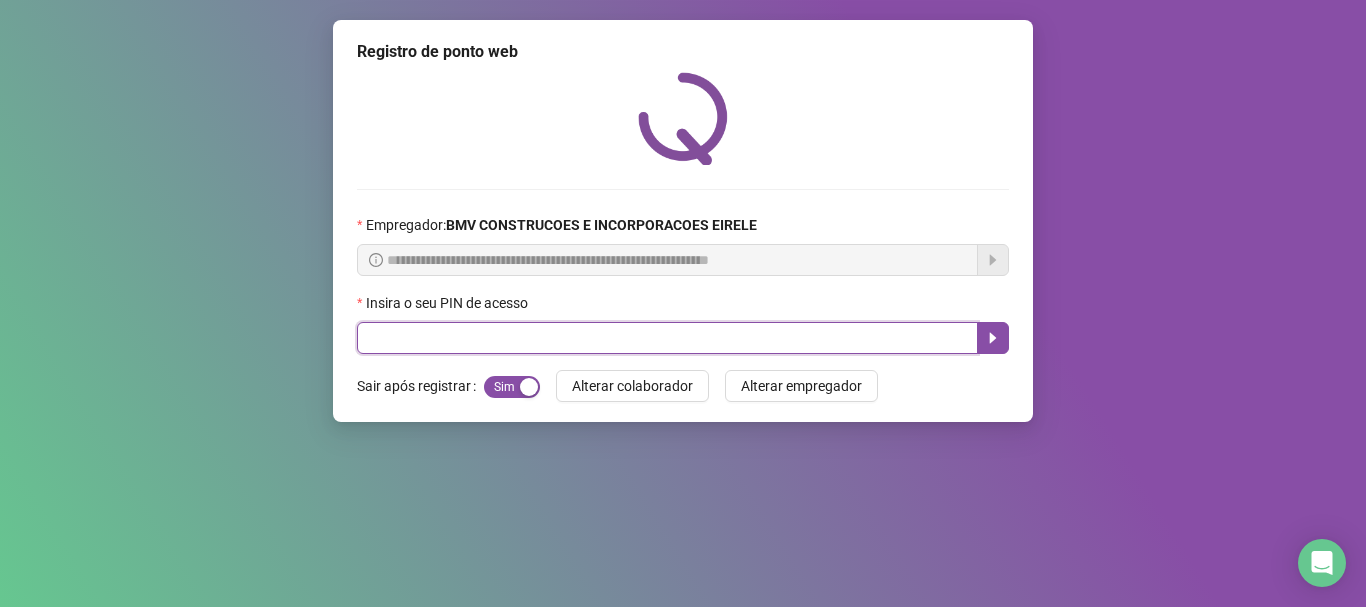 click at bounding box center (667, 338) 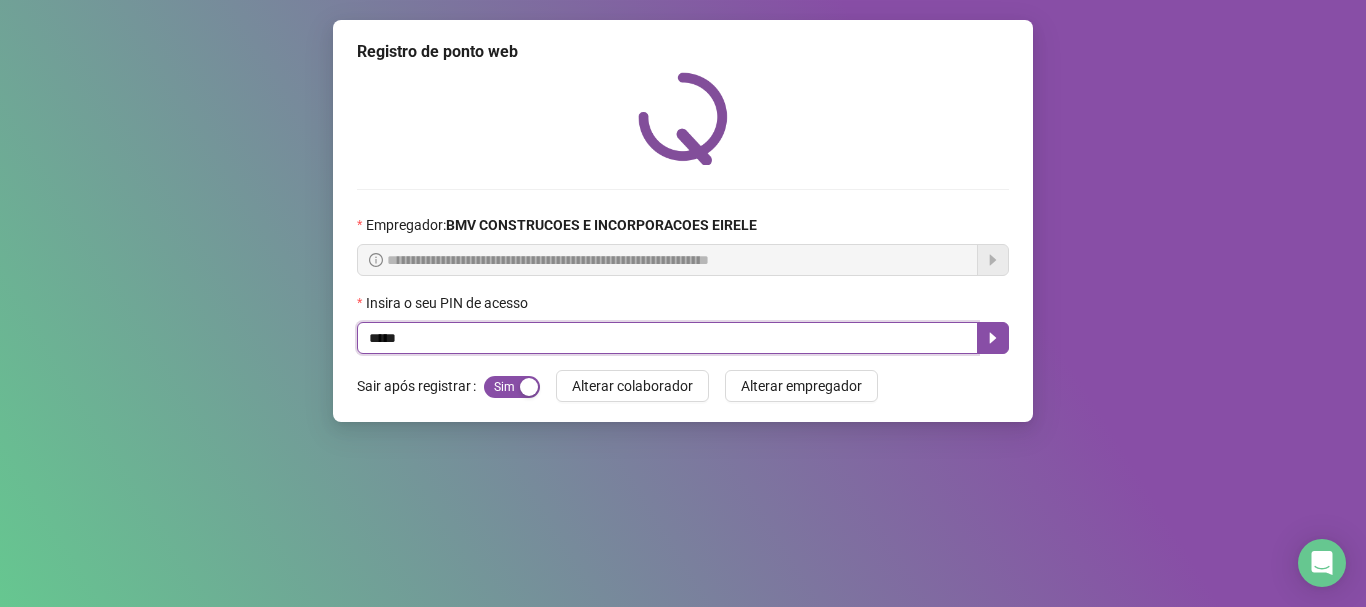 type on "*****" 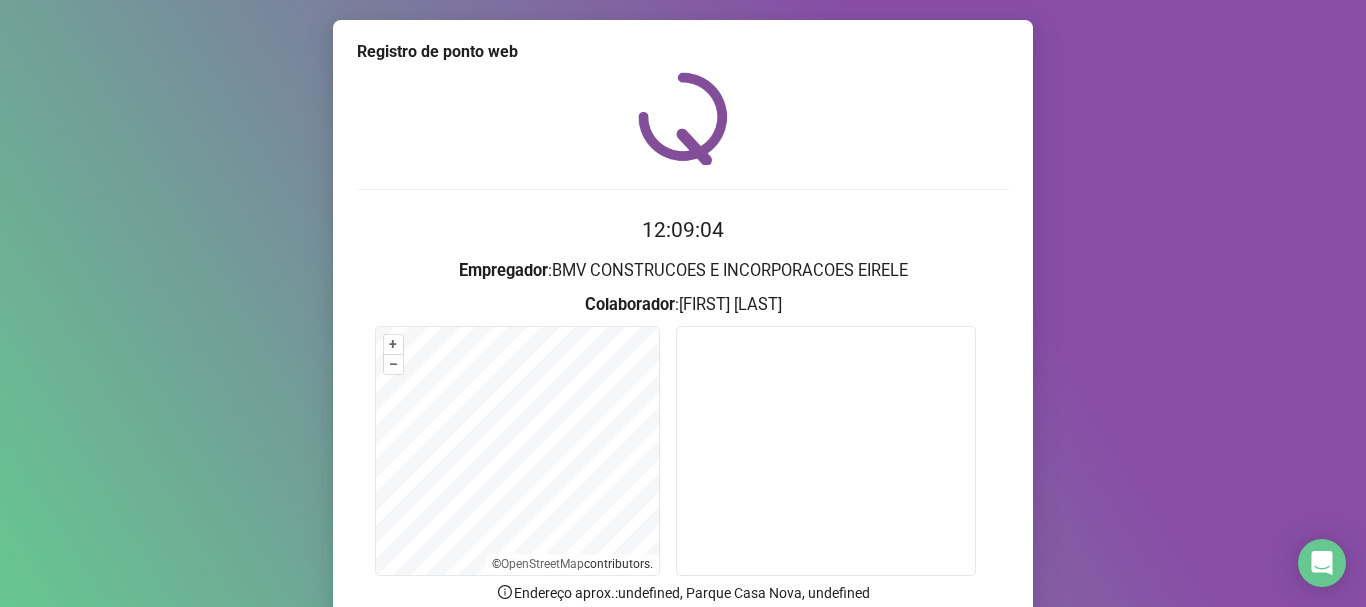 drag, startPoint x: 1341, startPoint y: 336, endPoint x: 1337, endPoint y: 357, distance: 21.377558 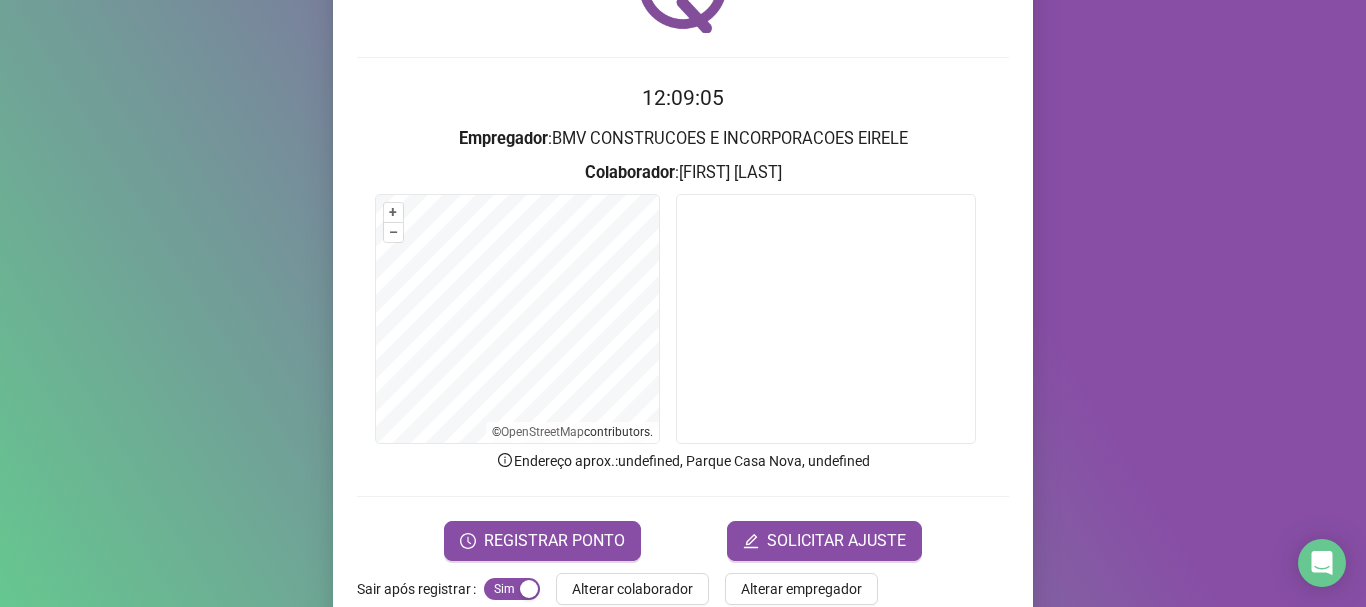 scroll, scrollTop: 141, scrollLeft: 0, axis: vertical 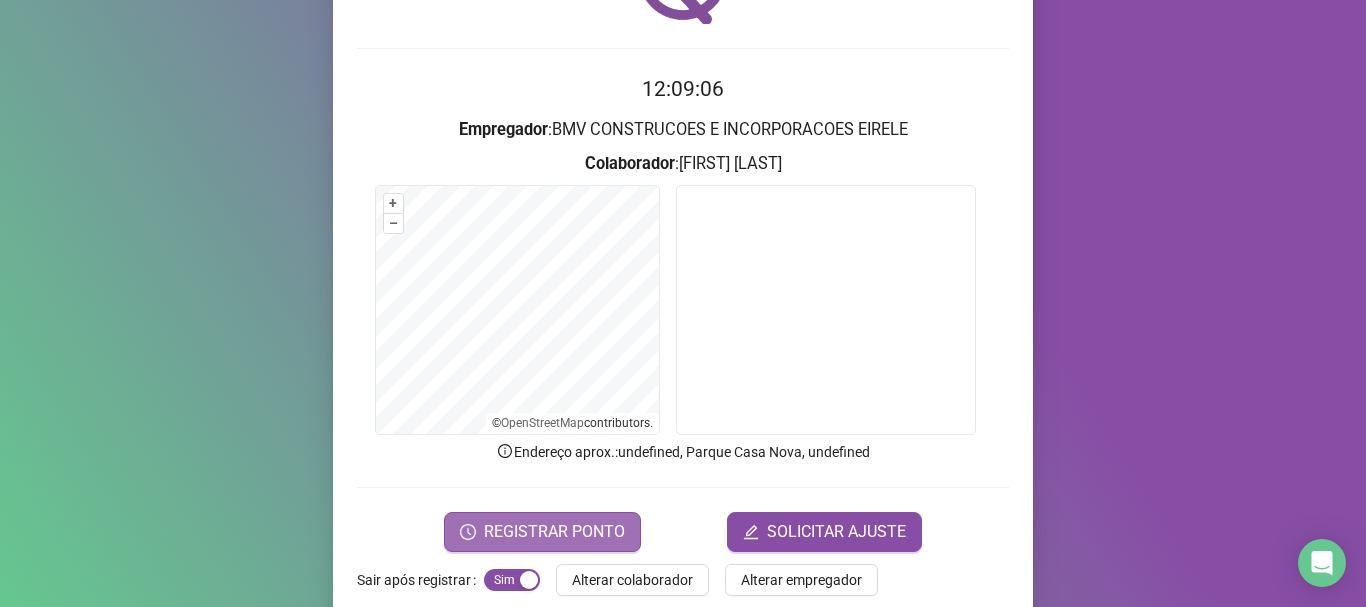 click on "REGISTRAR PONTO" at bounding box center (554, 532) 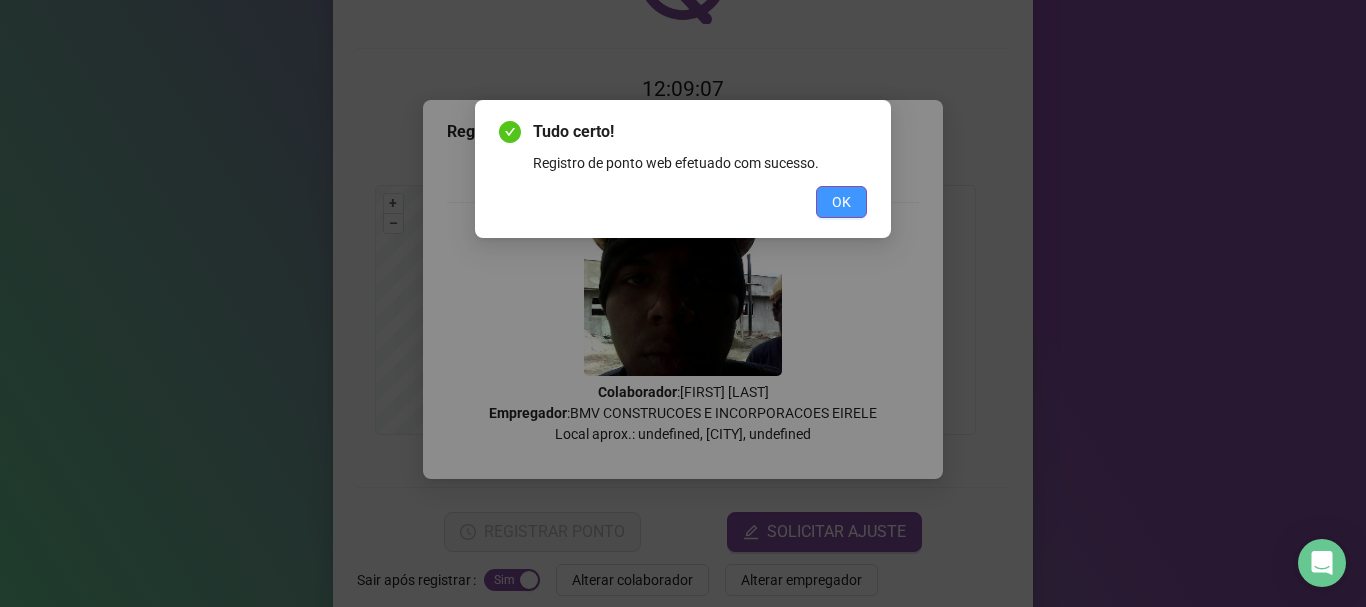 click on "OK" at bounding box center (841, 202) 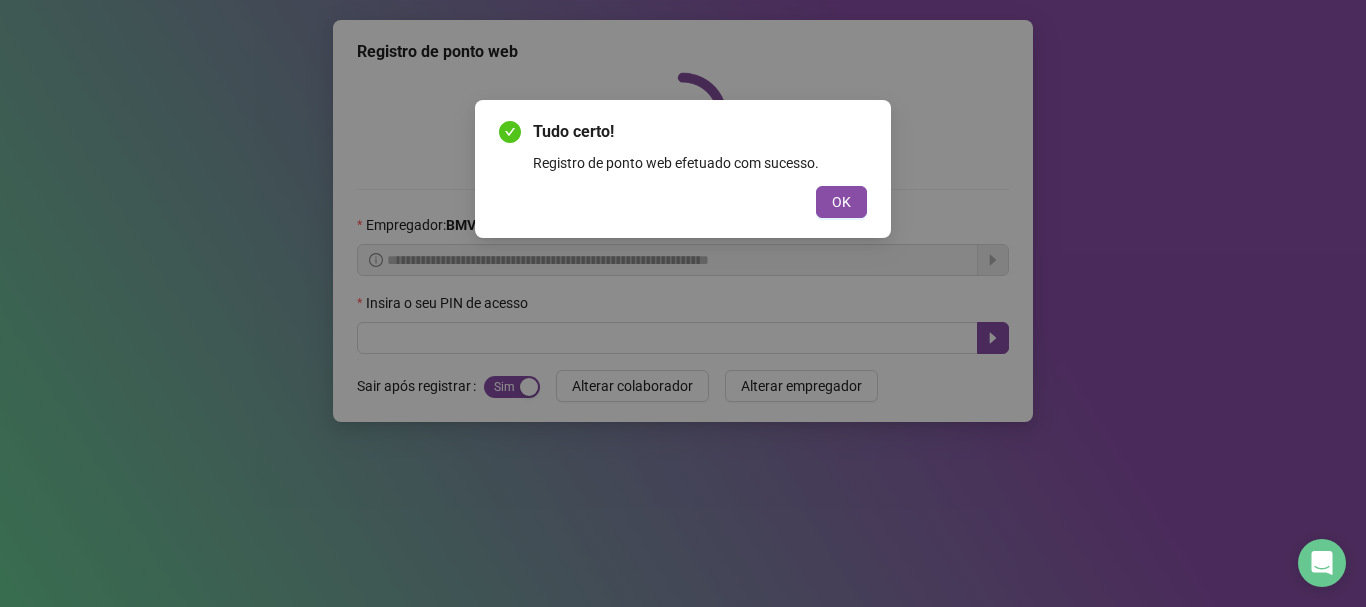 scroll, scrollTop: 0, scrollLeft: 0, axis: both 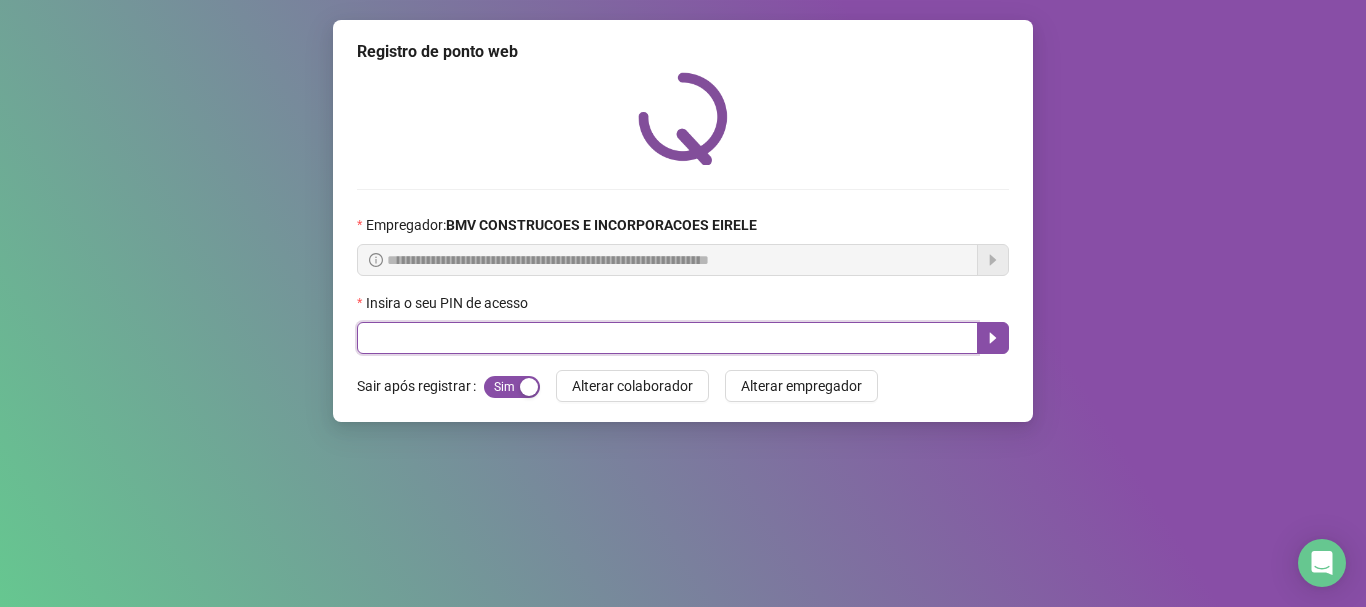 click at bounding box center [667, 338] 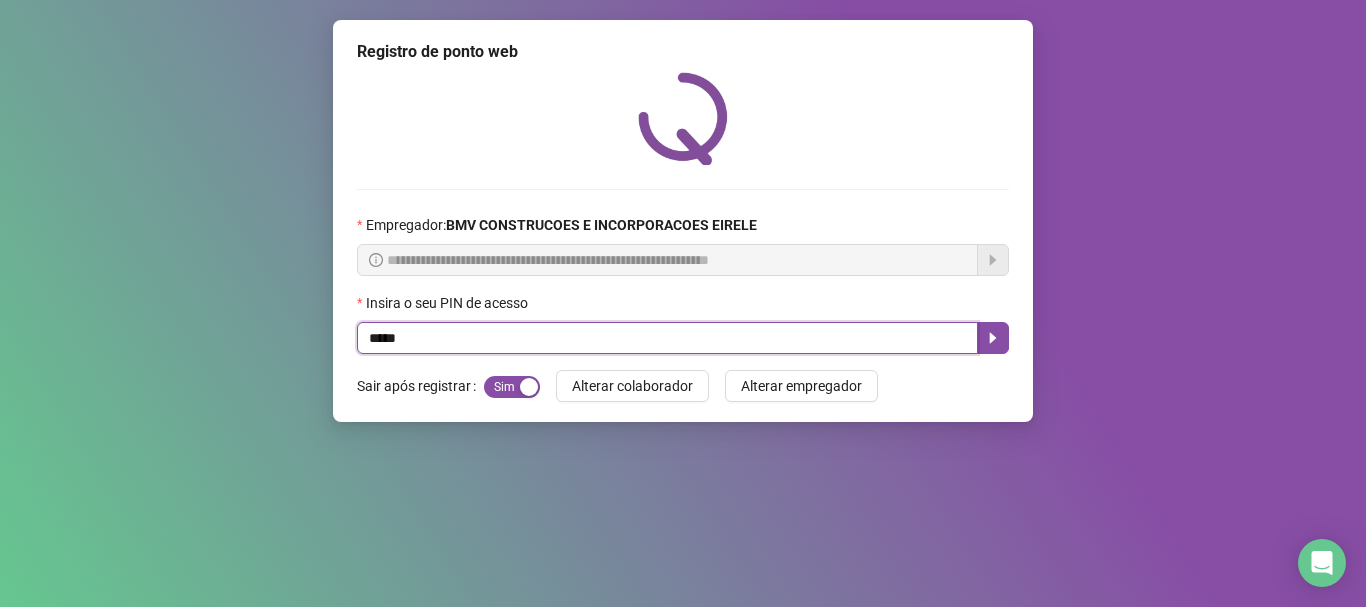 type on "*****" 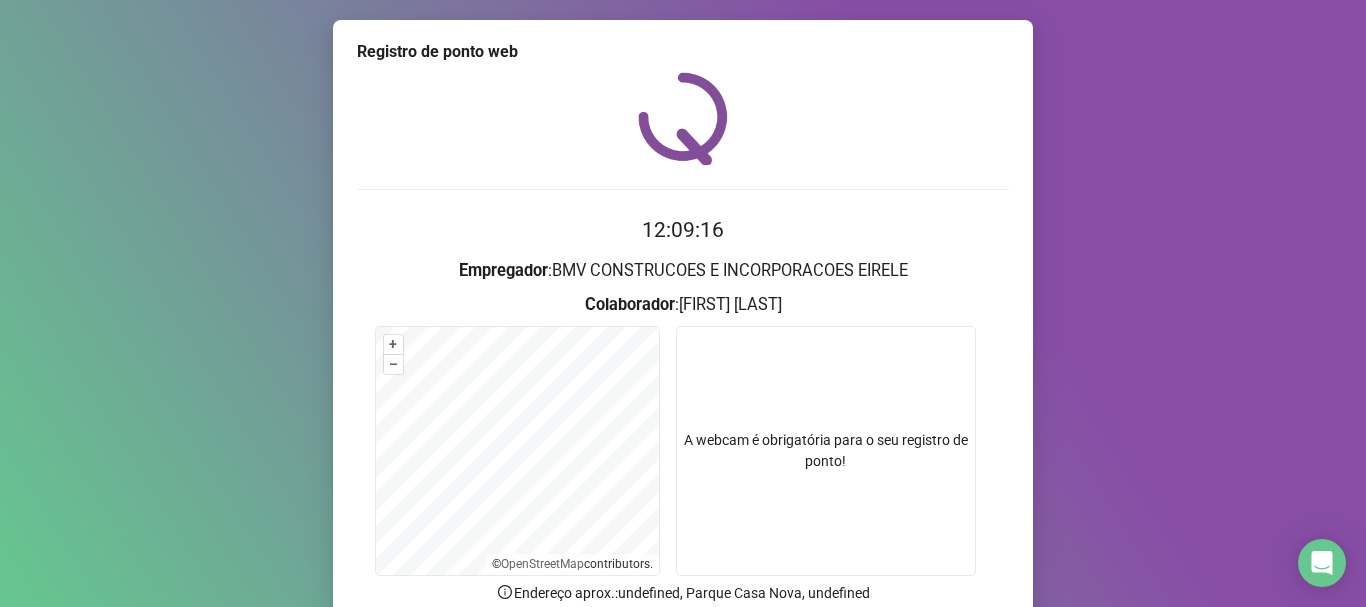 scroll, scrollTop: 174, scrollLeft: 0, axis: vertical 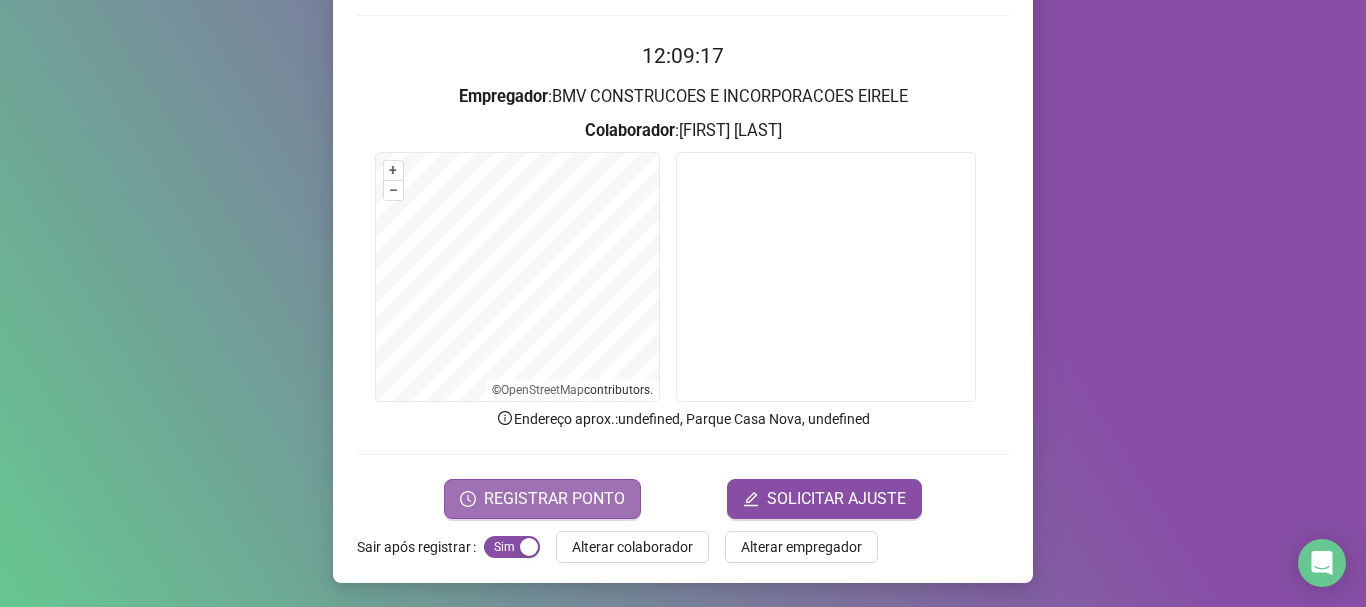 click on "REGISTRAR PONTO" at bounding box center [554, 499] 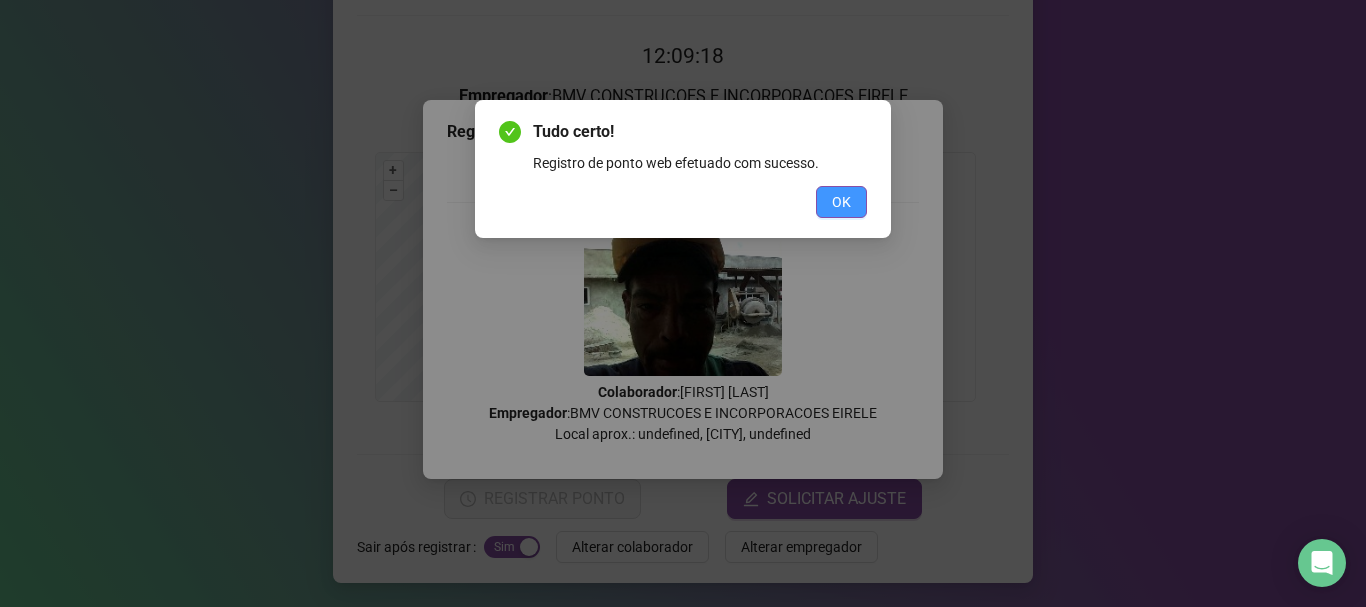 click on "OK" at bounding box center [841, 202] 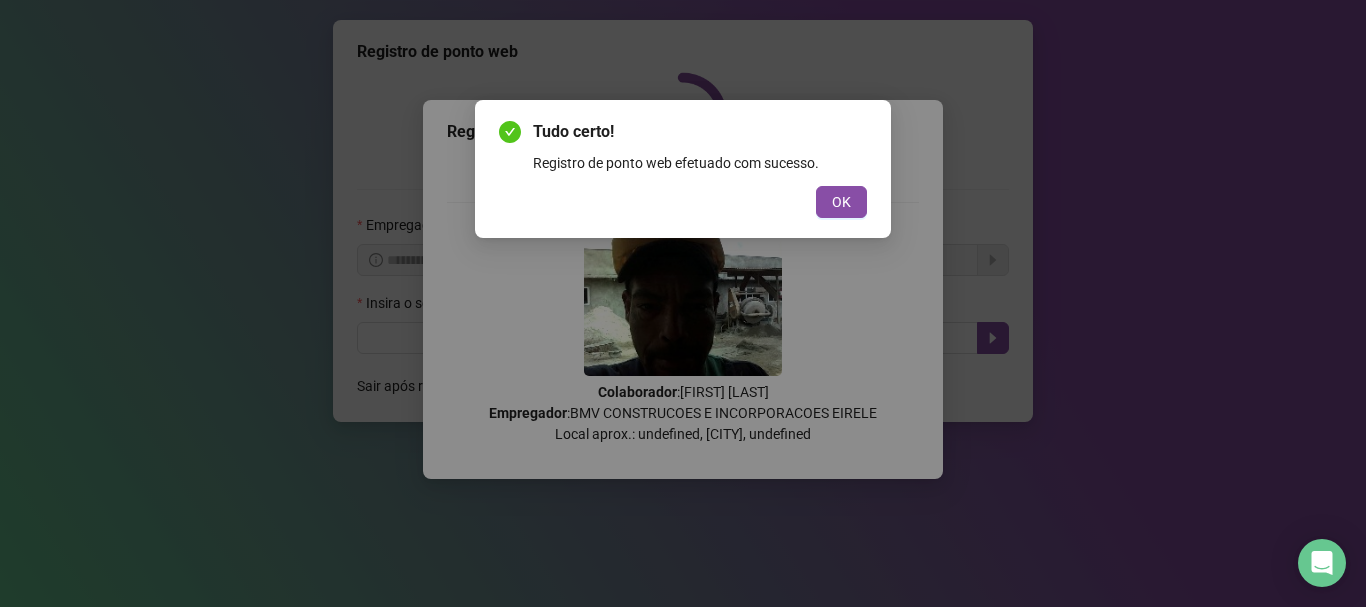 scroll, scrollTop: 0, scrollLeft: 0, axis: both 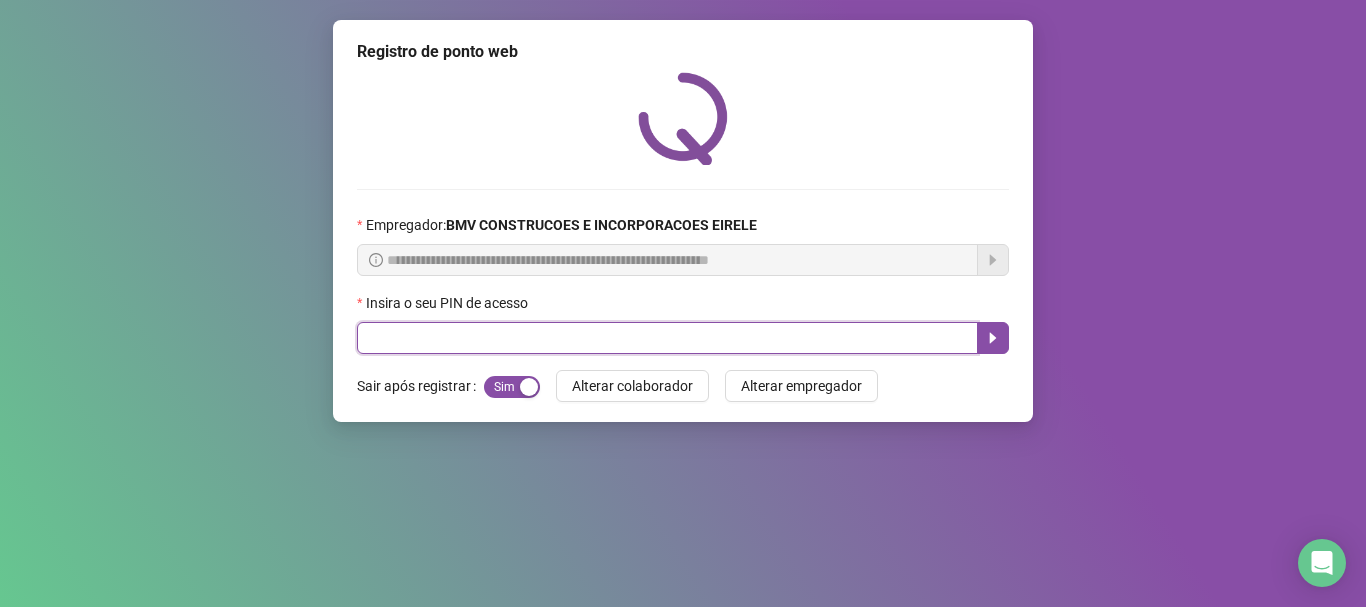click at bounding box center [667, 338] 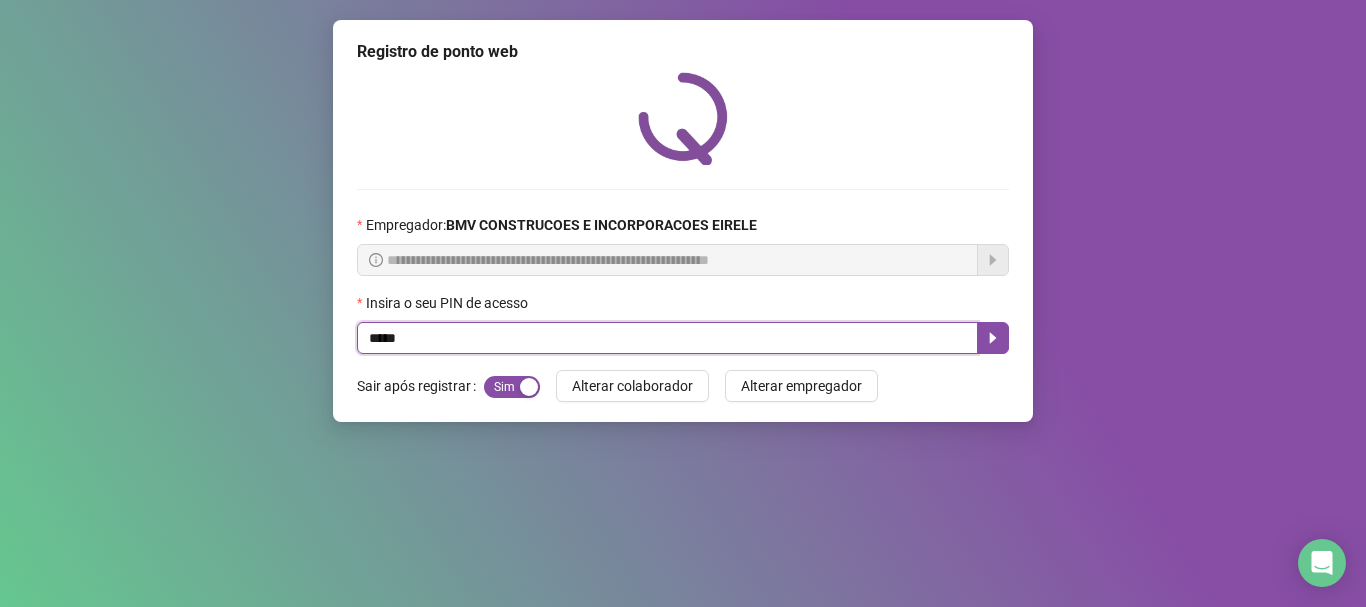 type on "*****" 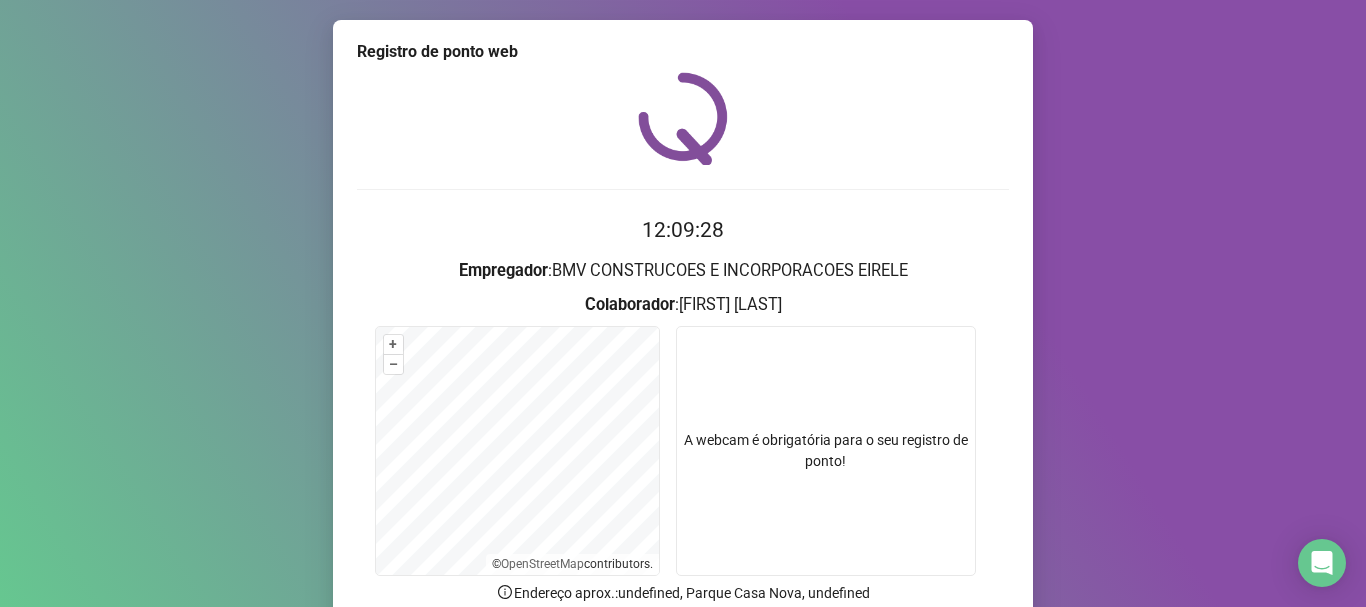 scroll, scrollTop: 174, scrollLeft: 0, axis: vertical 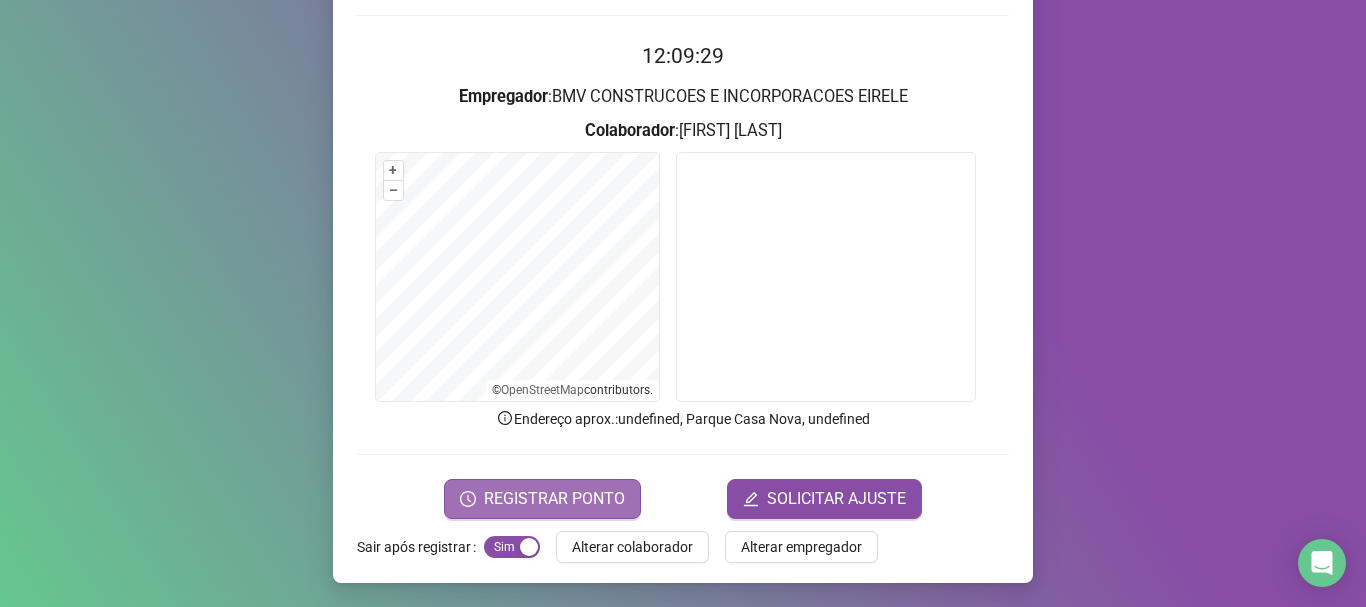 click on "REGISTRAR PONTO" at bounding box center (554, 499) 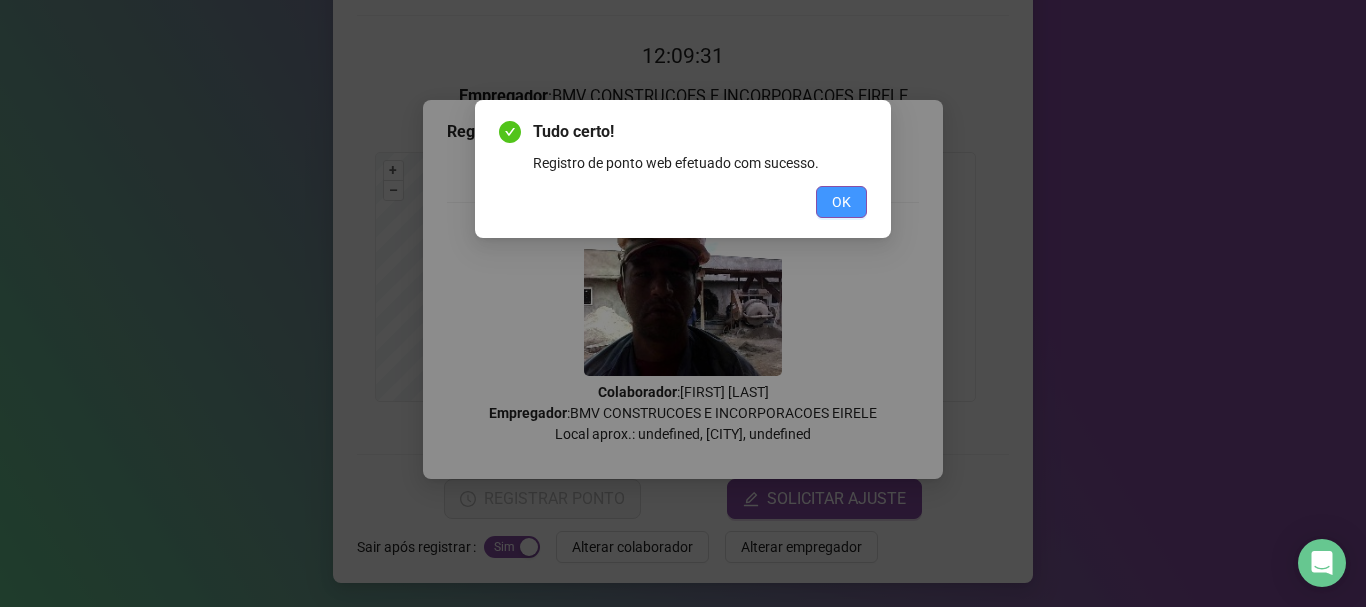 click on "OK" at bounding box center [841, 202] 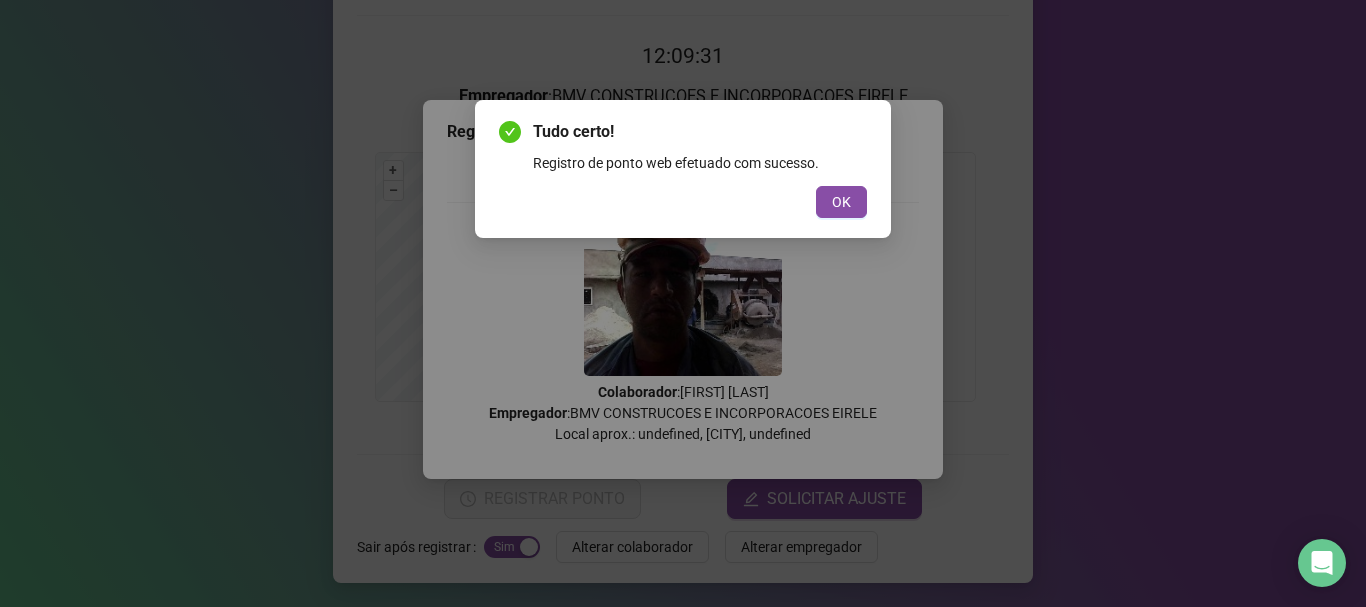 scroll, scrollTop: 0, scrollLeft: 0, axis: both 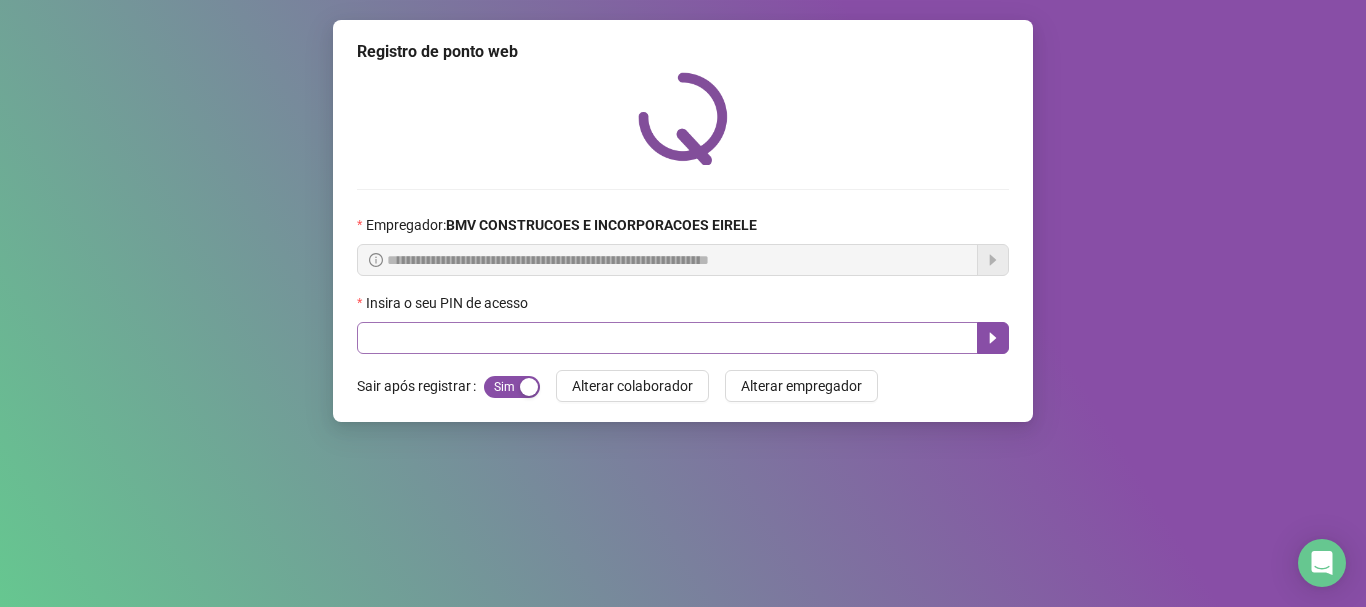 drag, startPoint x: 572, startPoint y: 306, endPoint x: 558, endPoint y: 322, distance: 21.260292 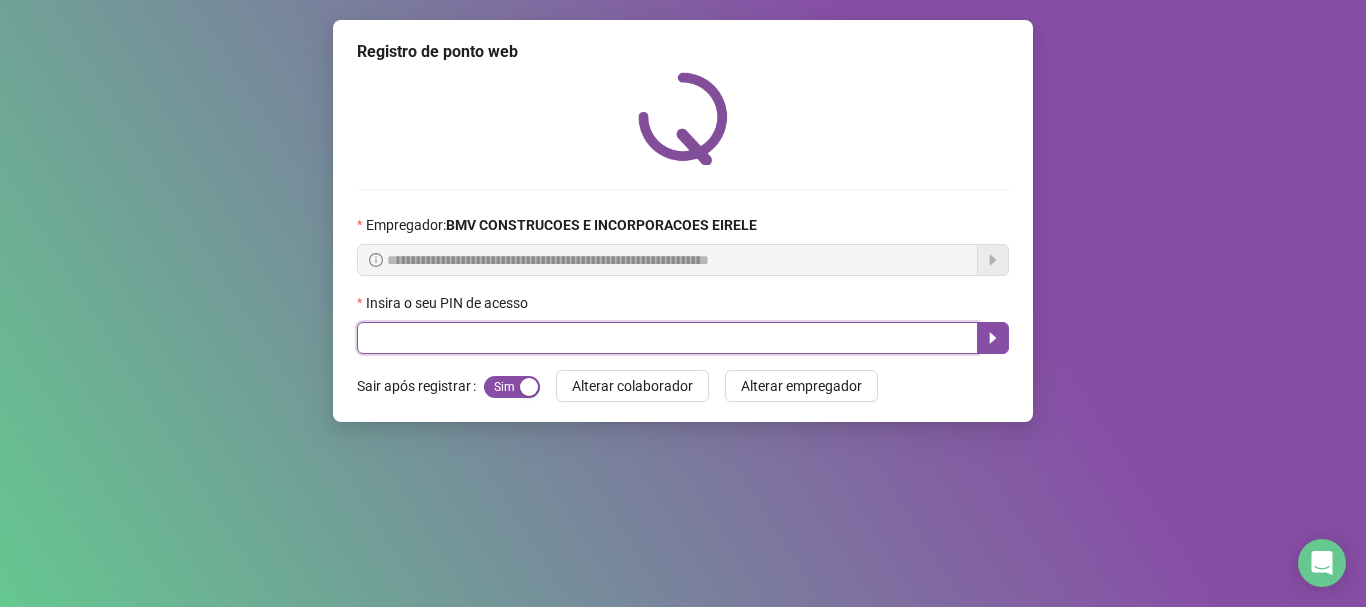 click at bounding box center (667, 338) 